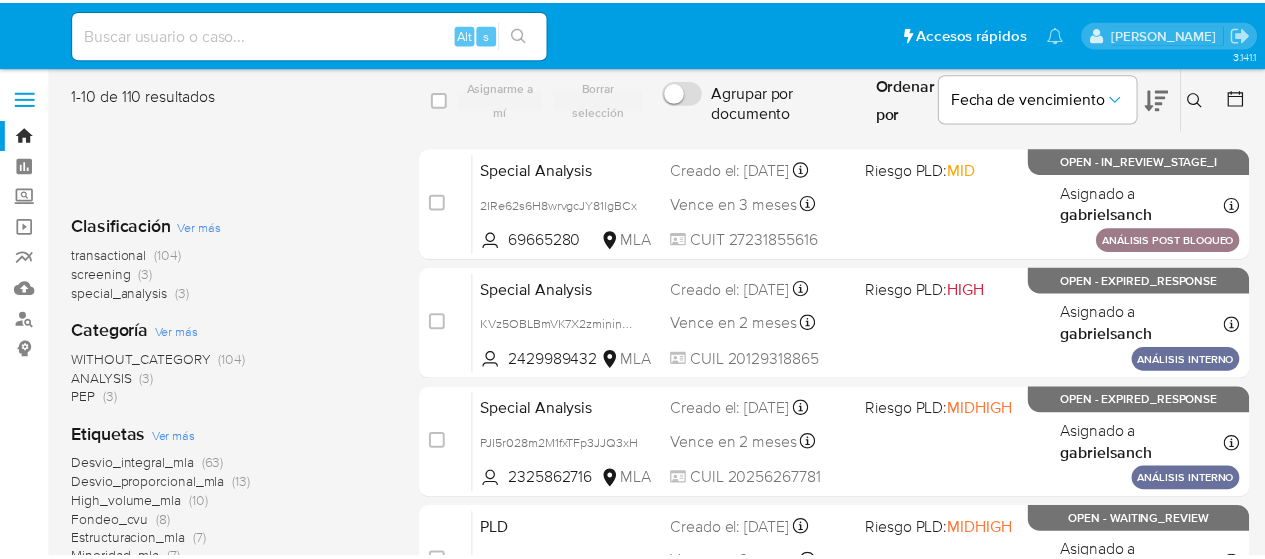 scroll, scrollTop: 0, scrollLeft: 0, axis: both 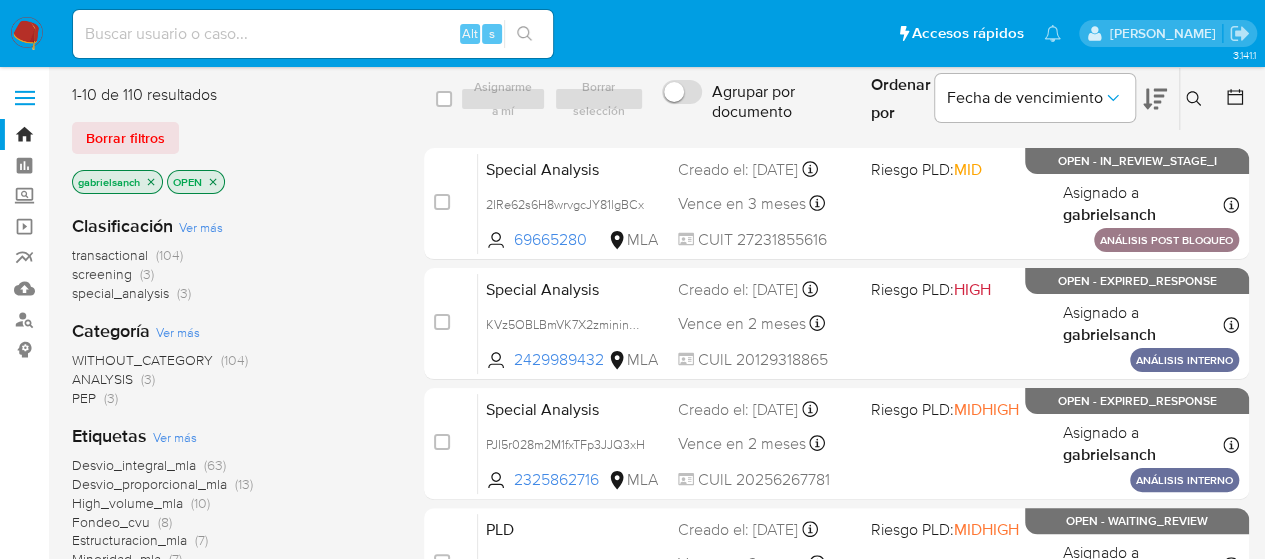 click at bounding box center (313, 34) 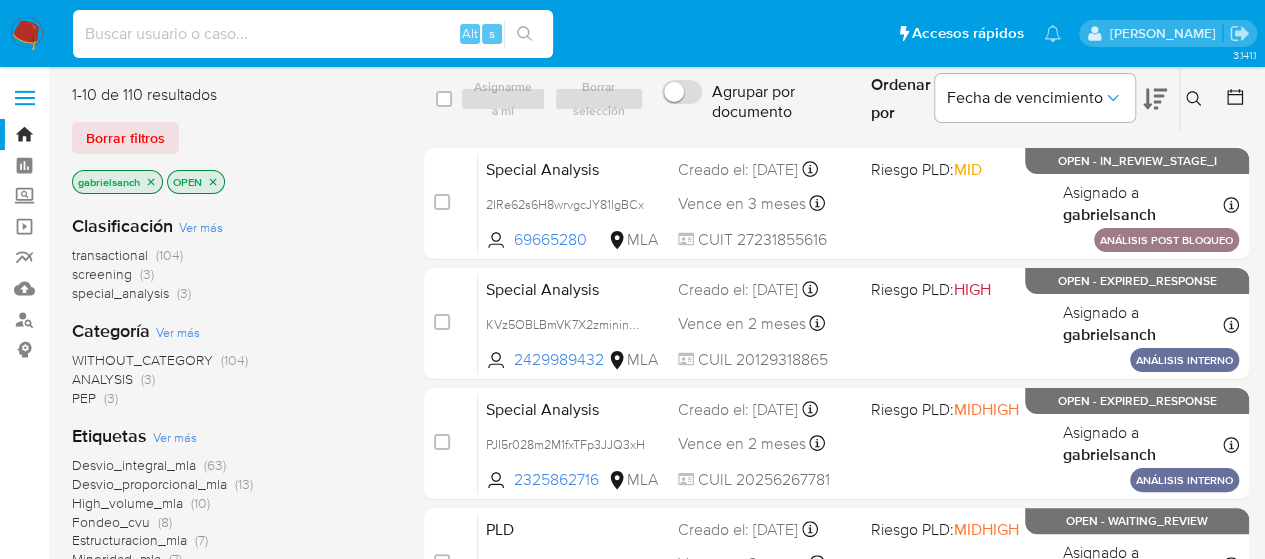 paste on "dQ9jJ9R7ndAPzjDf5P1fkgWn" 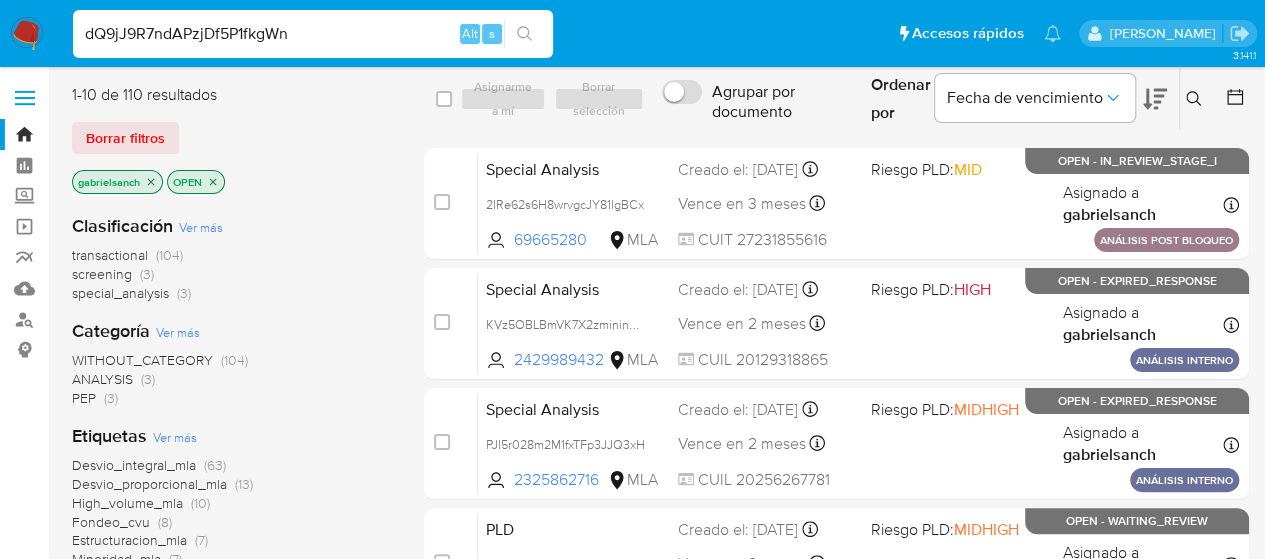 type on "dQ9jJ9R7ndAPzjDf5P1fkgWn" 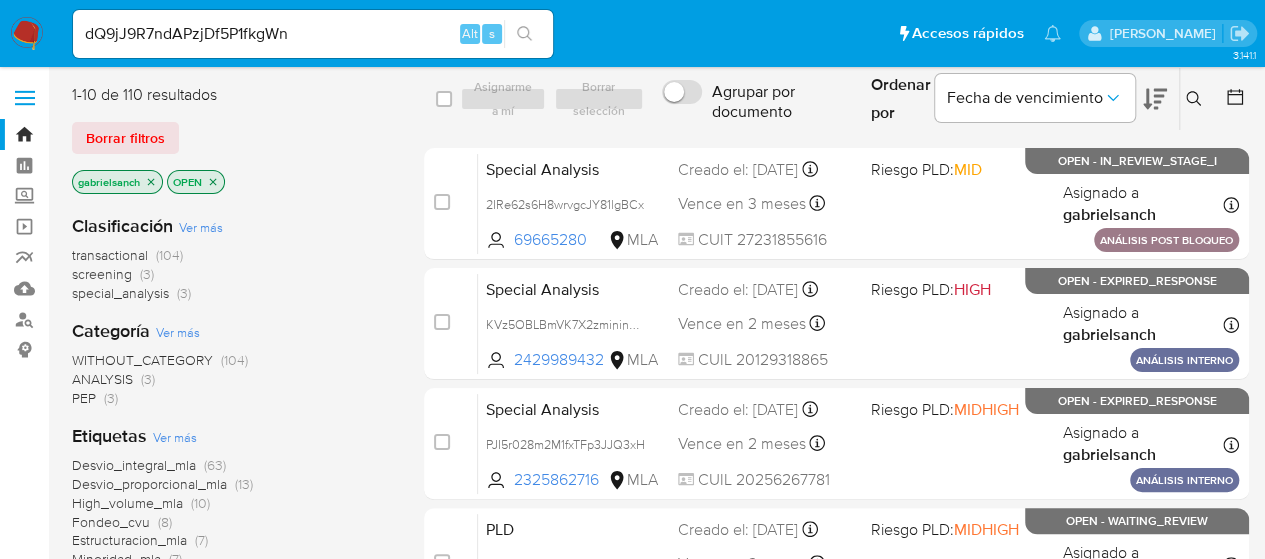 click on "dQ9jJ9R7ndAPzjDf5P1fkgWn" at bounding box center (313, 34) 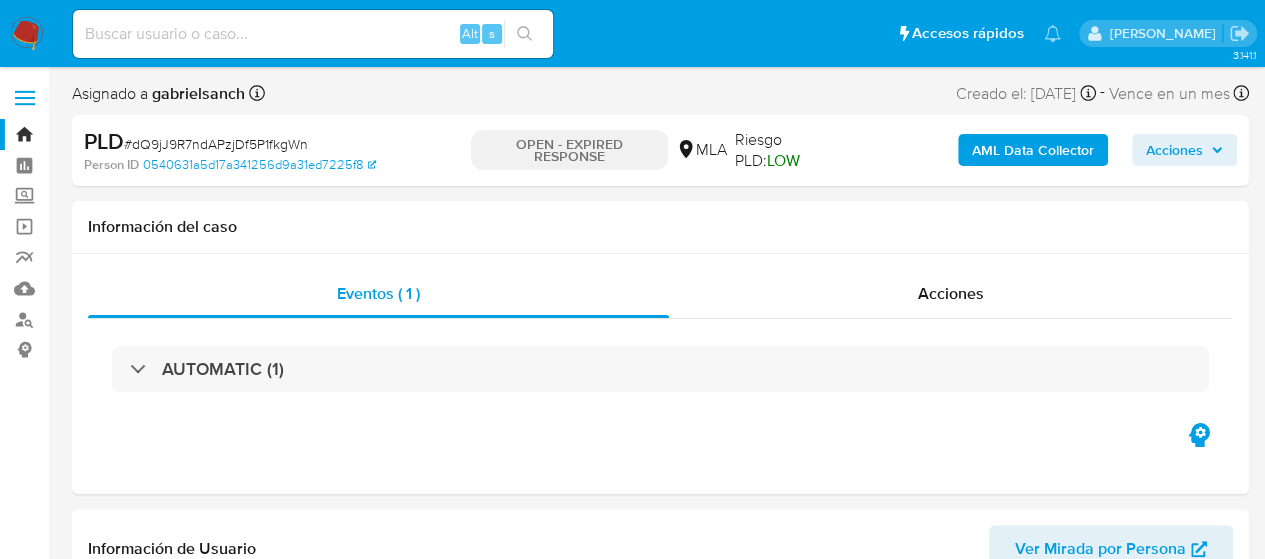 select on "10" 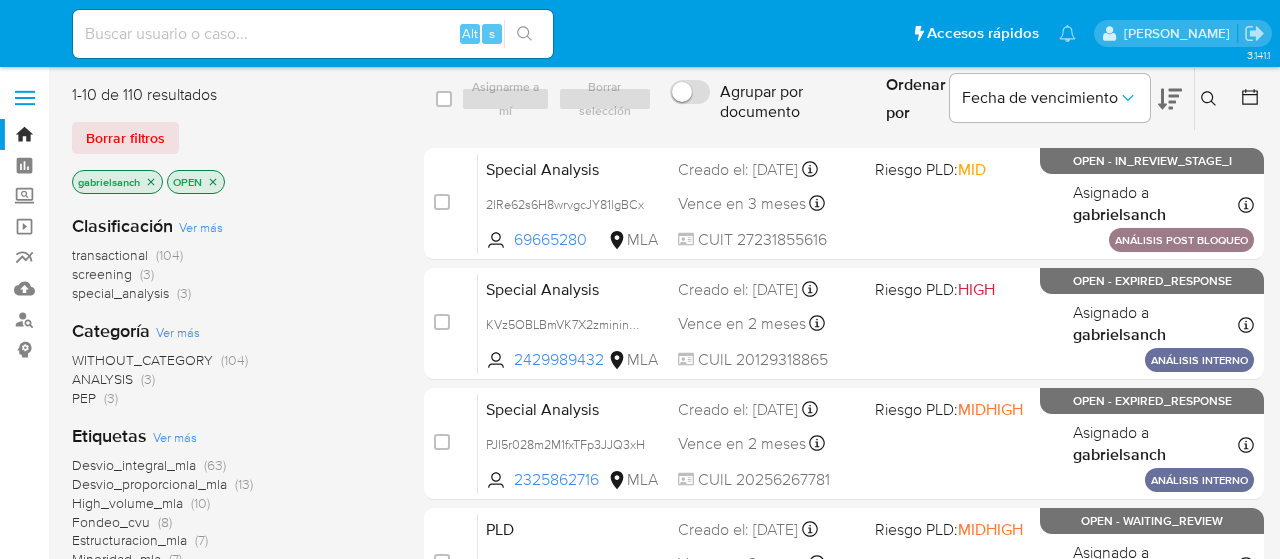 scroll, scrollTop: 0, scrollLeft: 0, axis: both 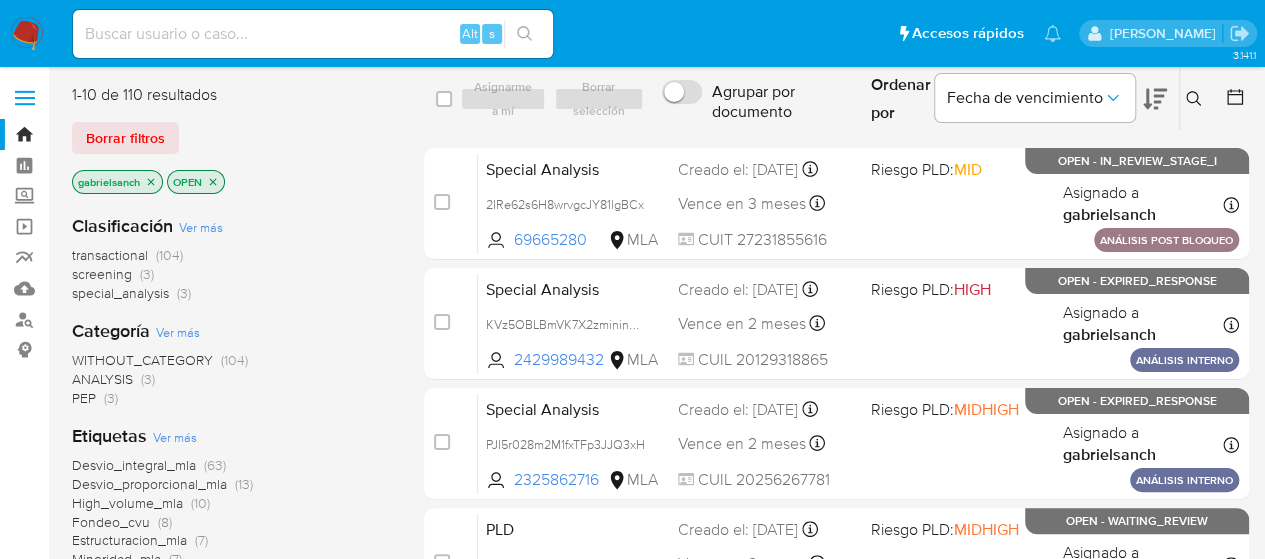 click 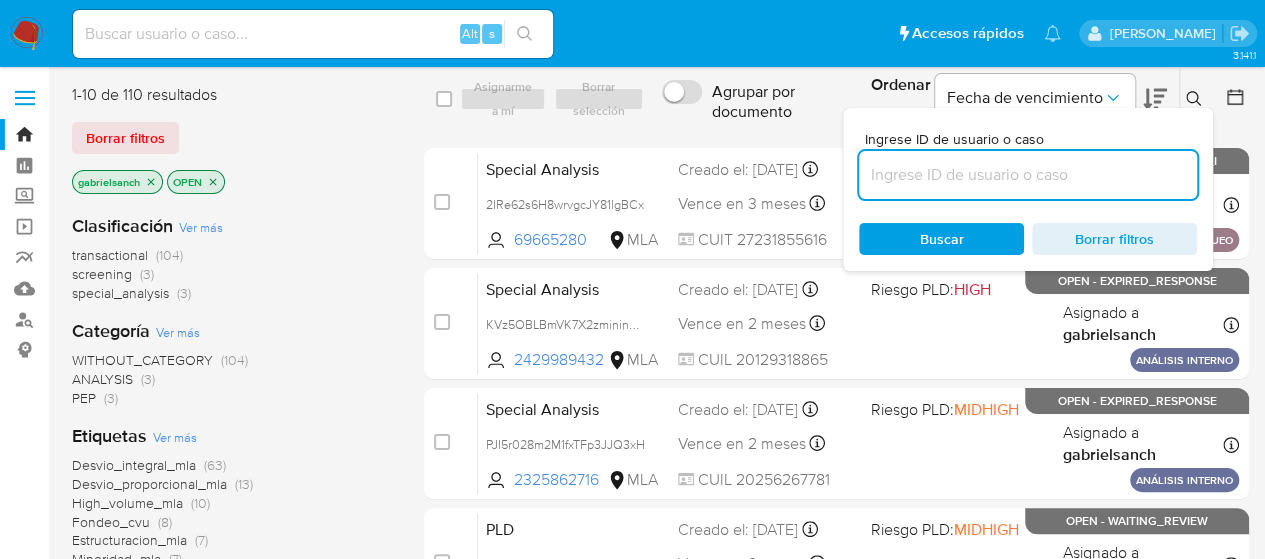 click at bounding box center [1028, 175] 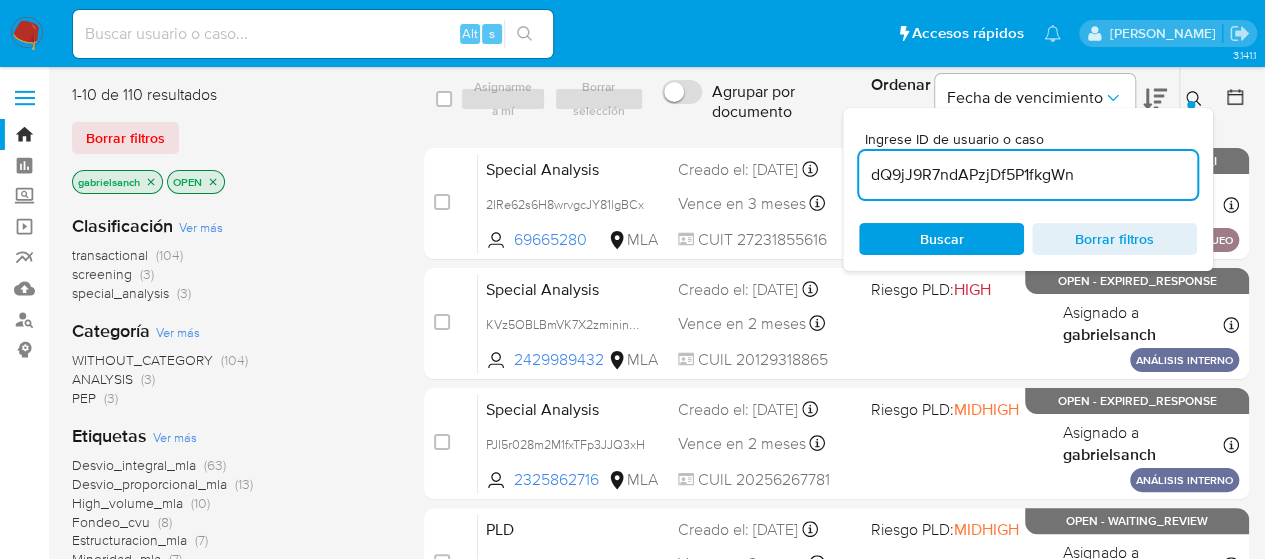 type on "dQ9jJ9R7ndAPzjDf5P1fkgWn" 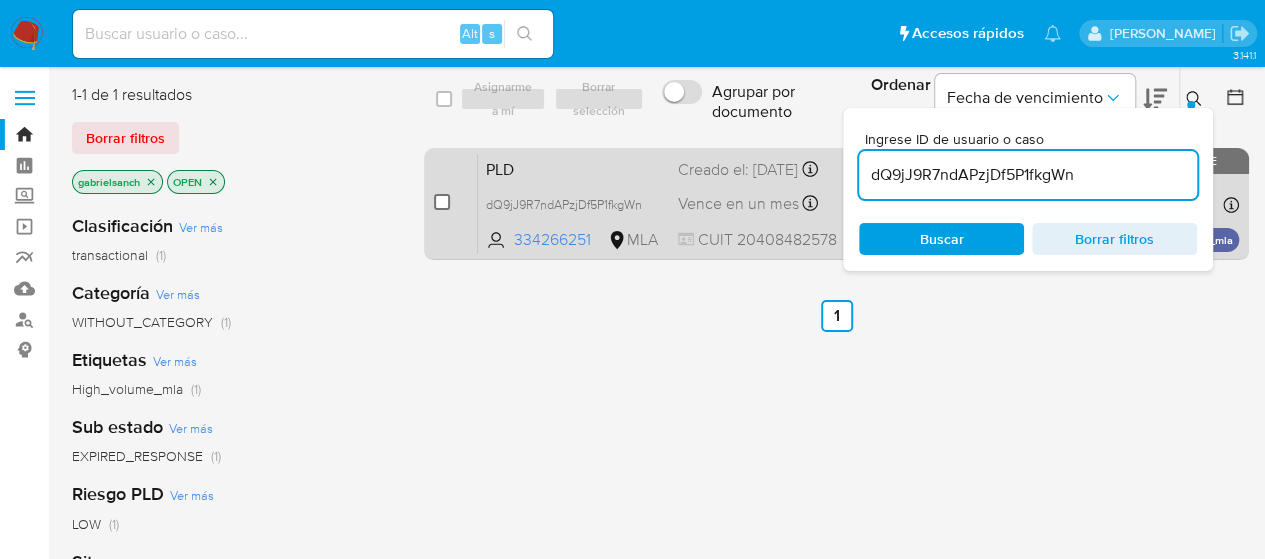 click at bounding box center [442, 202] 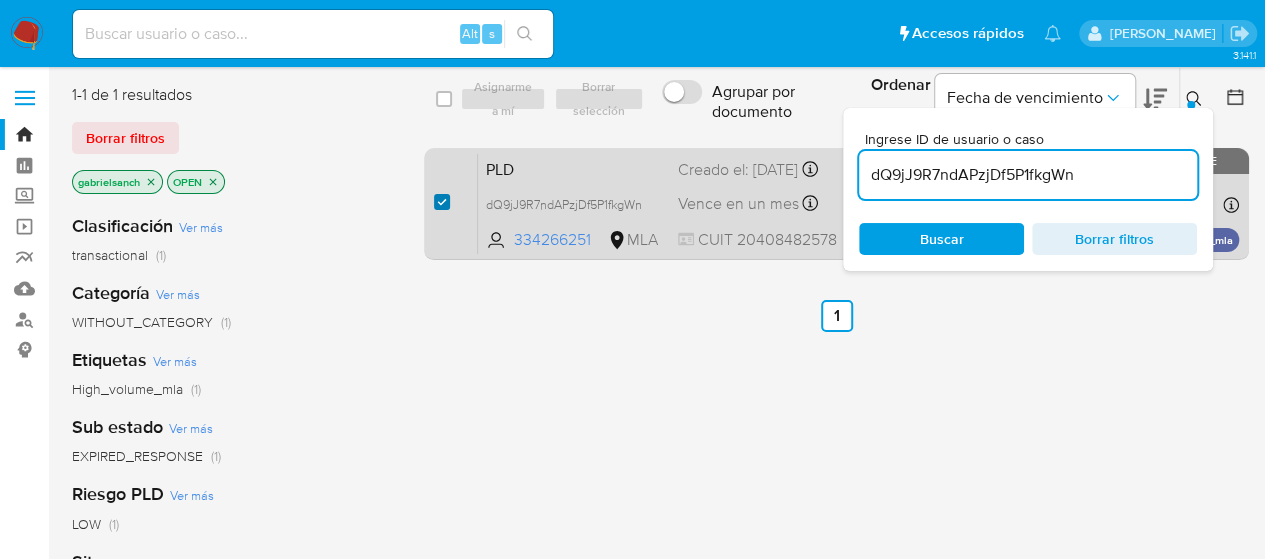 checkbox on "true" 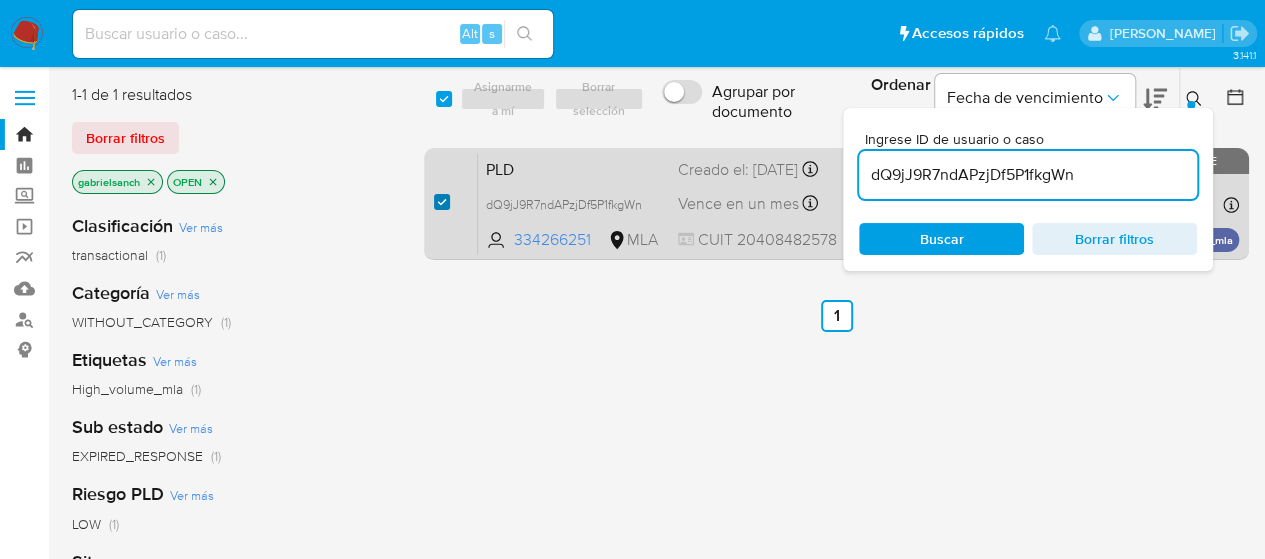 checkbox on "true" 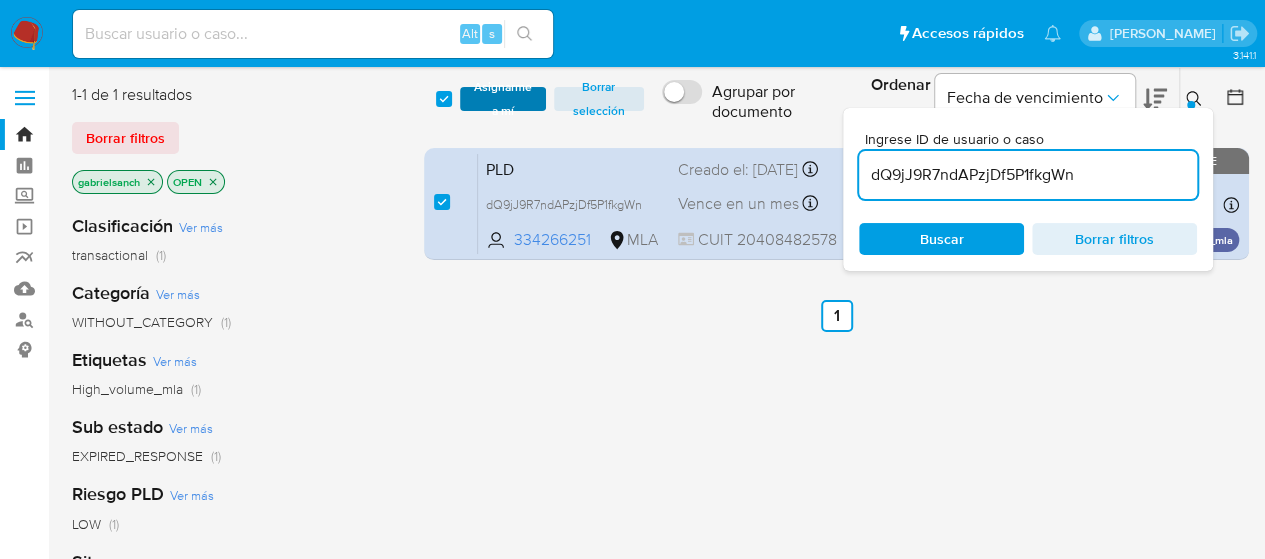 click on "Asignarme a mí" at bounding box center [503, 99] 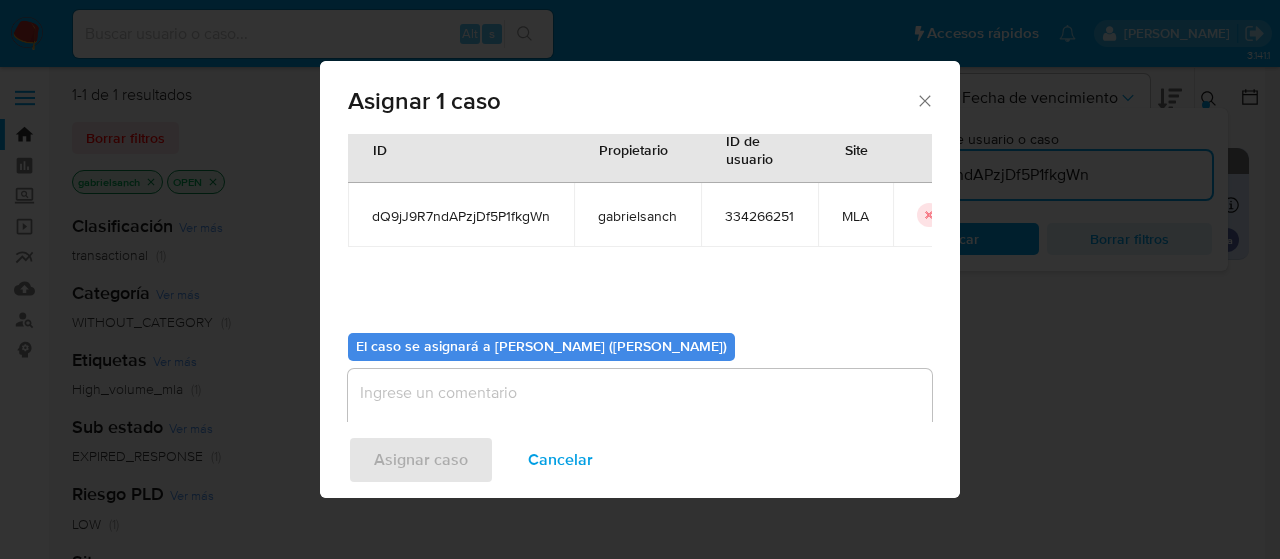 scroll, scrollTop: 102, scrollLeft: 0, axis: vertical 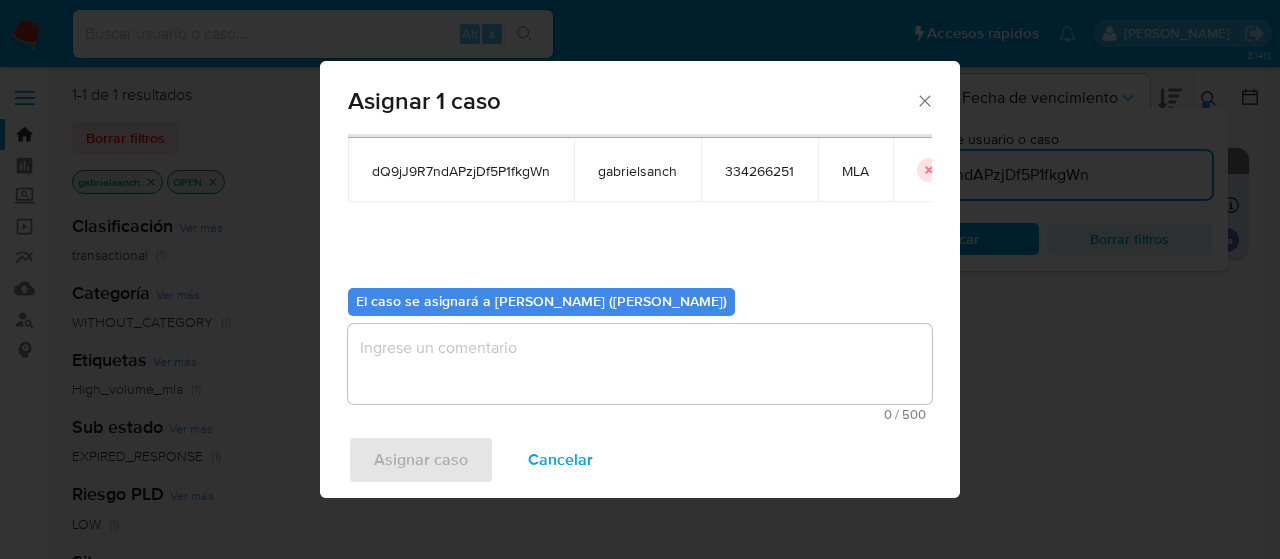 click at bounding box center (640, 364) 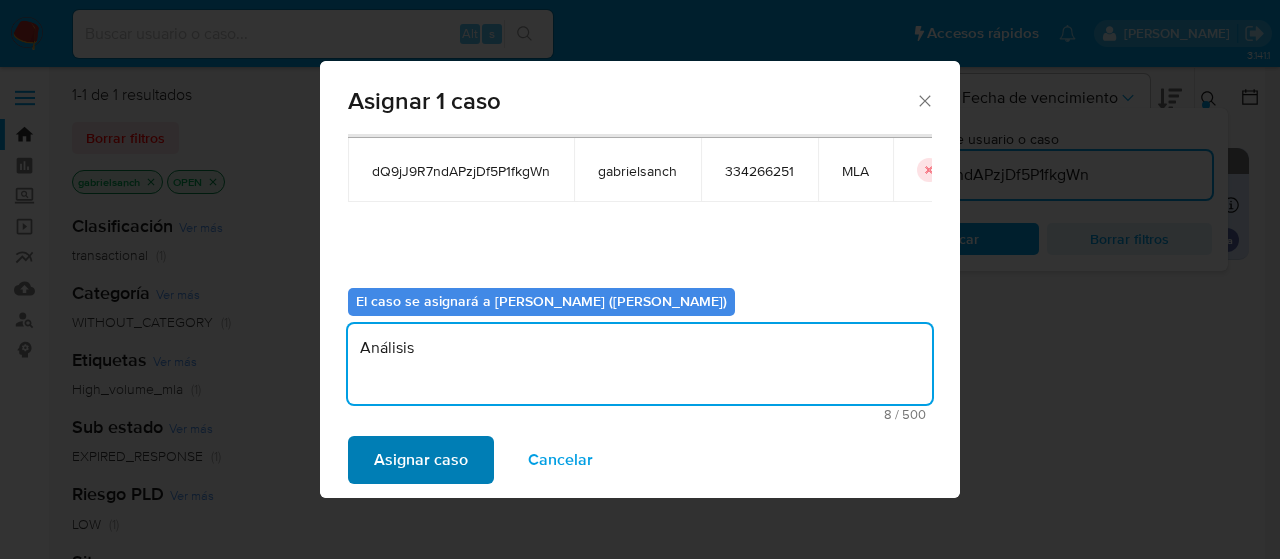 type on "Análisis" 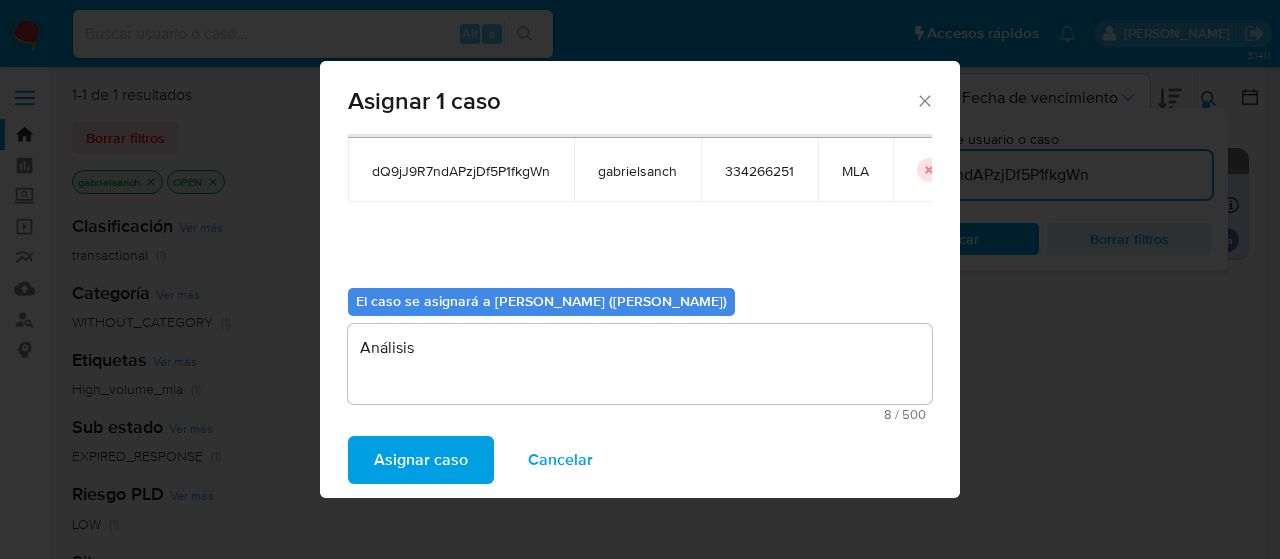 click on "Asignar caso" at bounding box center (421, 460) 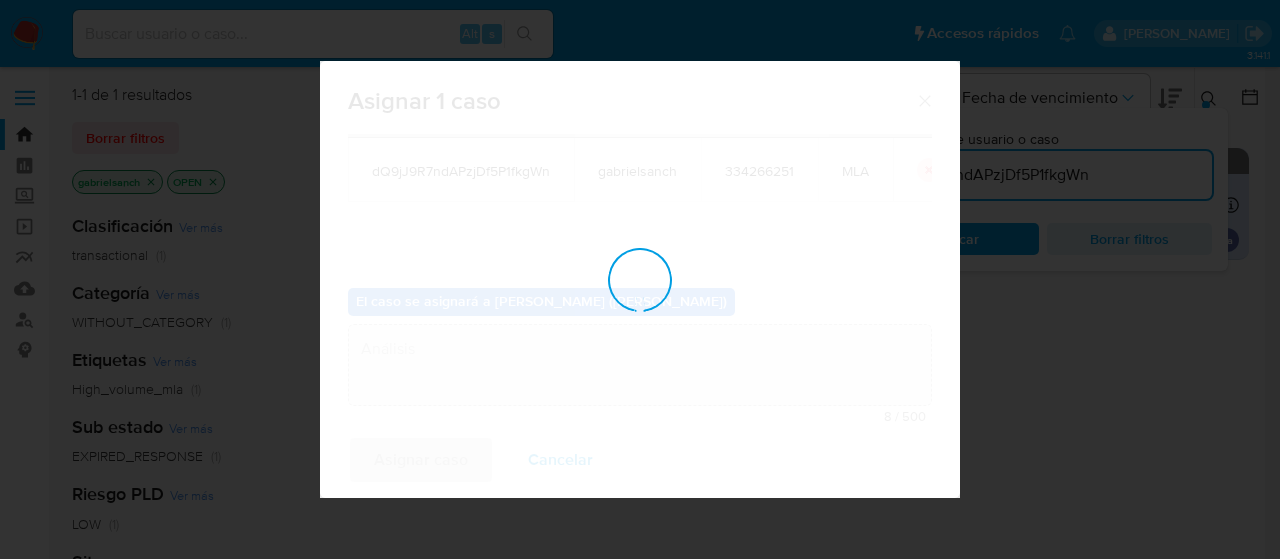 type 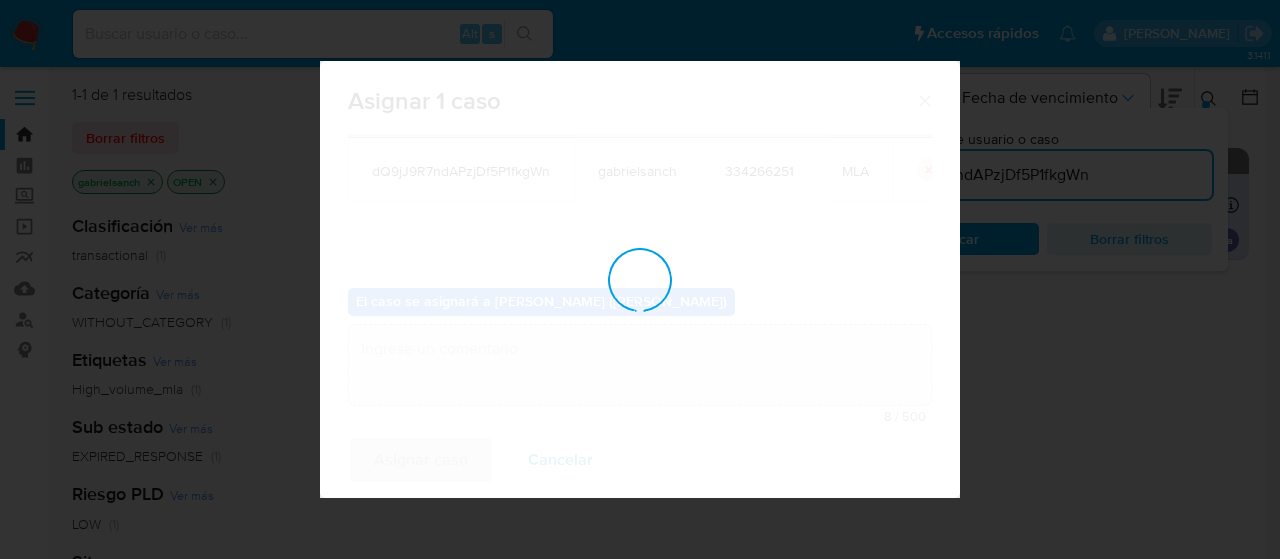 checkbox on "false" 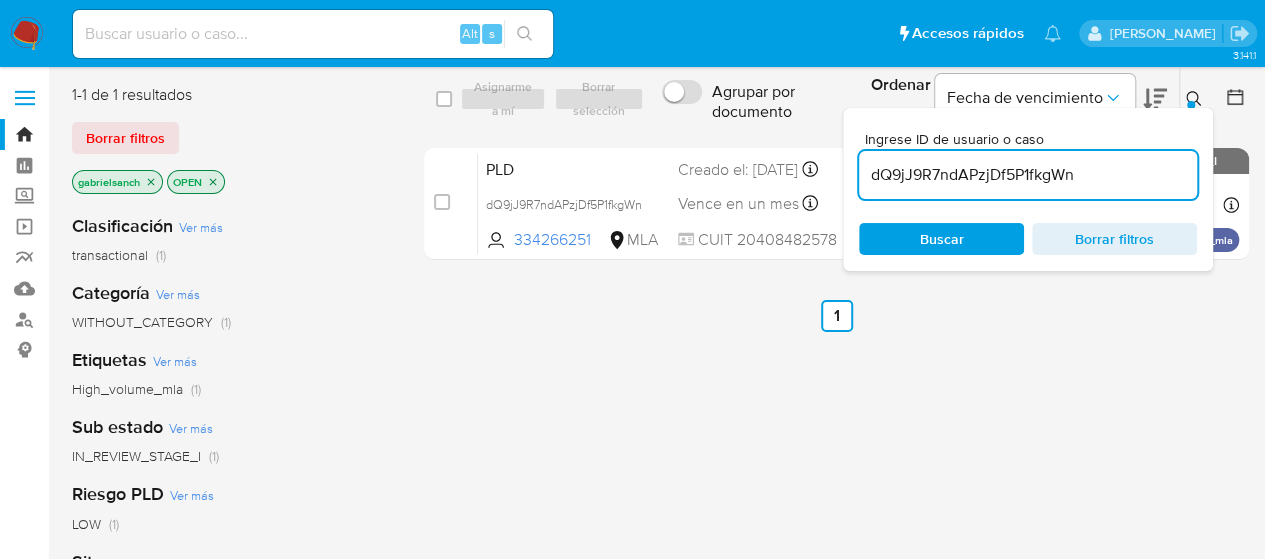 click on "dQ9jJ9R7ndAPzjDf5P1fkgWn" at bounding box center (1028, 175) 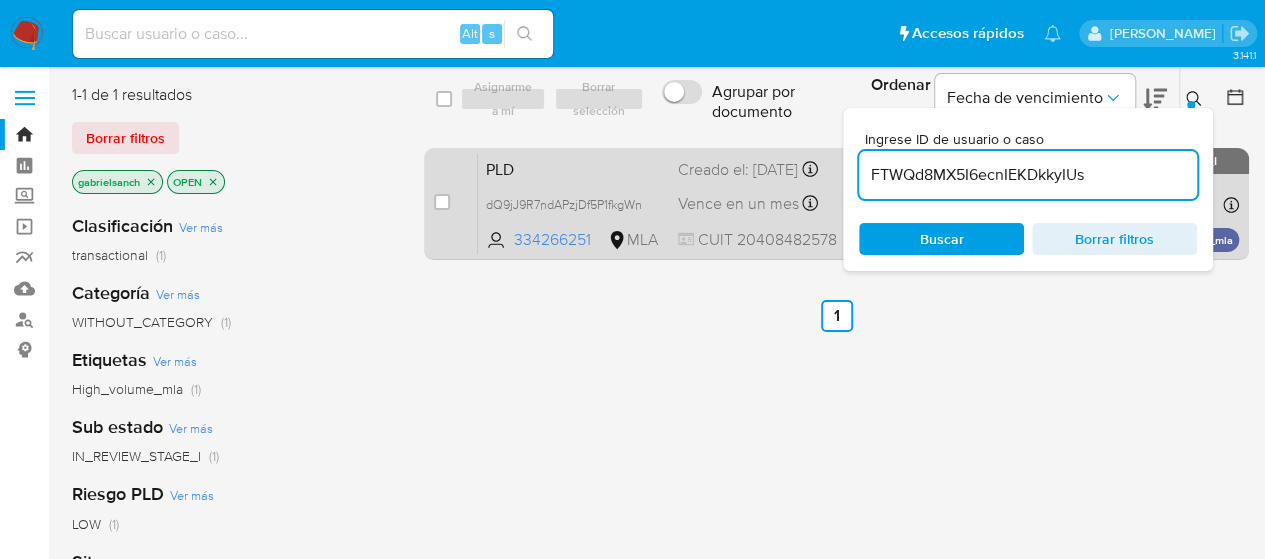 type on "FTWQd8MX5I6ecnIEKDkkyIUs" 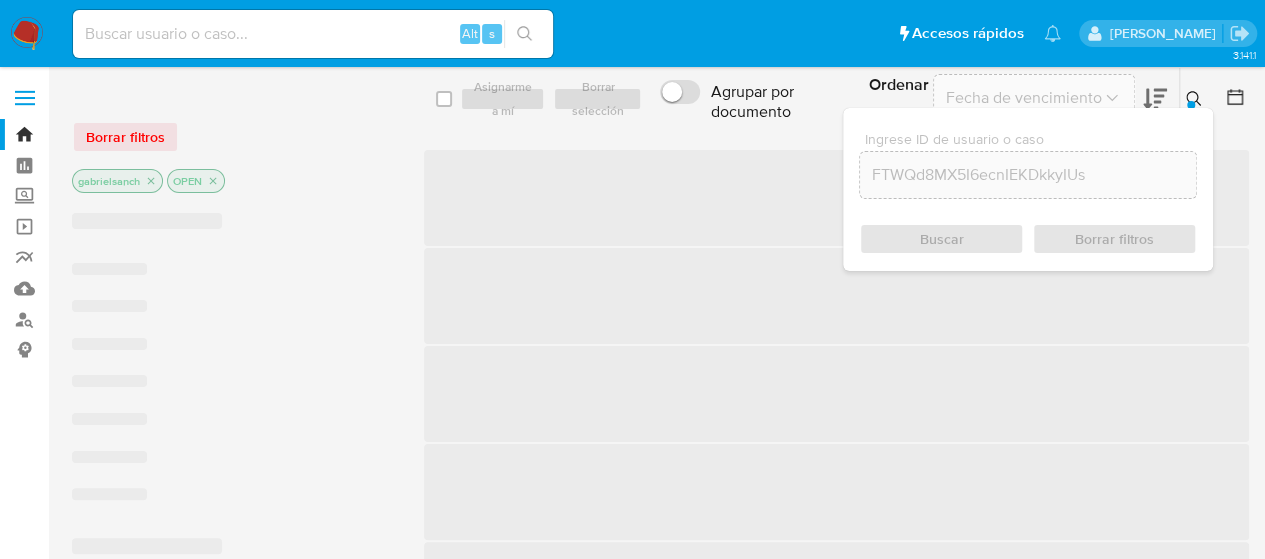 click on "‌" at bounding box center (836, 198) 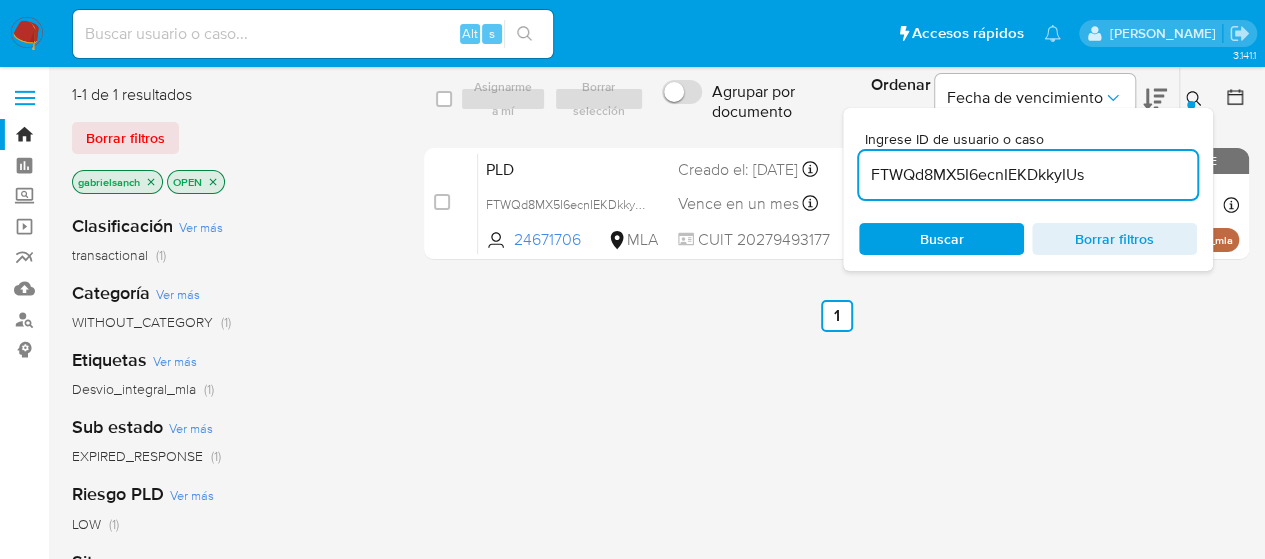 click at bounding box center [442, 202] 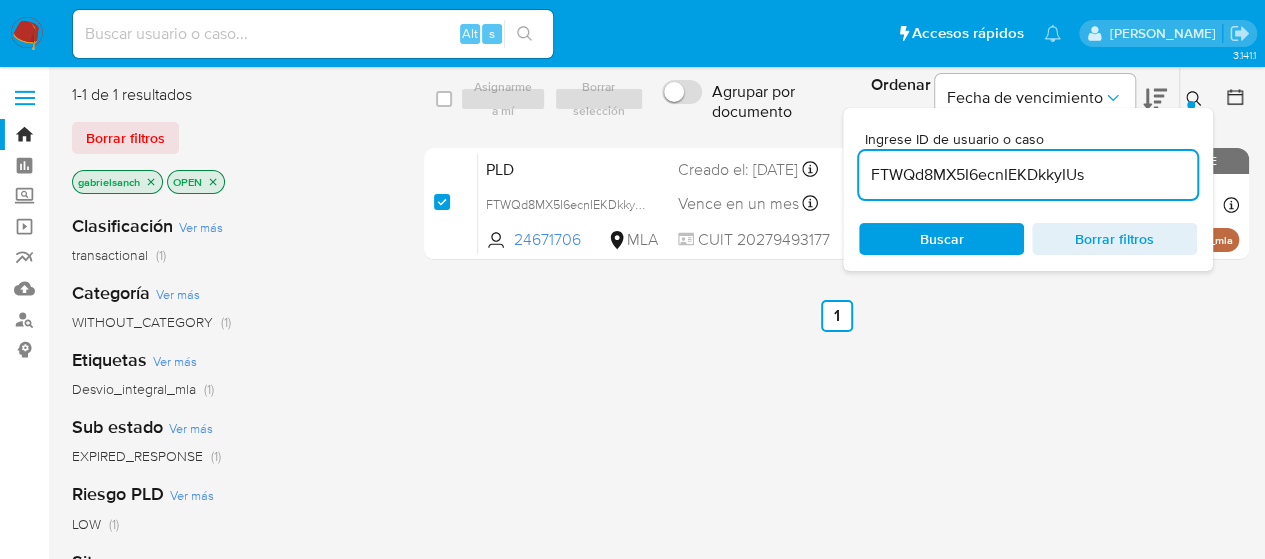 checkbox on "true" 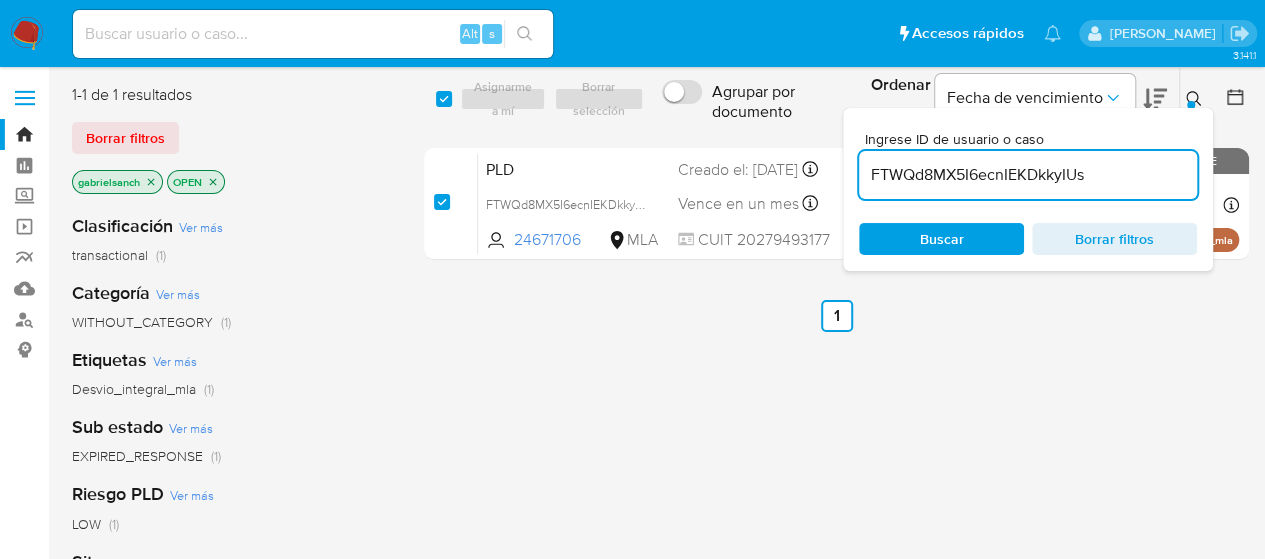 checkbox on "true" 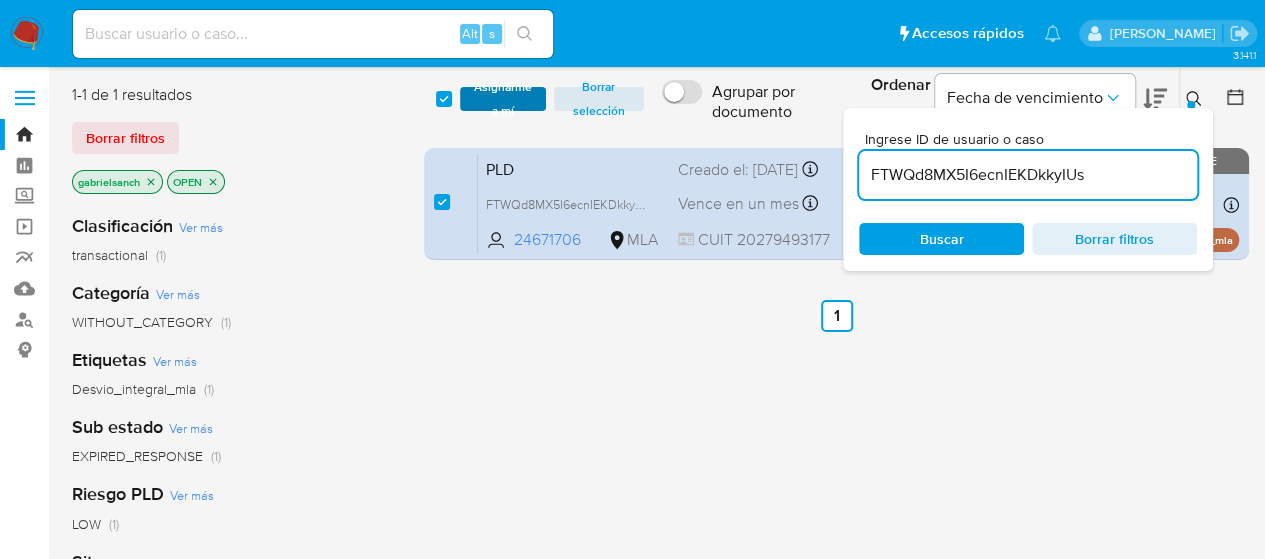 click on "Asignarme a mí" at bounding box center [503, 99] 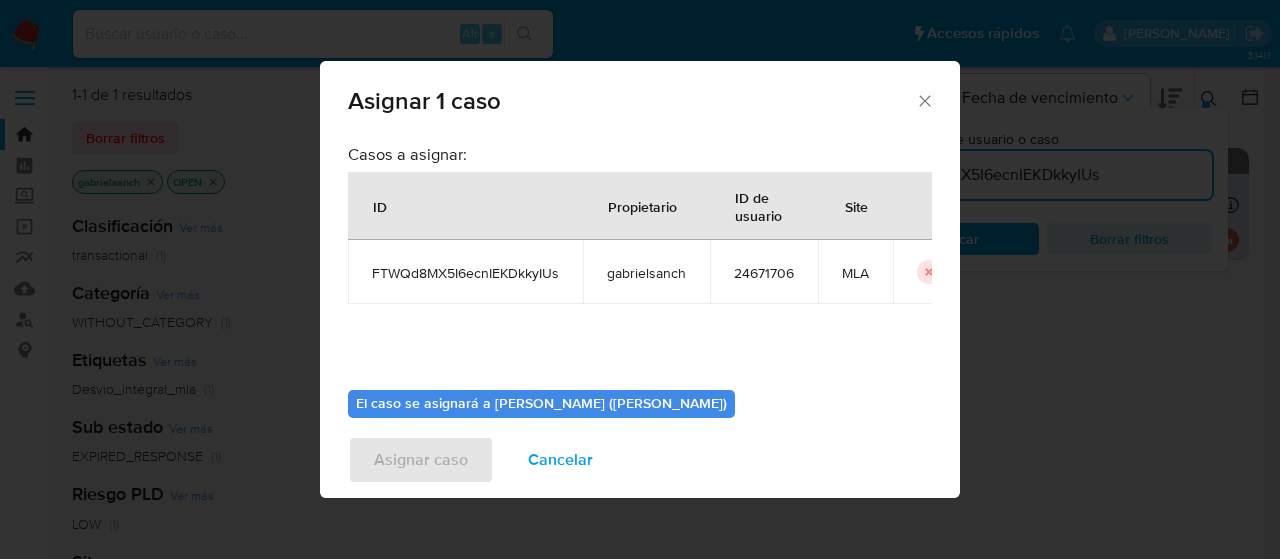 click on "Asignar 1 caso" at bounding box center [640, 97] 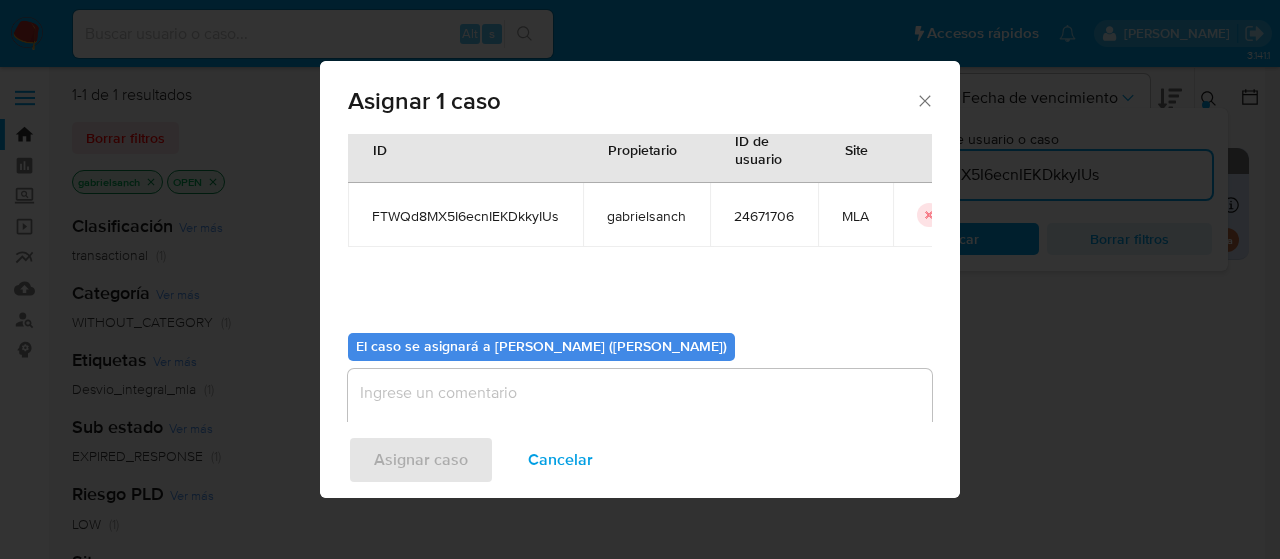 scroll, scrollTop: 102, scrollLeft: 0, axis: vertical 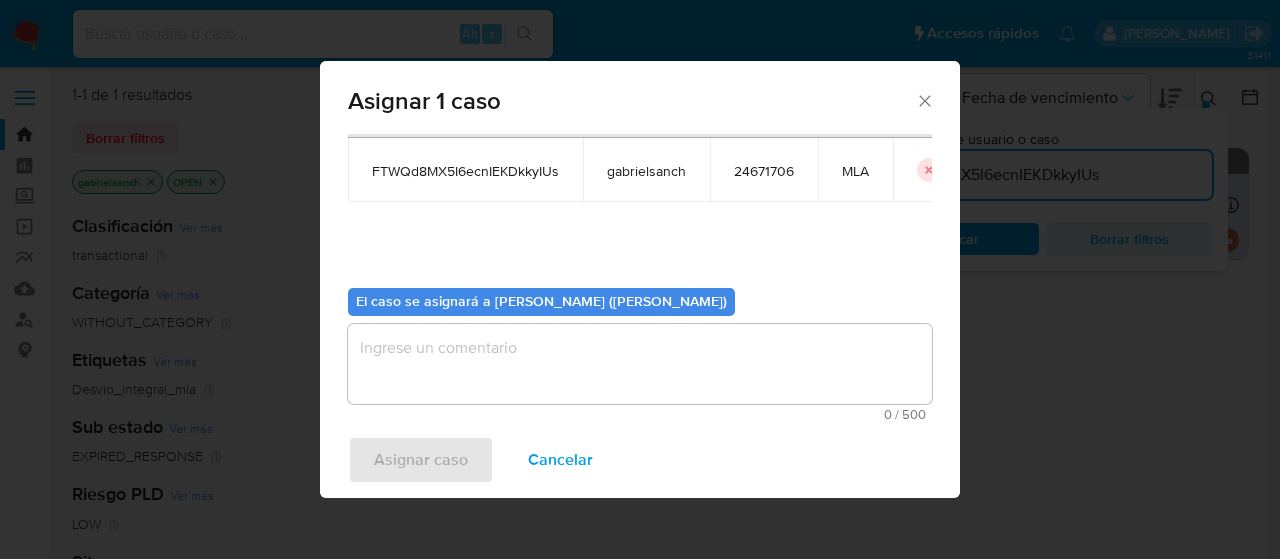 click at bounding box center (640, 364) 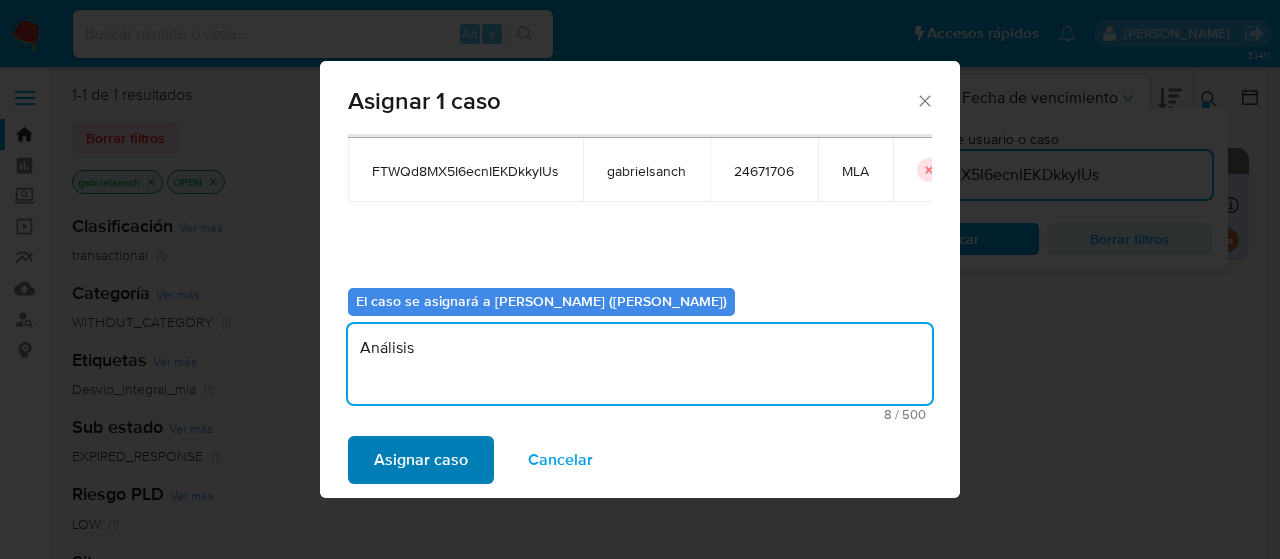 type on "Análisis" 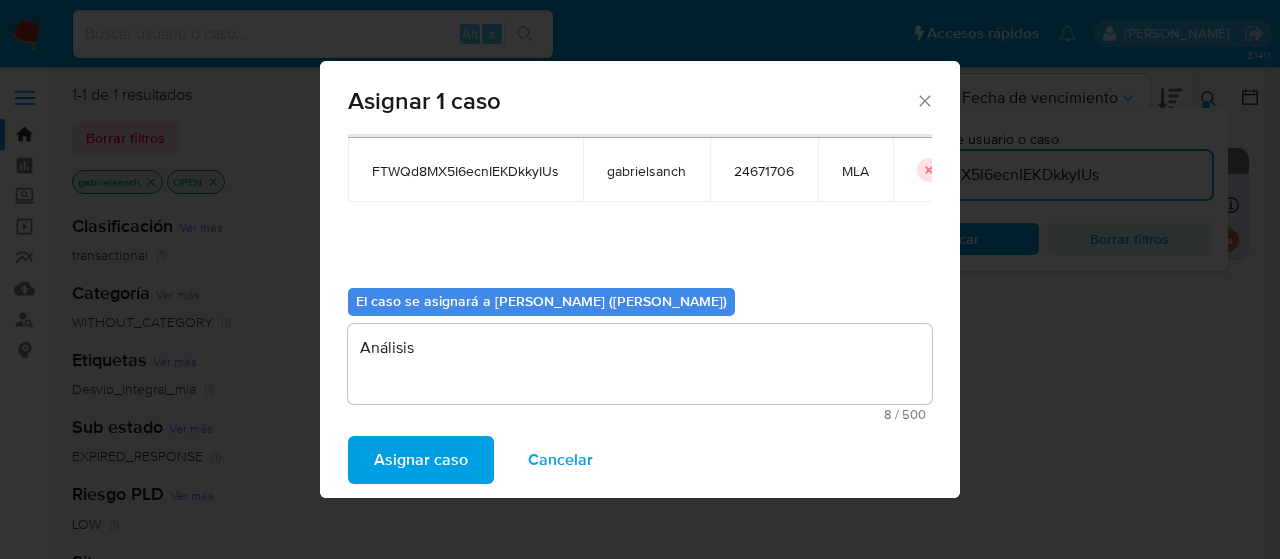 click on "Asignar caso" at bounding box center (421, 460) 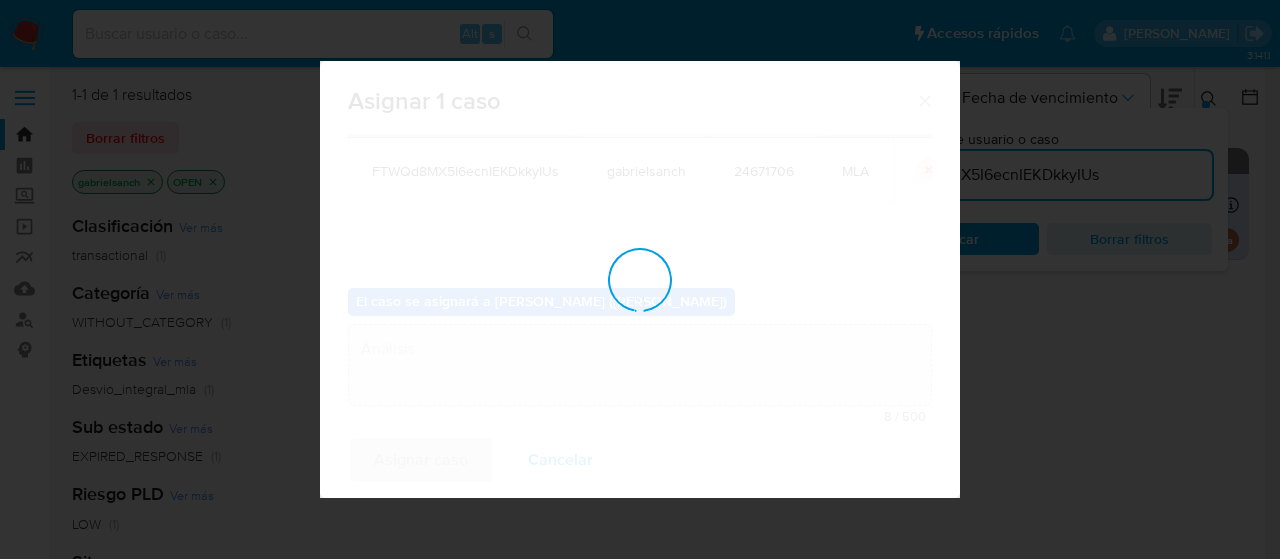 type 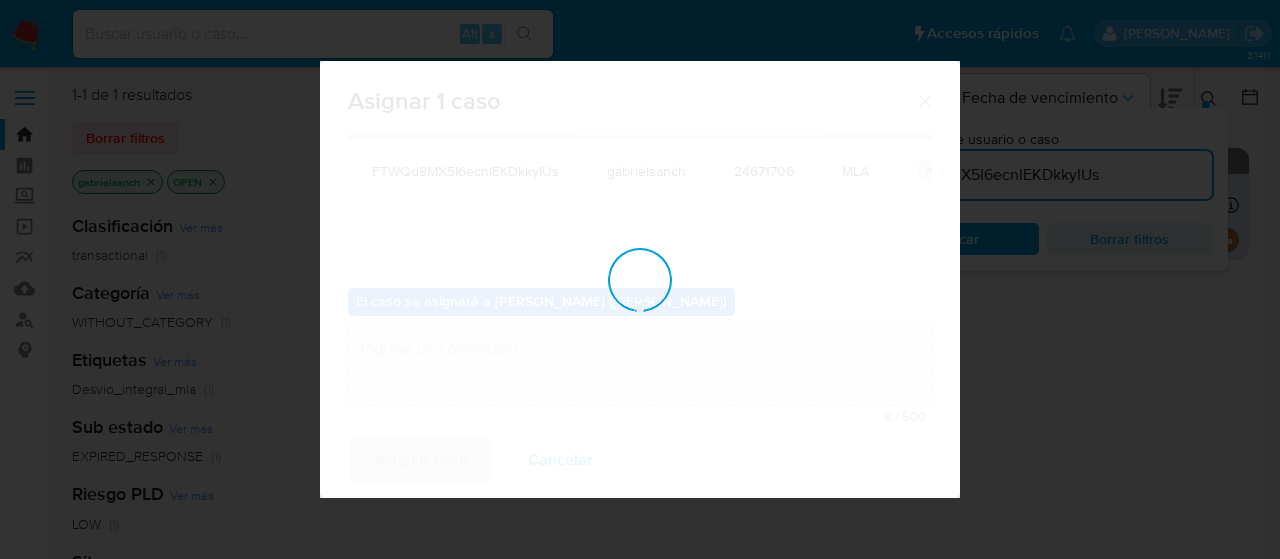 checkbox on "false" 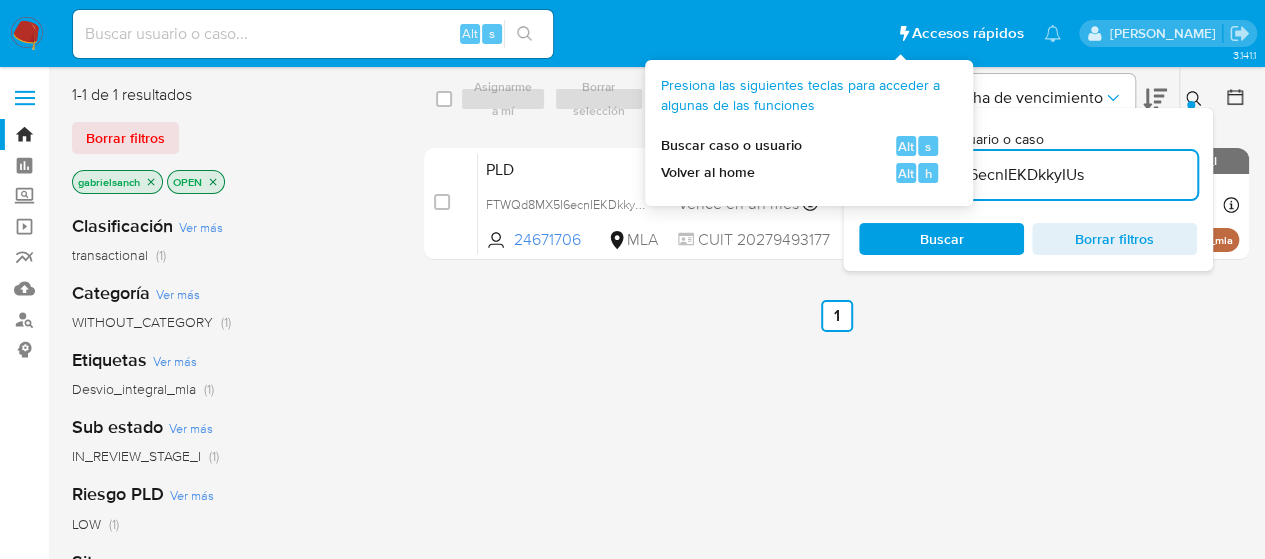click on "Presiona las siguientes teclas para acceder a algunas de las funciones Buscar caso o usuario Alt s Volver al home Alt h" at bounding box center (801, 129) 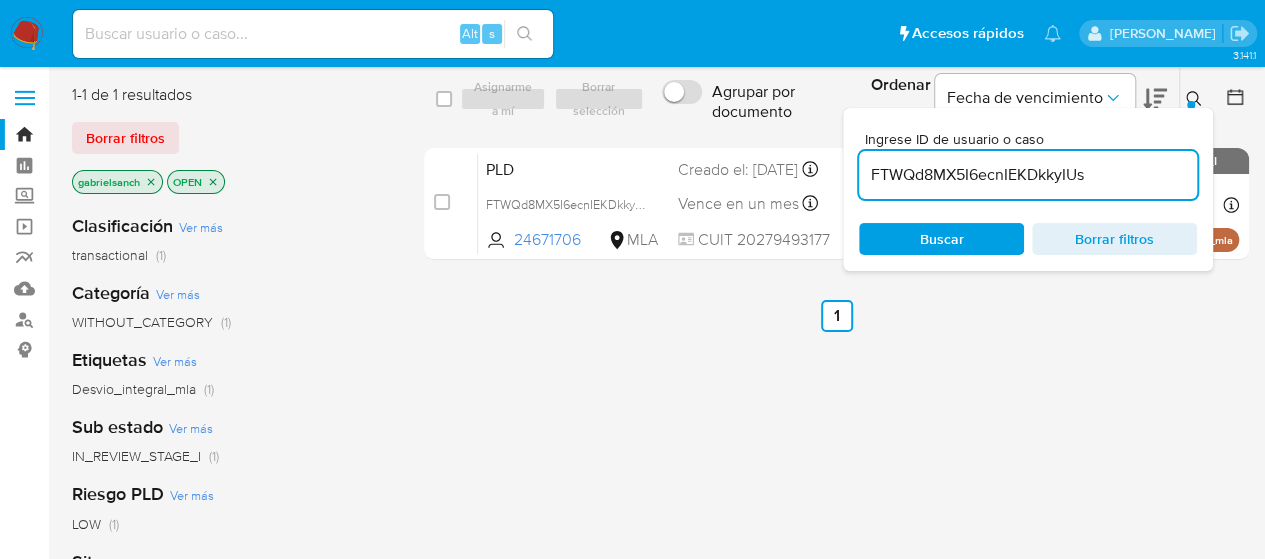 click on "FTWQd8MX5I6ecnIEKDkkyIUs" at bounding box center (1028, 175) 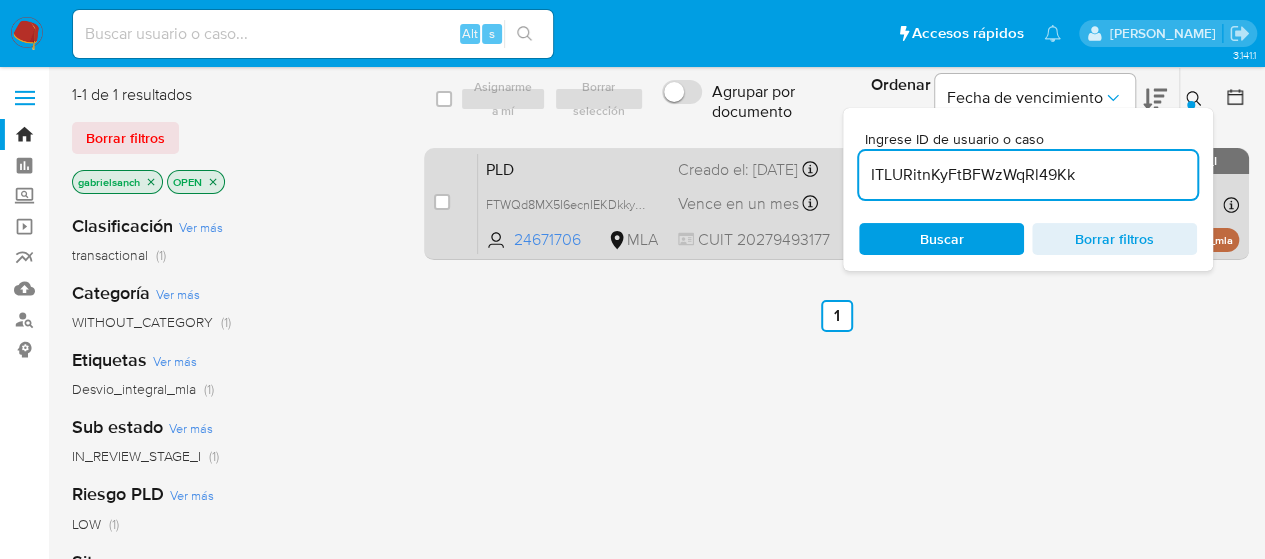type on "ITLURitnKyFtBFWzWqRl49Kk" 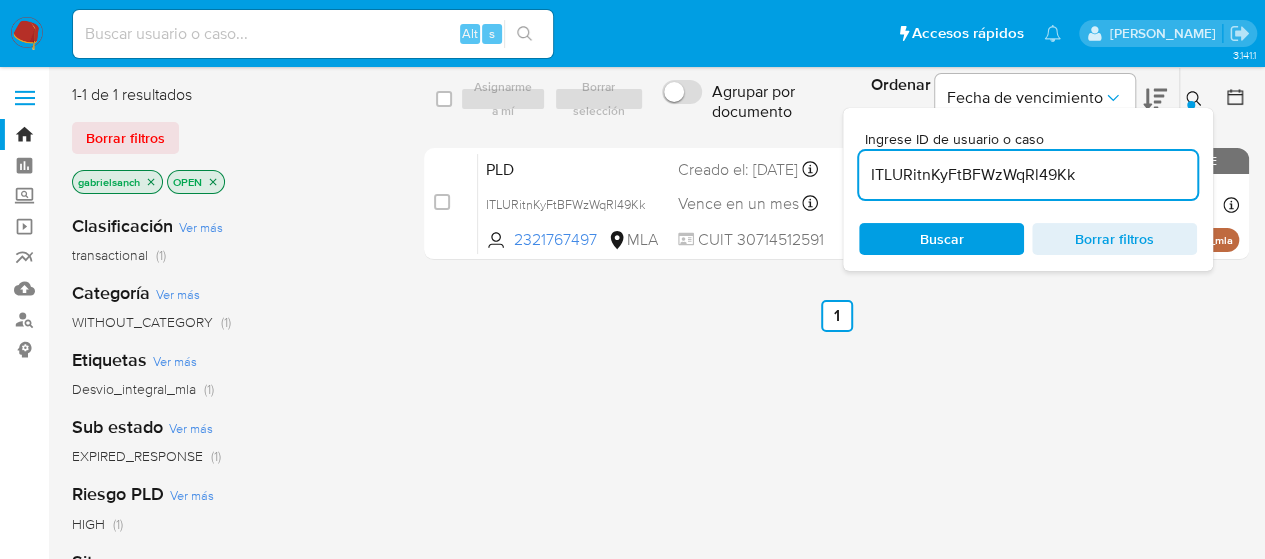 click at bounding box center [442, 202] 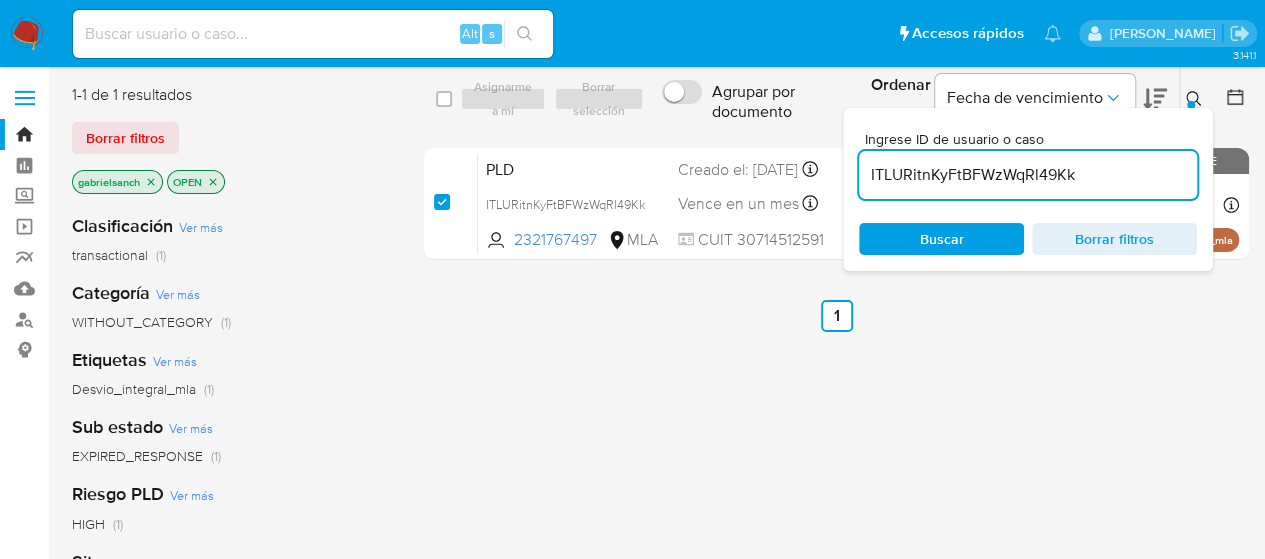 checkbox on "true" 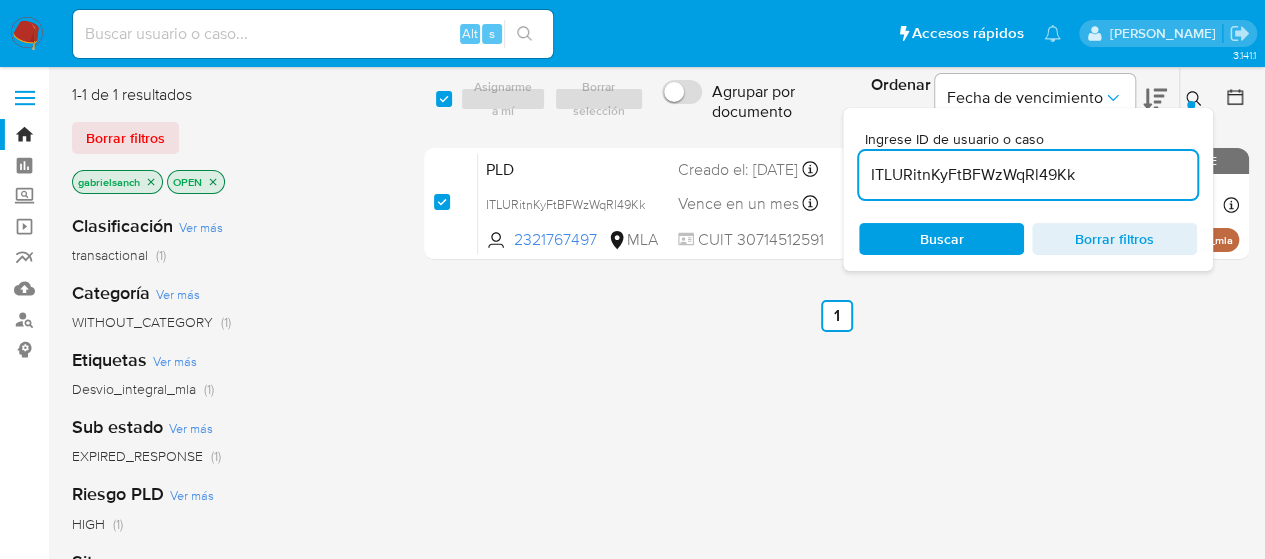 checkbox on "true" 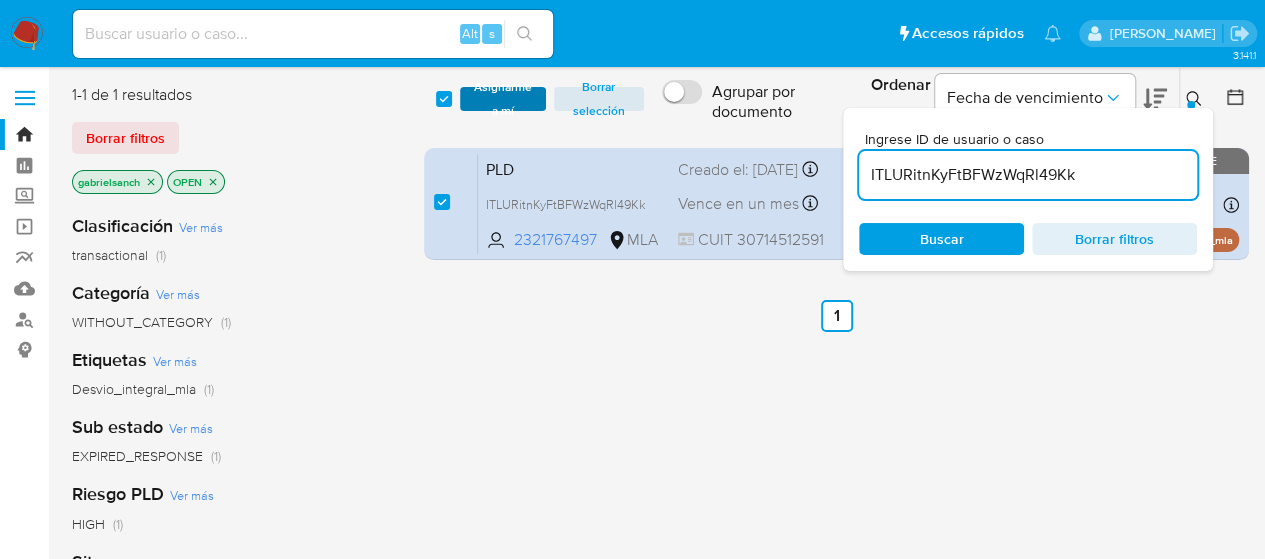 click on "Asignarme a mí" at bounding box center [503, 99] 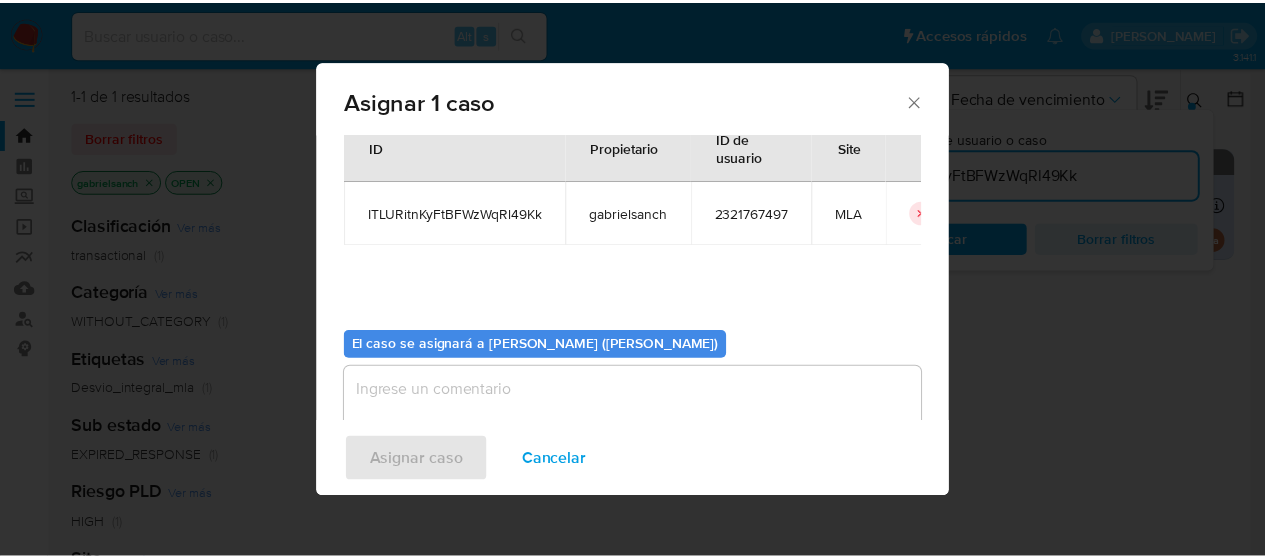 scroll, scrollTop: 102, scrollLeft: 0, axis: vertical 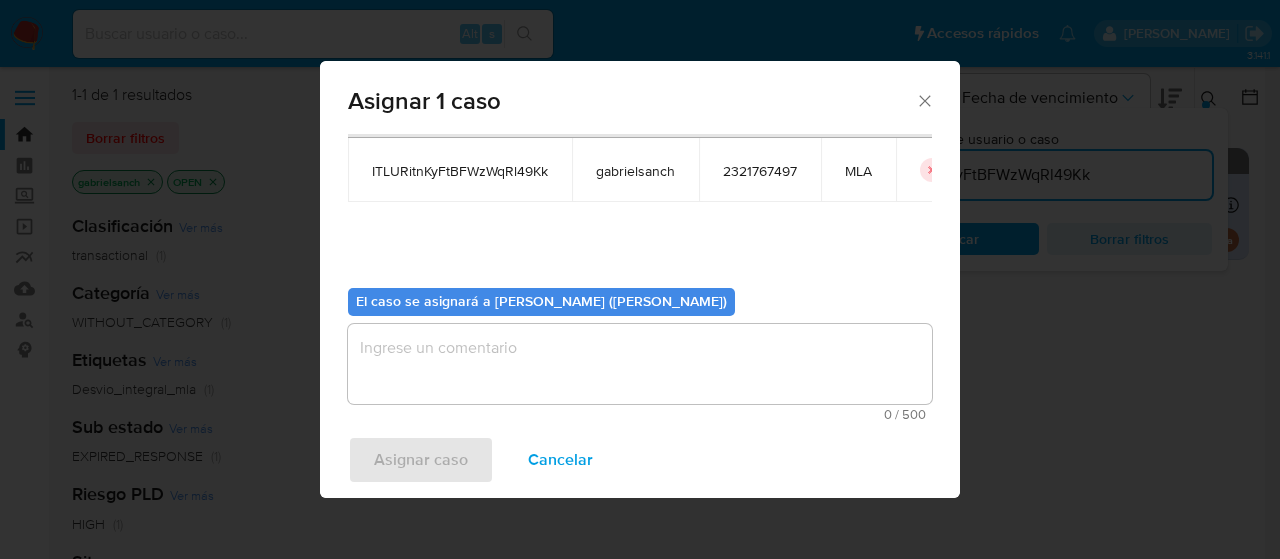 click at bounding box center (640, 364) 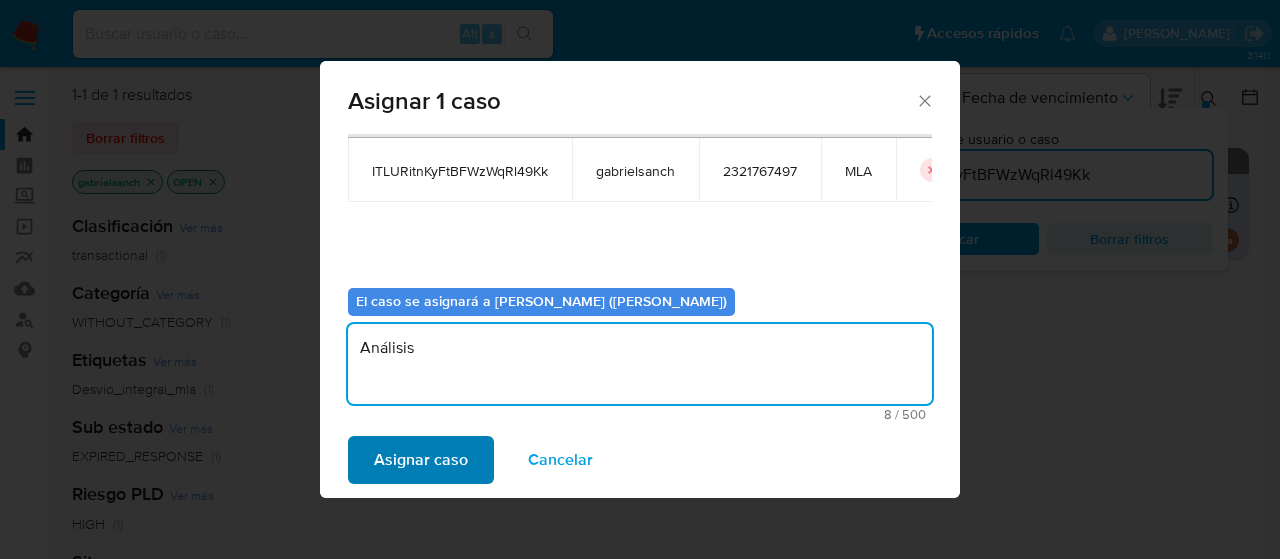 type on "Análisis" 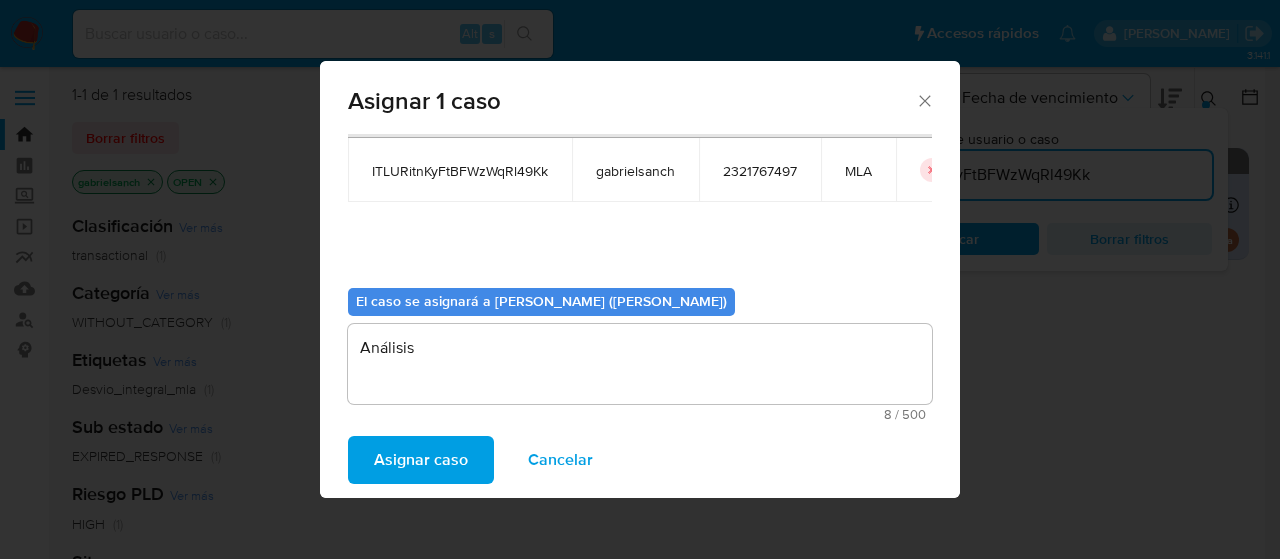 click on "Asignar caso" at bounding box center [421, 460] 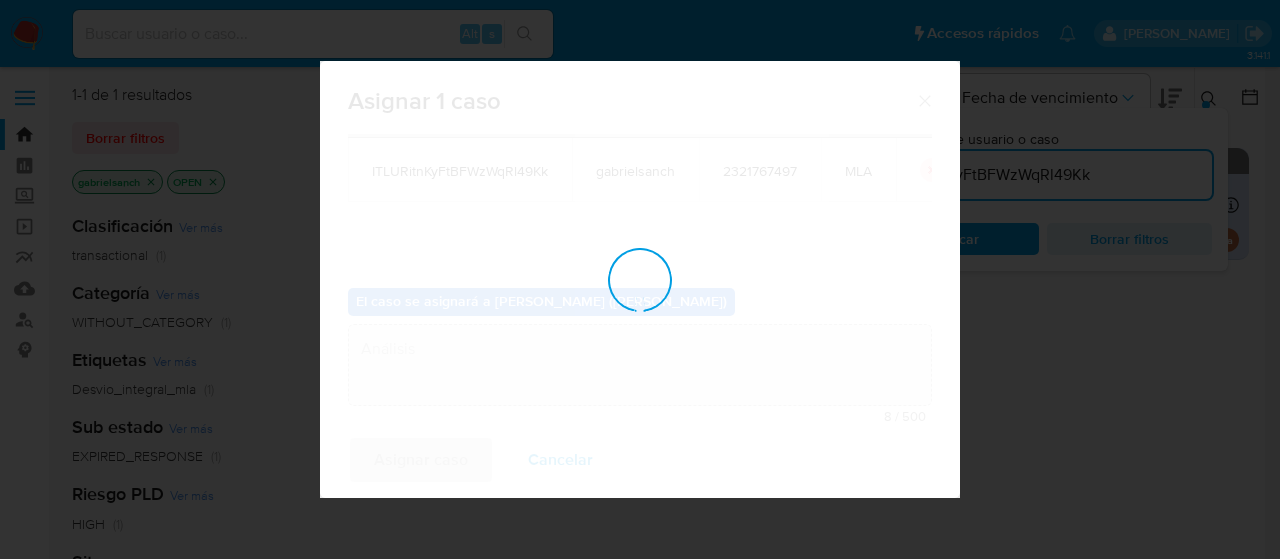 type 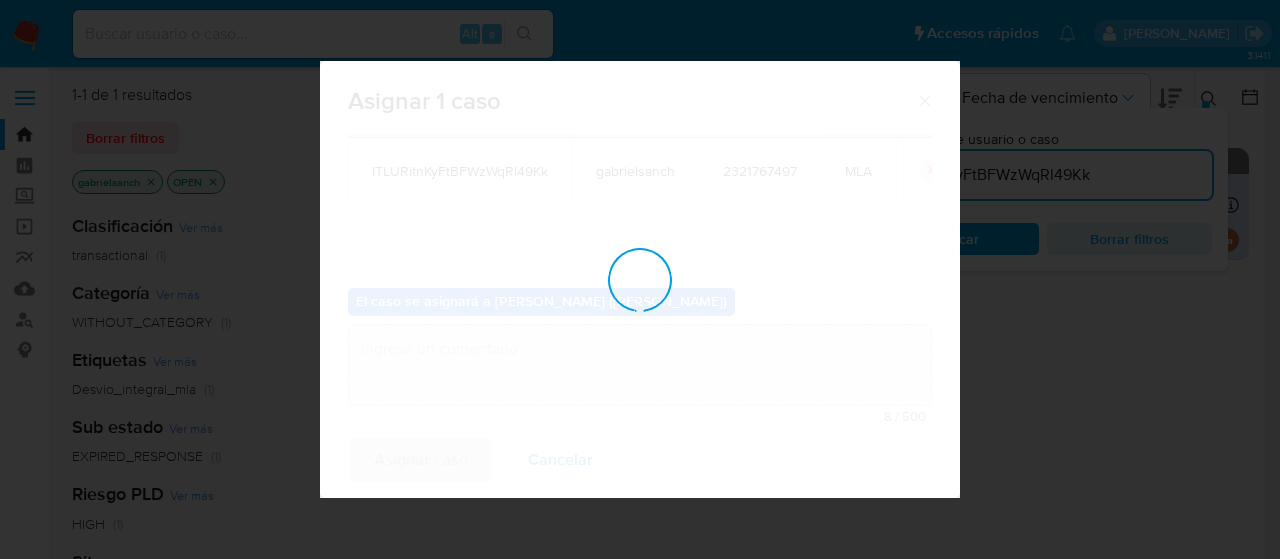 checkbox on "false" 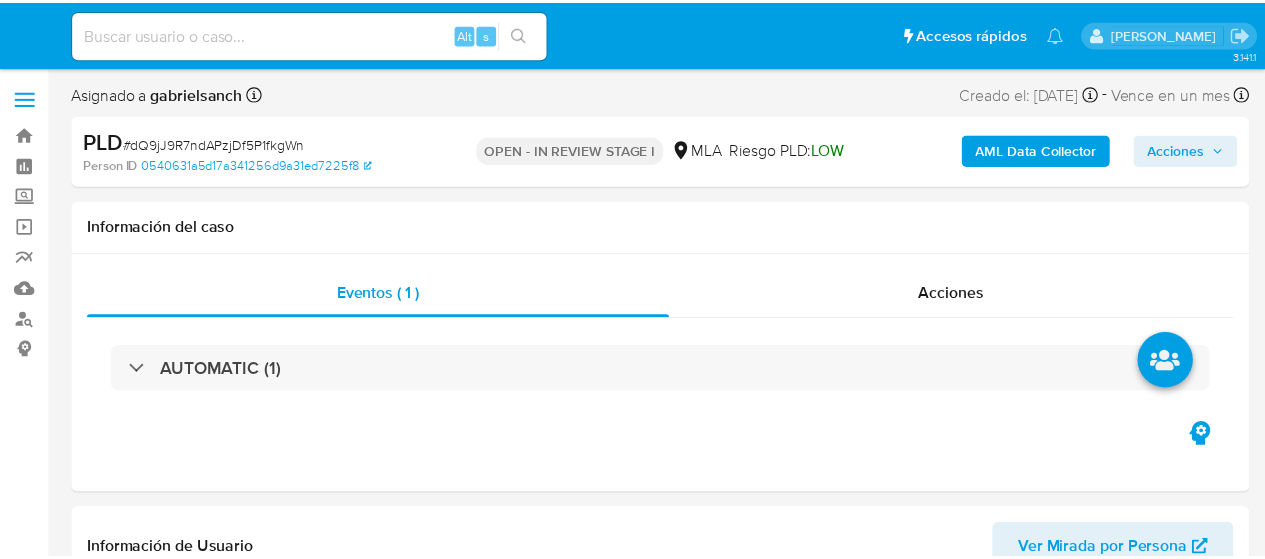 scroll, scrollTop: 0, scrollLeft: 0, axis: both 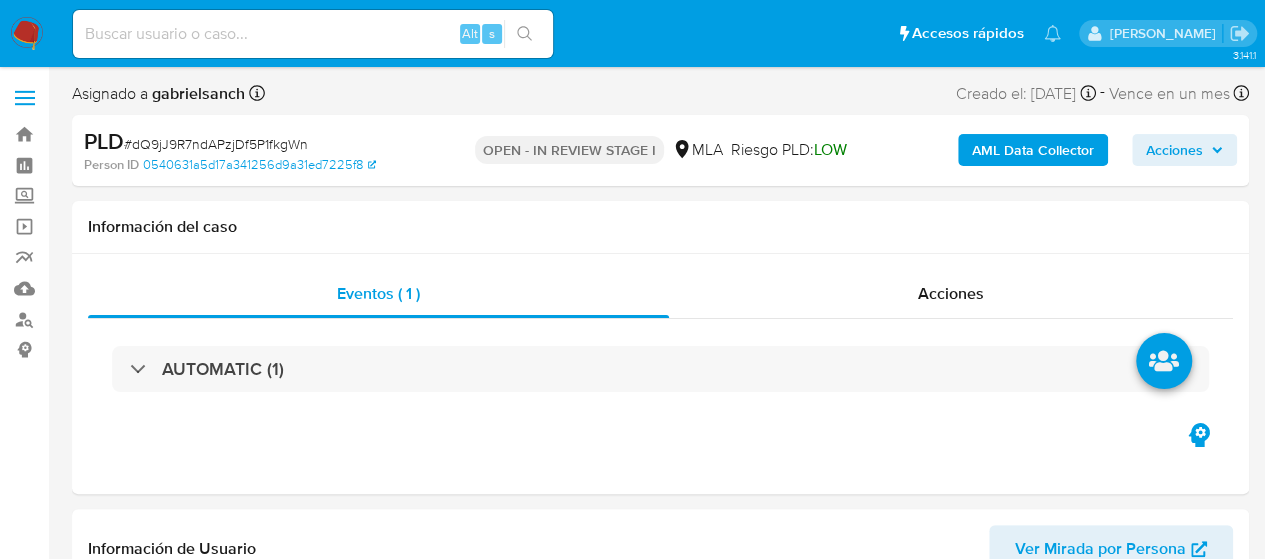 select on "10" 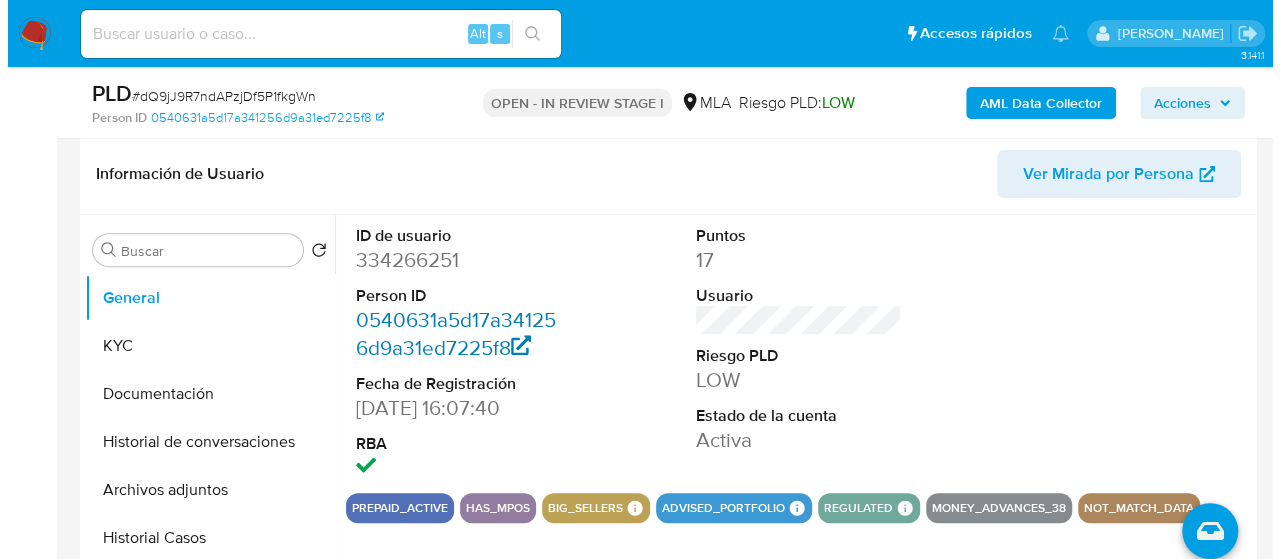 scroll, scrollTop: 400, scrollLeft: 0, axis: vertical 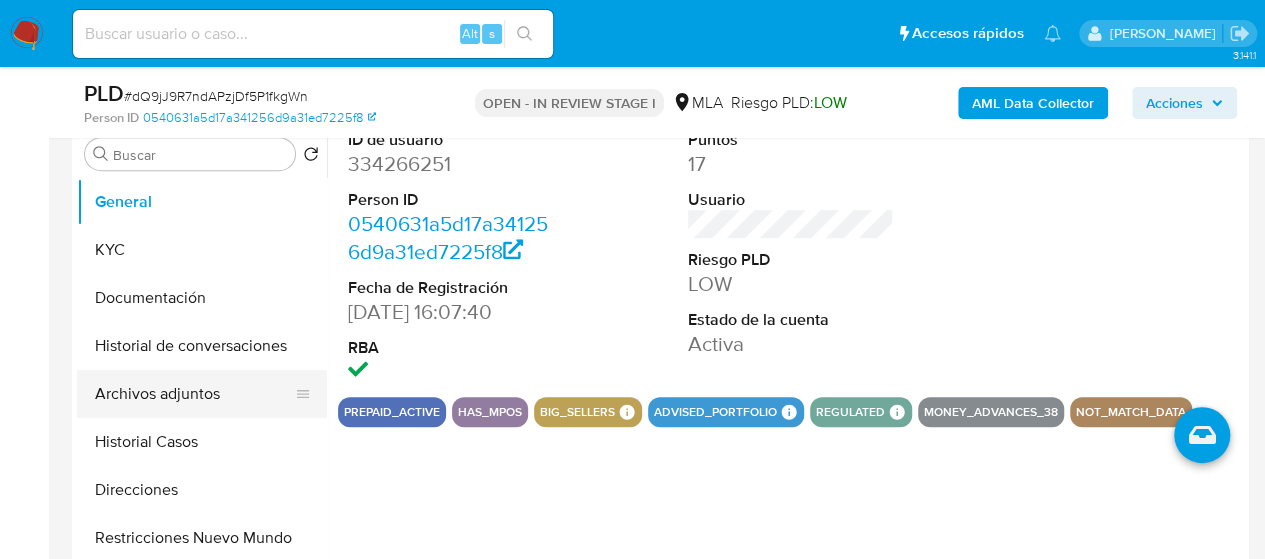 click on "Archivos adjuntos" at bounding box center (194, 394) 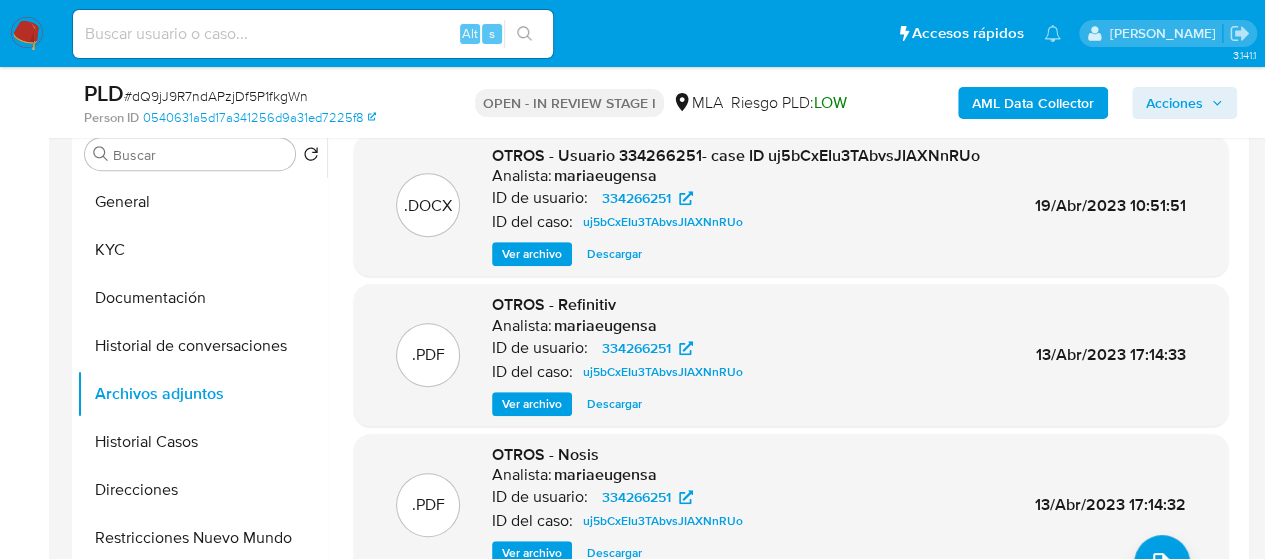 click on "AML Data Collector" at bounding box center (1033, 103) 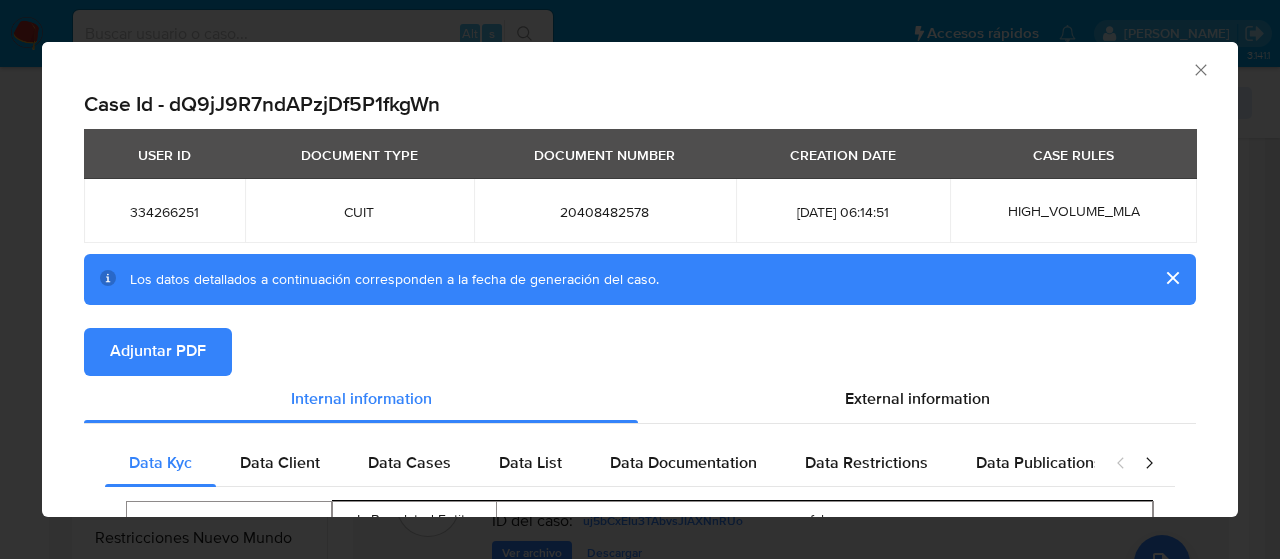 click on "Adjuntar PDF" at bounding box center [158, 352] 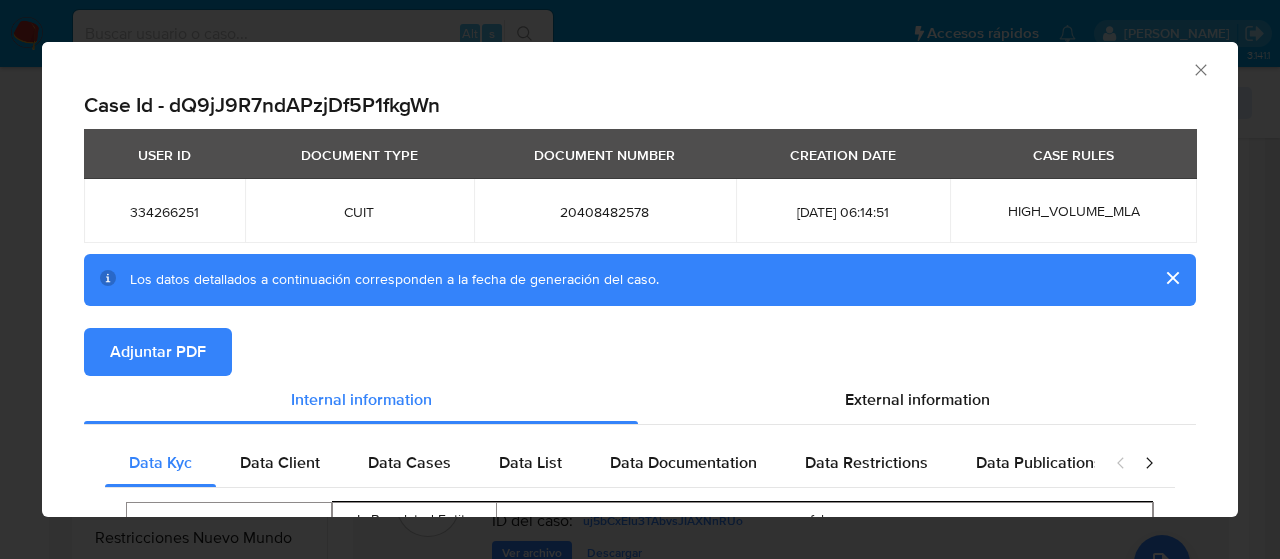 click 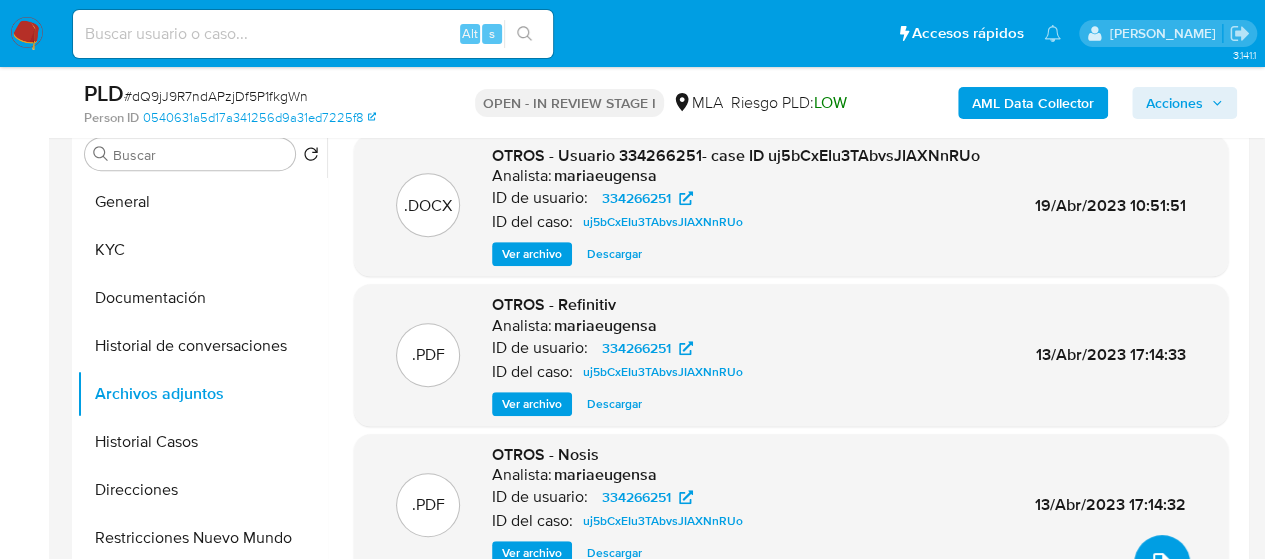 click at bounding box center [1162, 563] 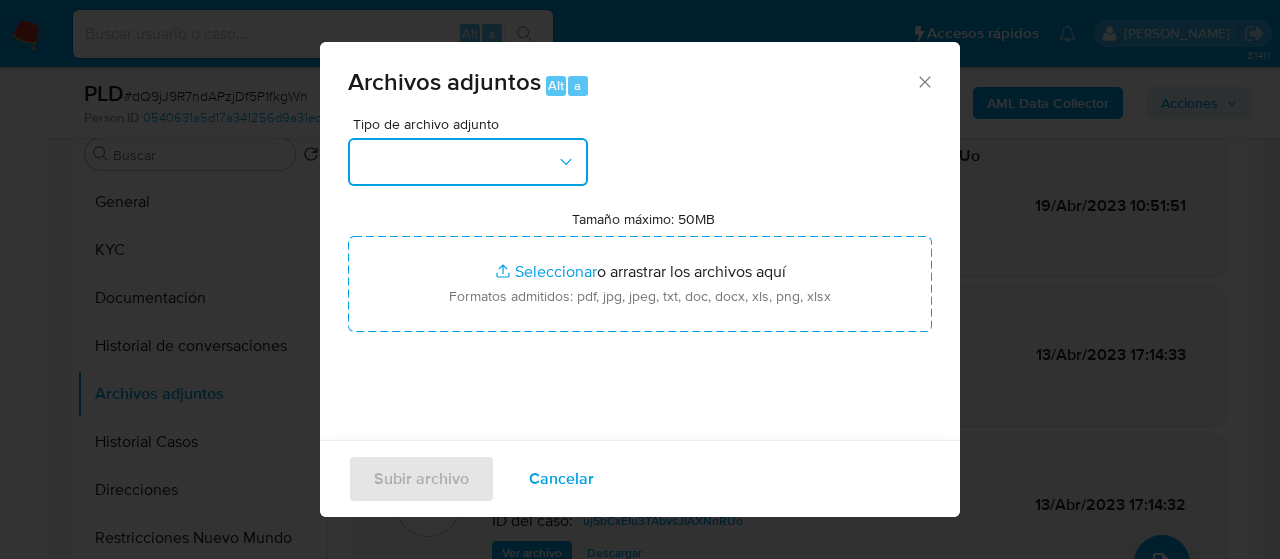 click at bounding box center [468, 162] 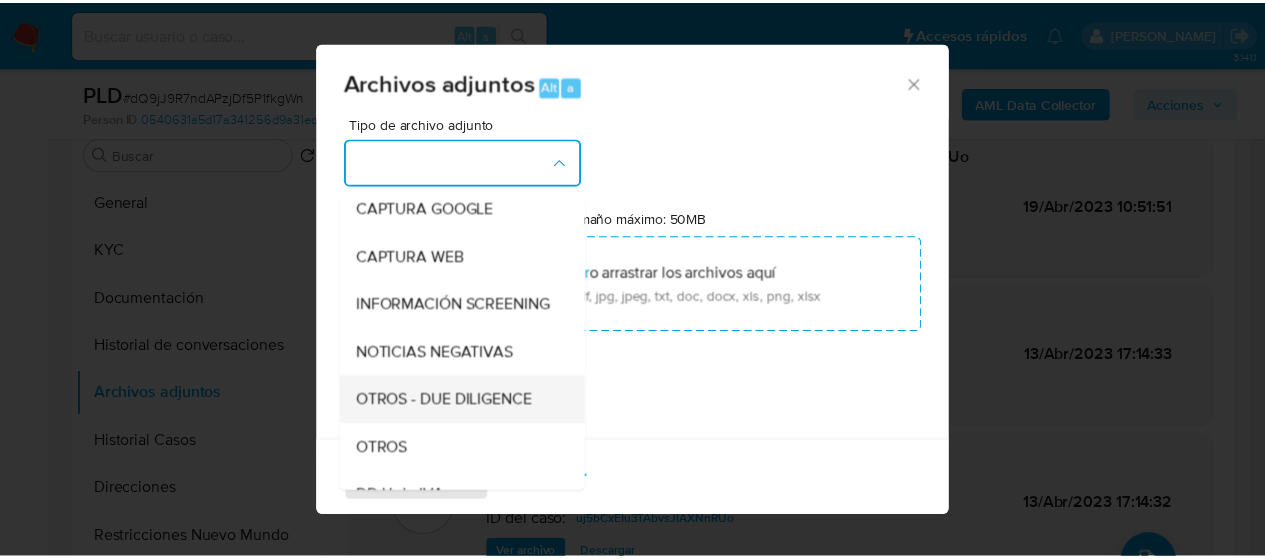 scroll, scrollTop: 300, scrollLeft: 0, axis: vertical 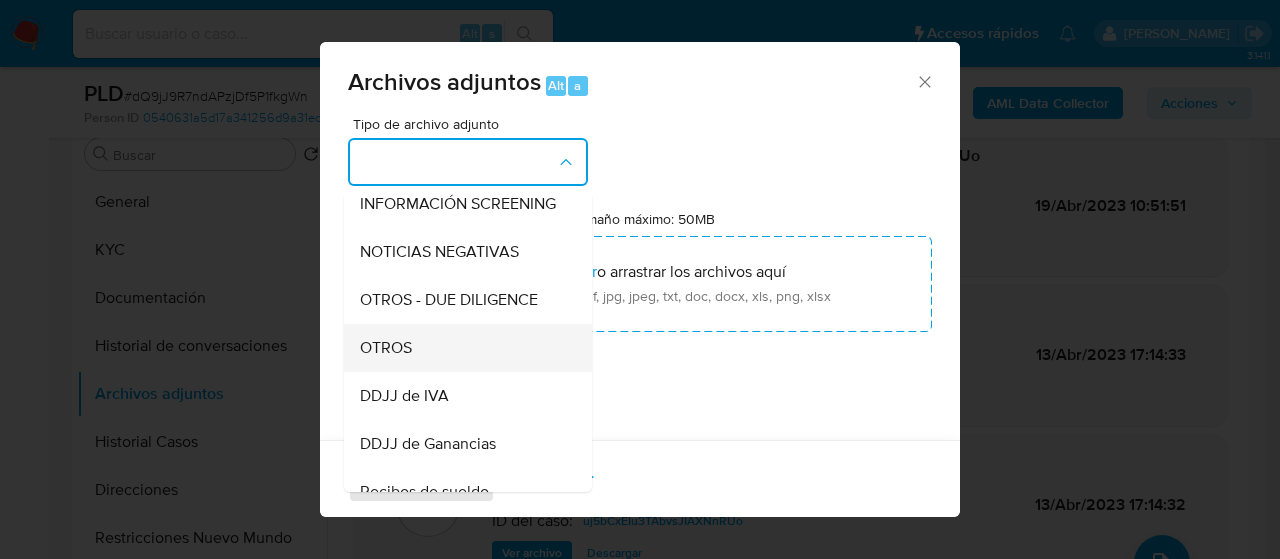 click on "OTROS" at bounding box center (462, 348) 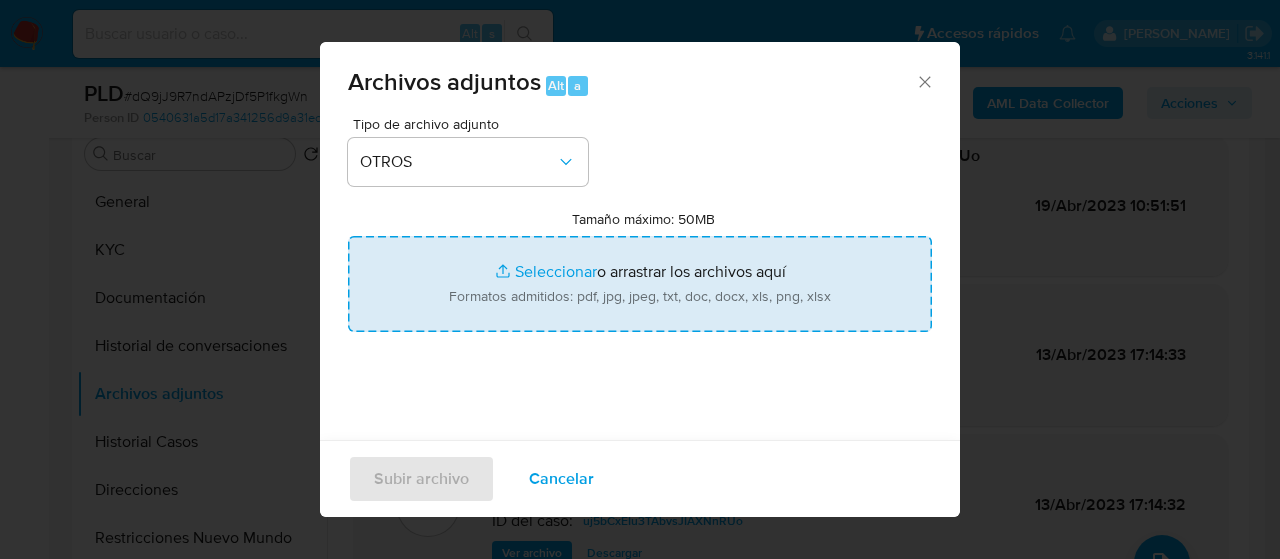 click on "Tamaño máximo: 50MB Seleccionar archivos" at bounding box center (640, 284) 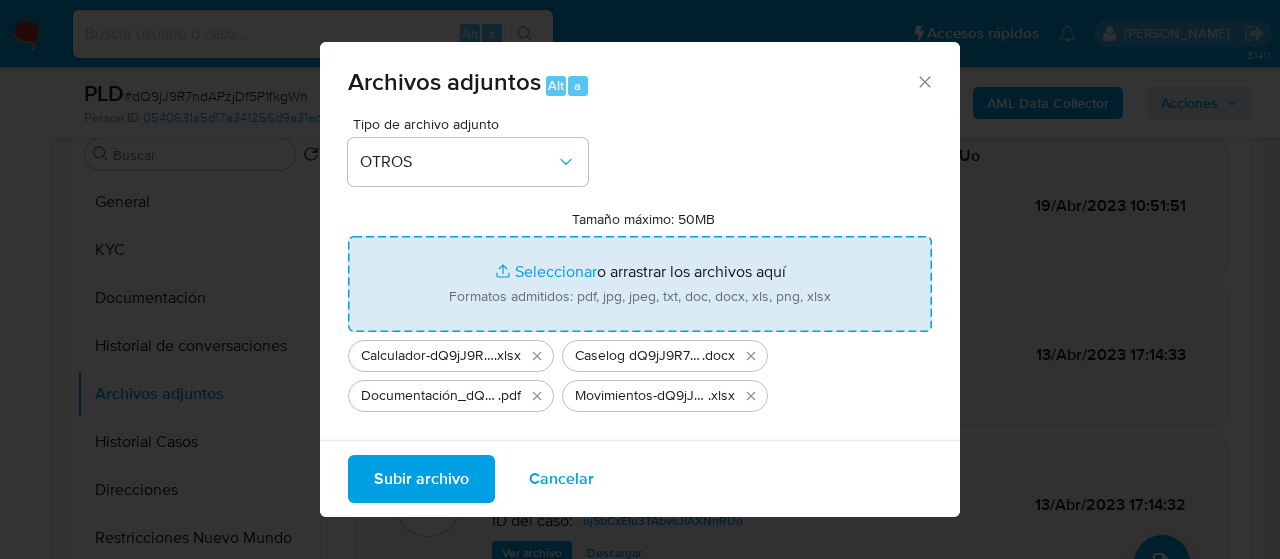 click on "Subir archivo" at bounding box center (421, 479) 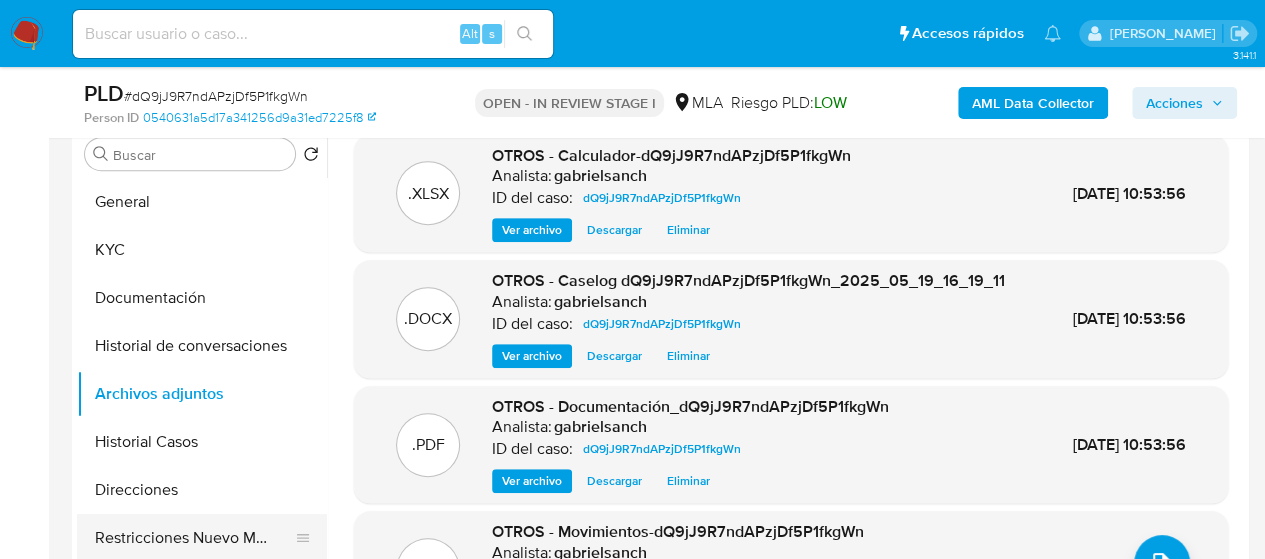 click on "Restricciones Nuevo Mundo" at bounding box center (194, 538) 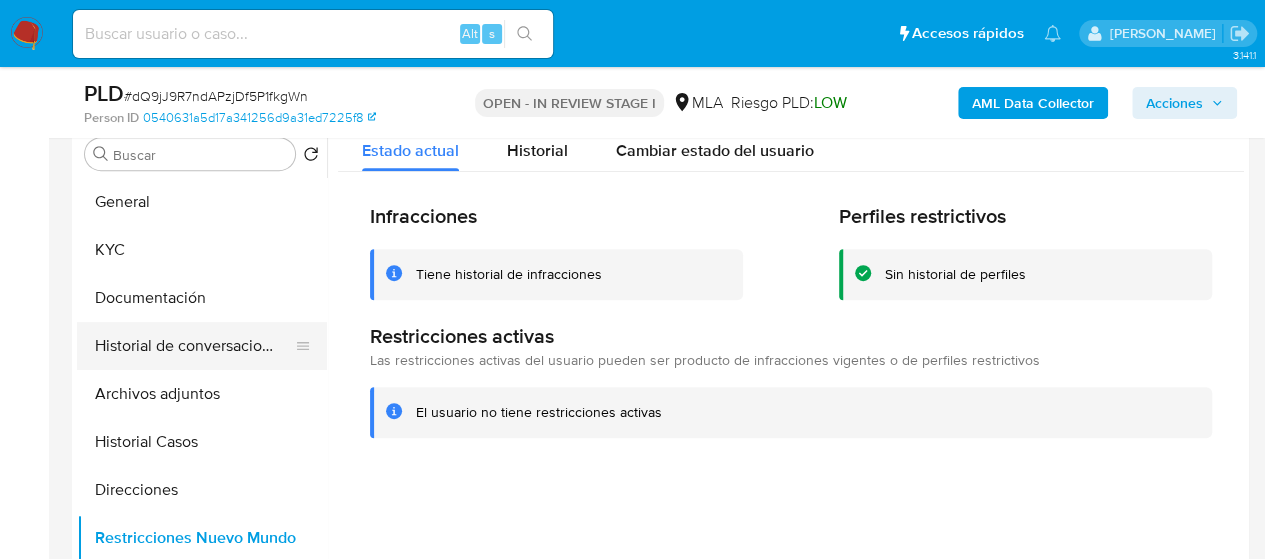 click on "Historial de conversaciones" at bounding box center [194, 346] 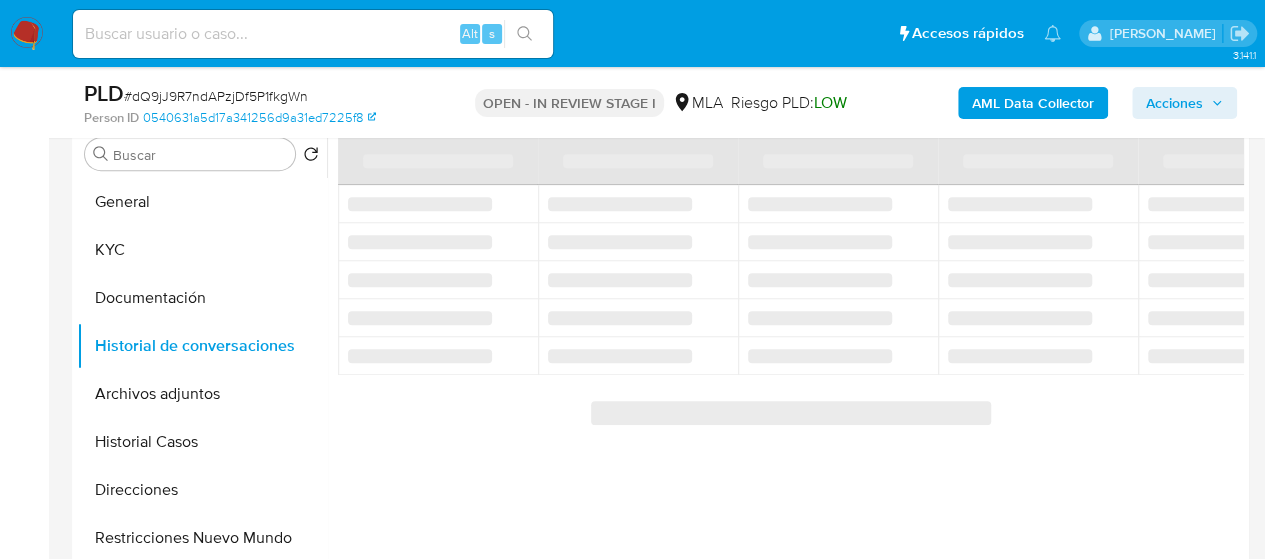 scroll, scrollTop: 300, scrollLeft: 0, axis: vertical 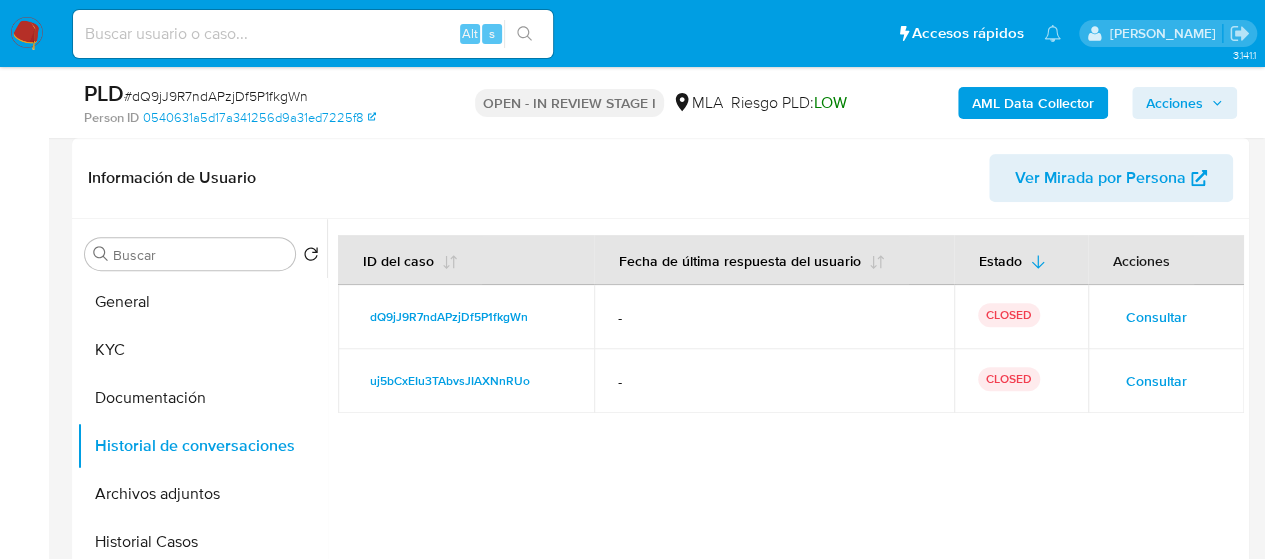 click on "Acciones" at bounding box center [1174, 103] 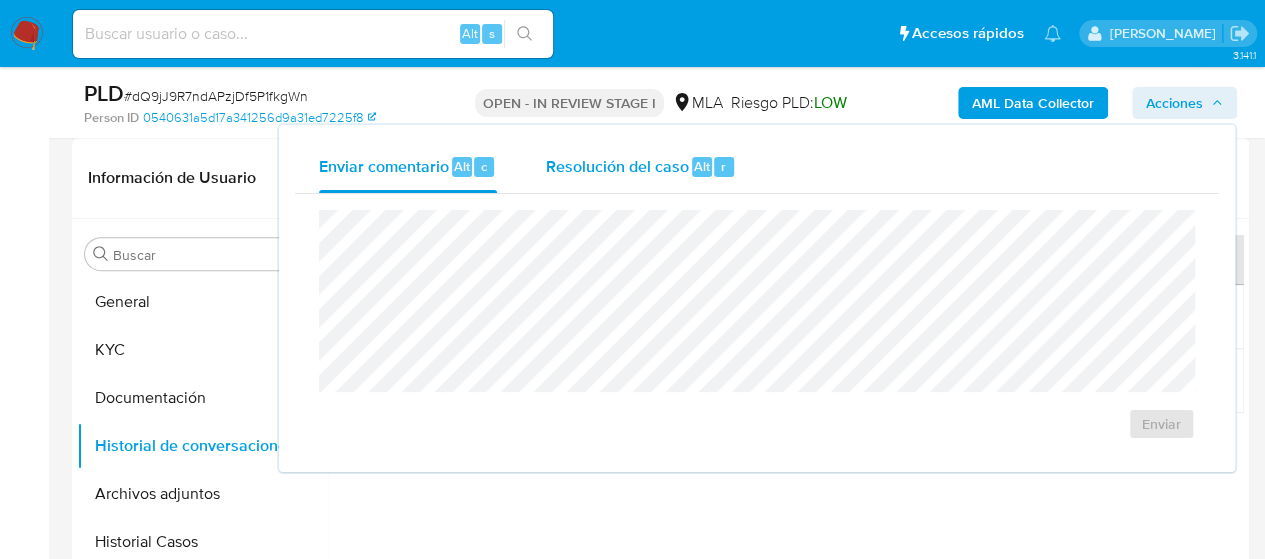 click on "Resolución del caso Alt r" at bounding box center (640, 167) 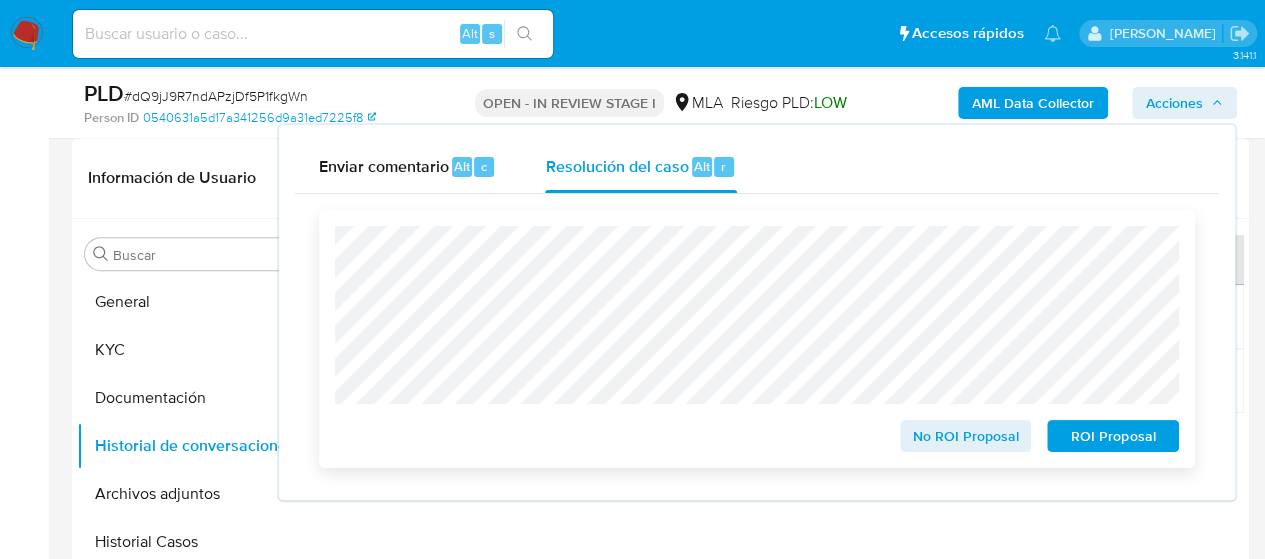 click on "No ROI Proposal" at bounding box center [966, 436] 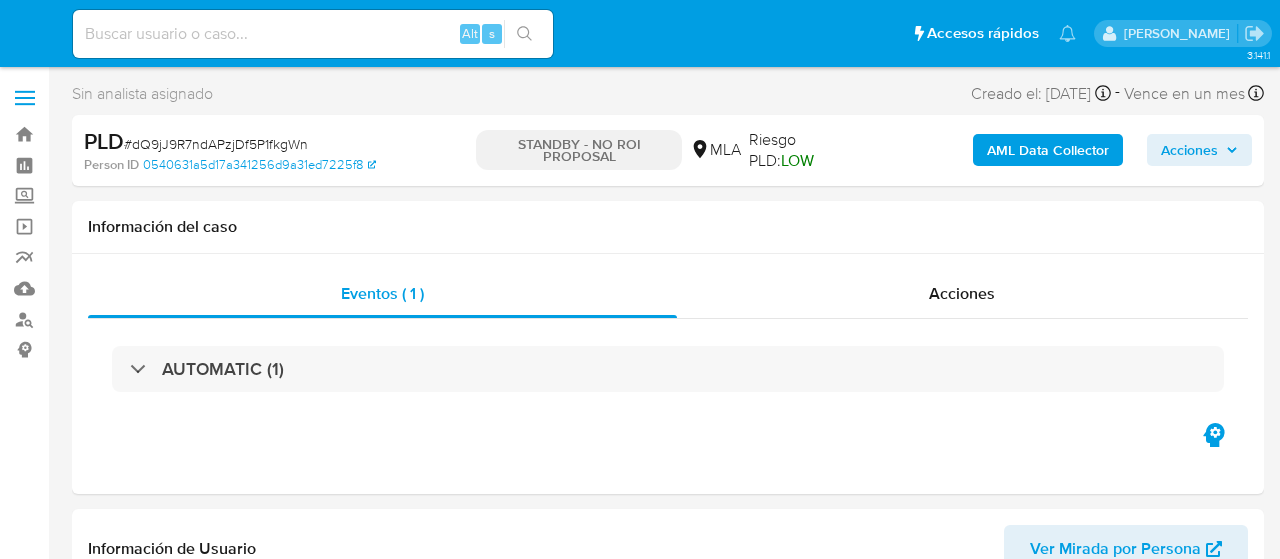 select on "10" 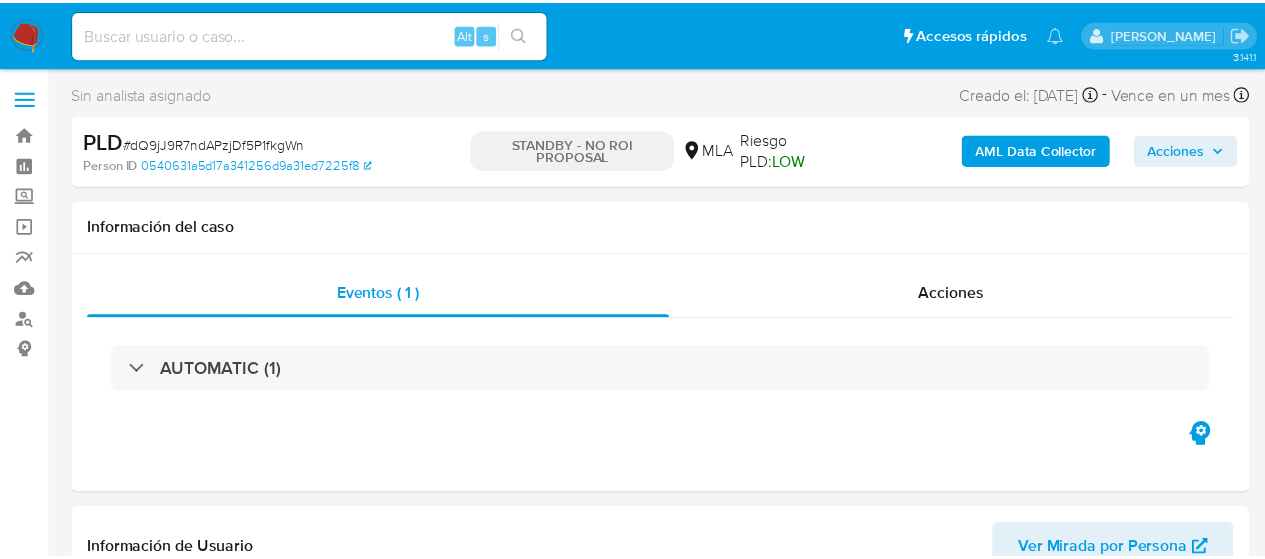 scroll, scrollTop: 0, scrollLeft: 0, axis: both 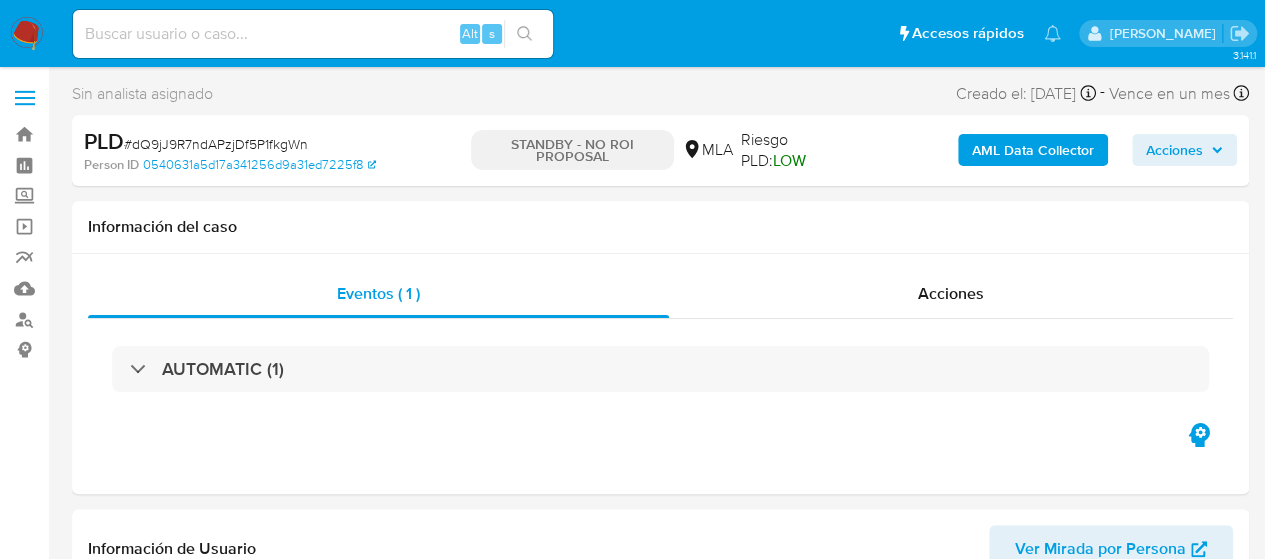 click on "Alt s" at bounding box center [313, 34] 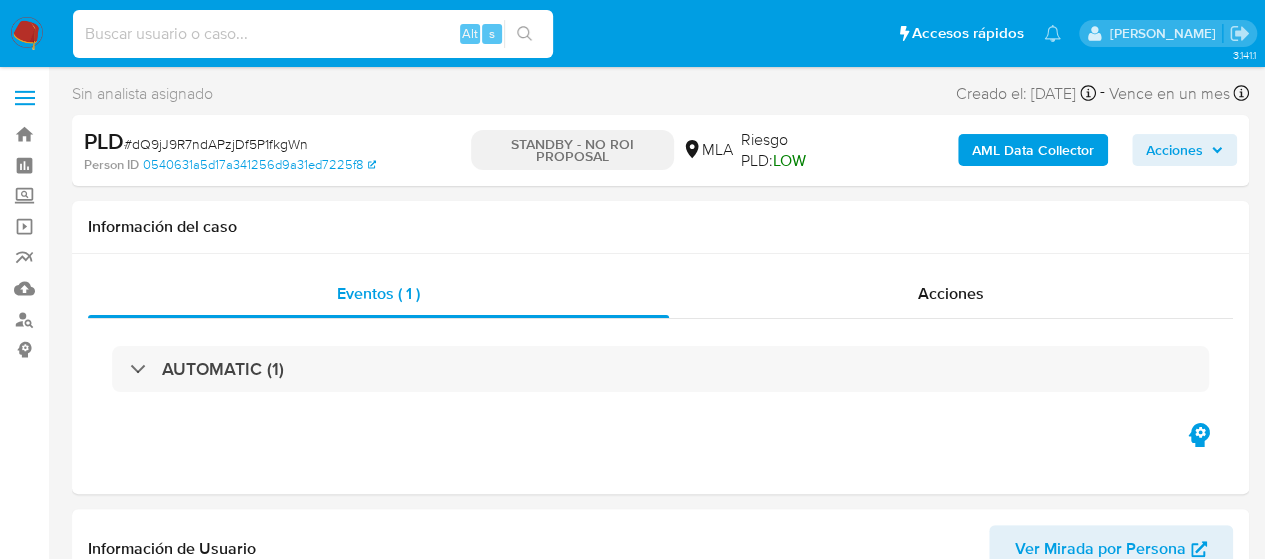 paste on "FTWQd8MX5I6ecnIEKDkkyIUs" 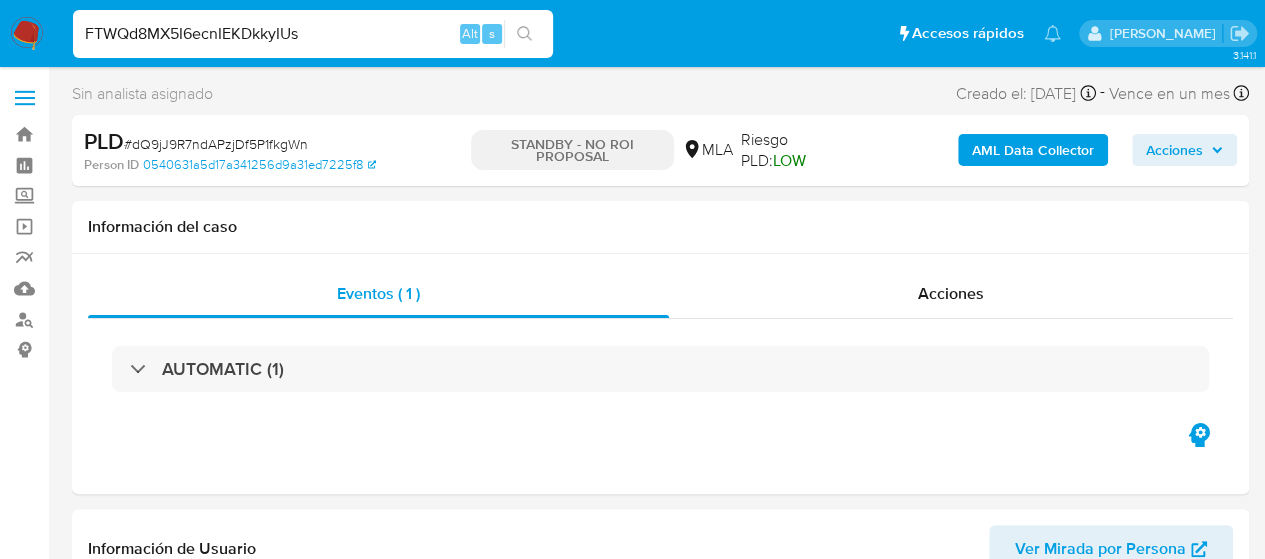 type on "FTWQd8MX5I6ecnIEKDkkyIUs" 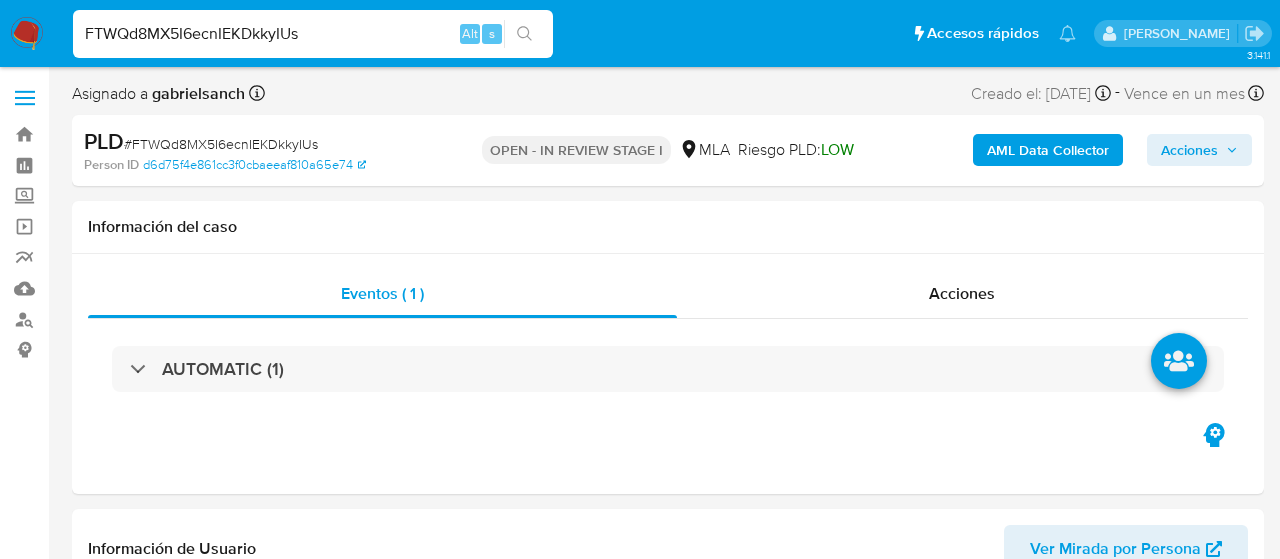 select on "10" 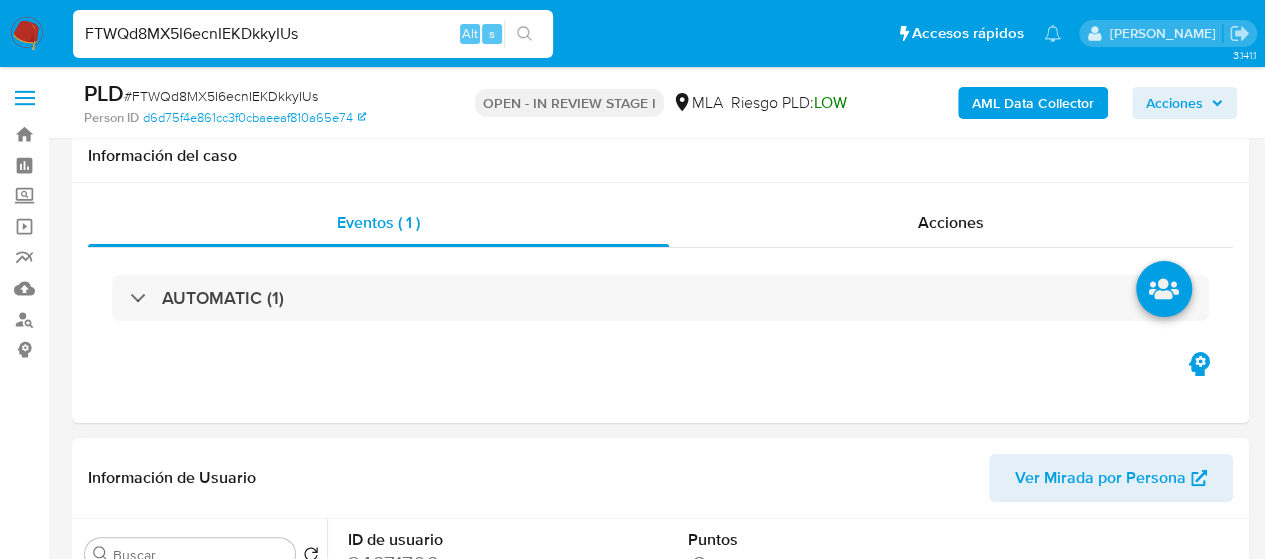 scroll, scrollTop: 400, scrollLeft: 0, axis: vertical 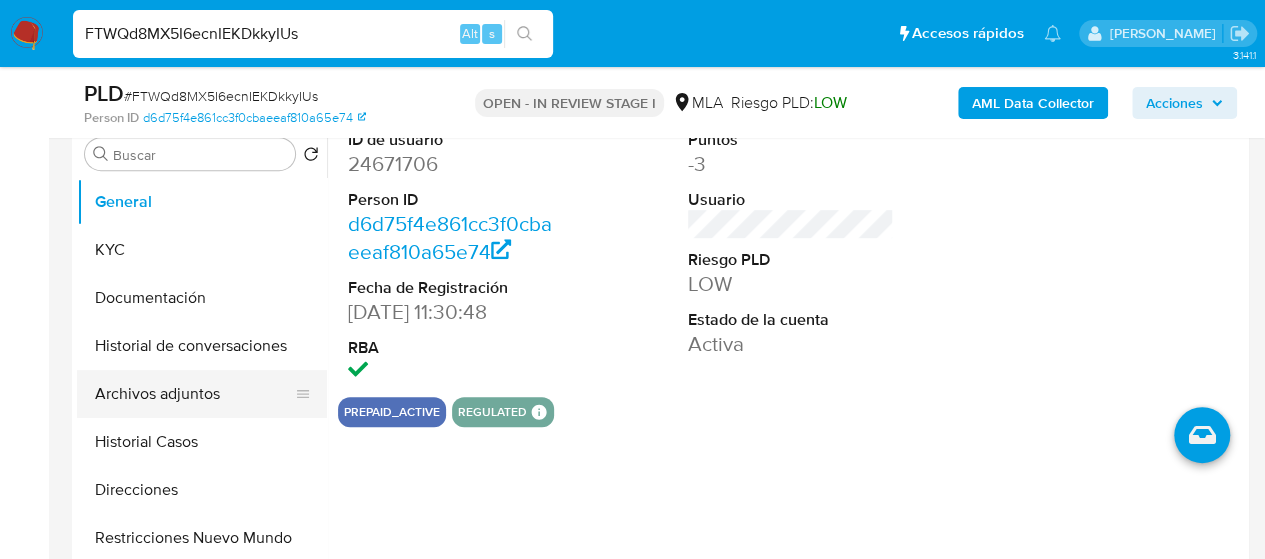 click on "Archivos adjuntos" at bounding box center [194, 394] 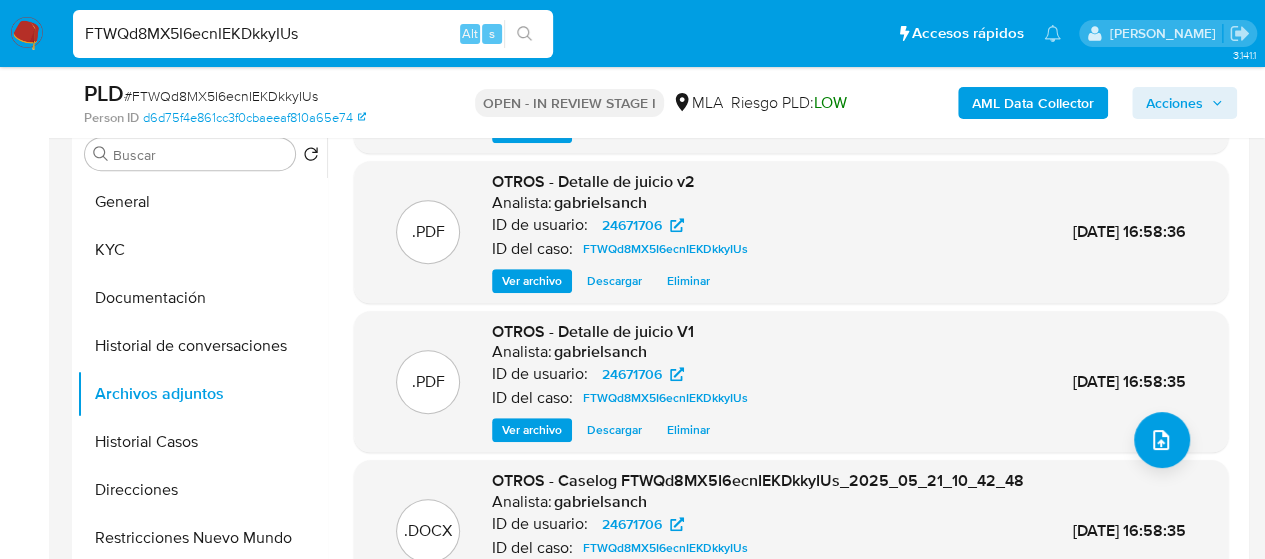 scroll, scrollTop: 190, scrollLeft: 0, axis: vertical 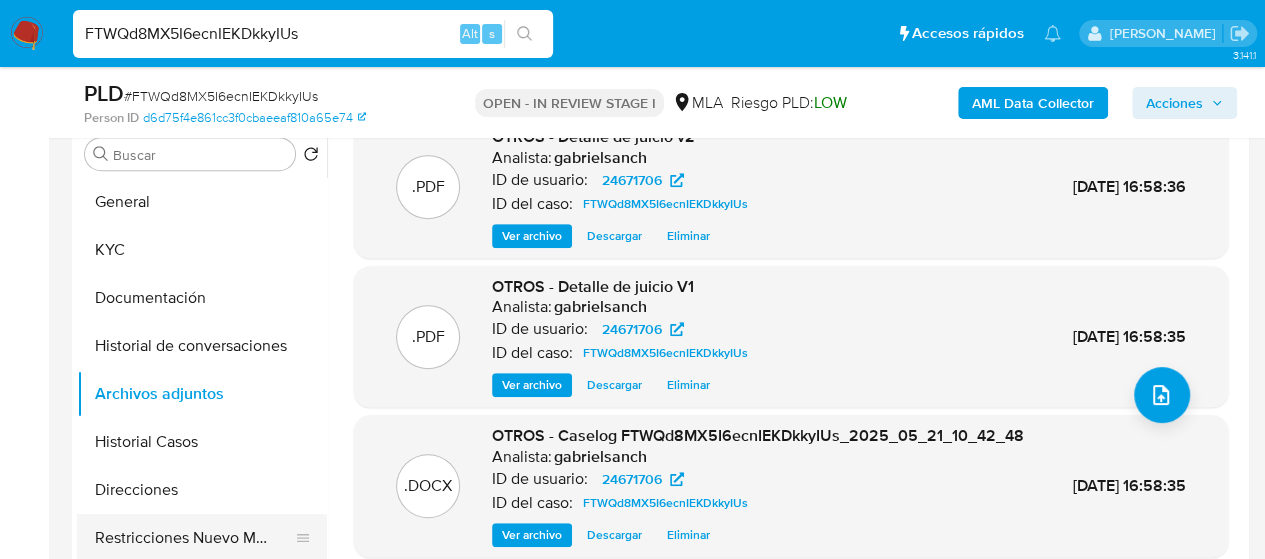 click on "Restricciones Nuevo Mundo" at bounding box center [194, 538] 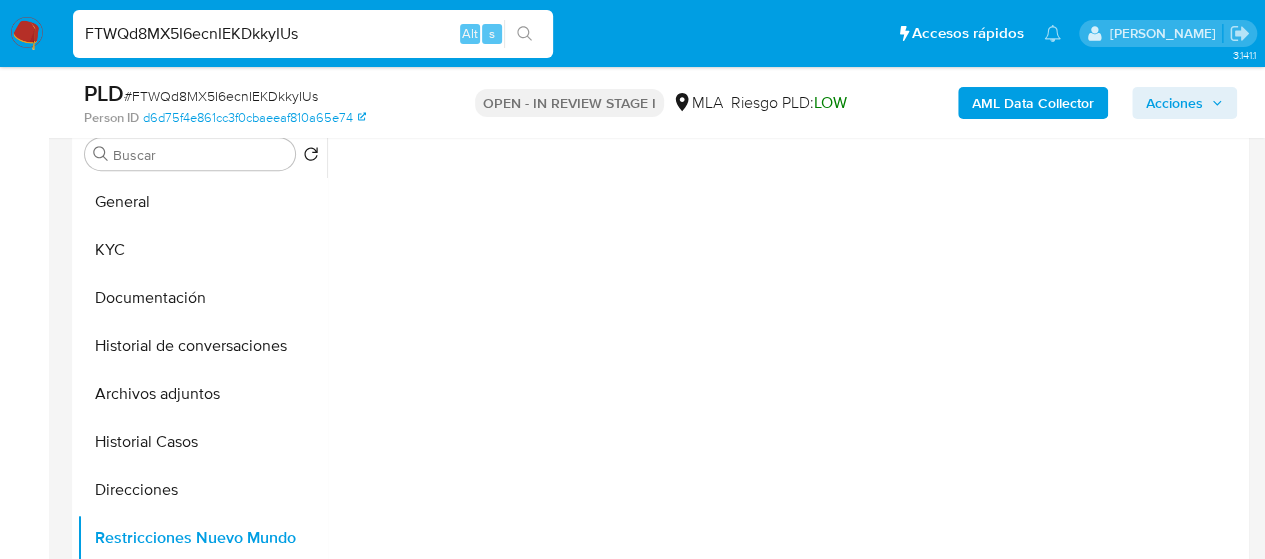 scroll, scrollTop: 0, scrollLeft: 0, axis: both 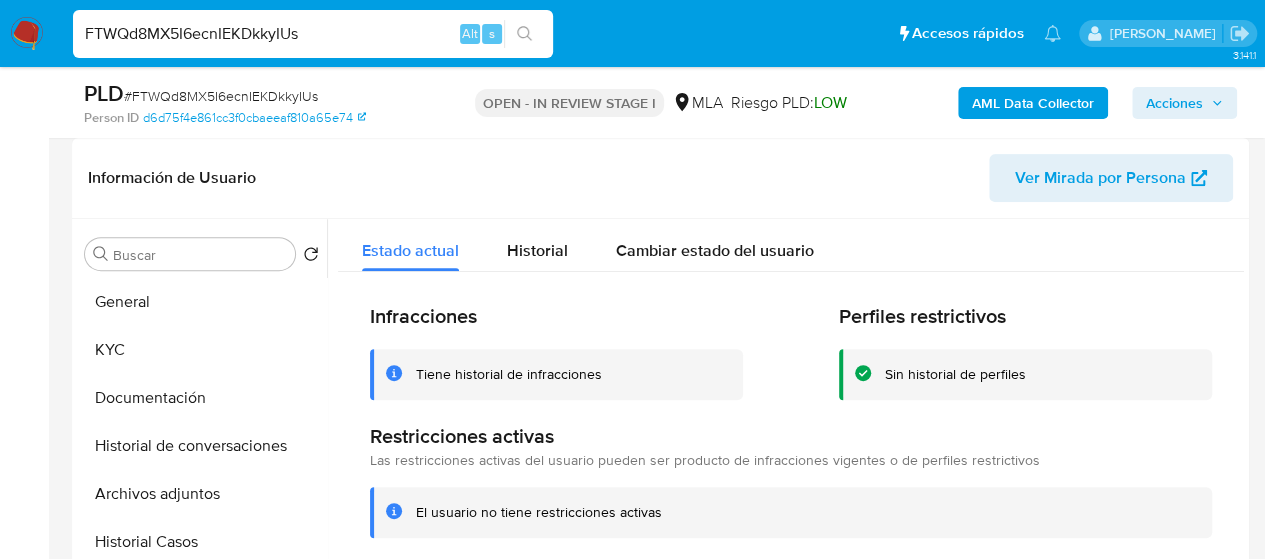 click on "Acciones" at bounding box center [1174, 103] 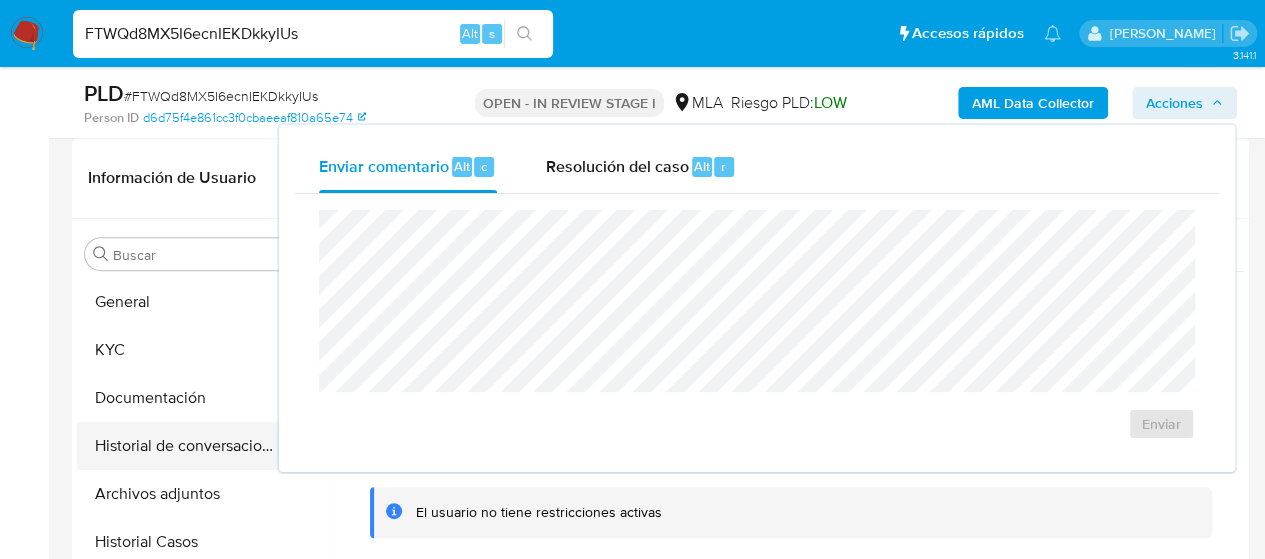 click on "Historial de conversaciones" at bounding box center [194, 446] 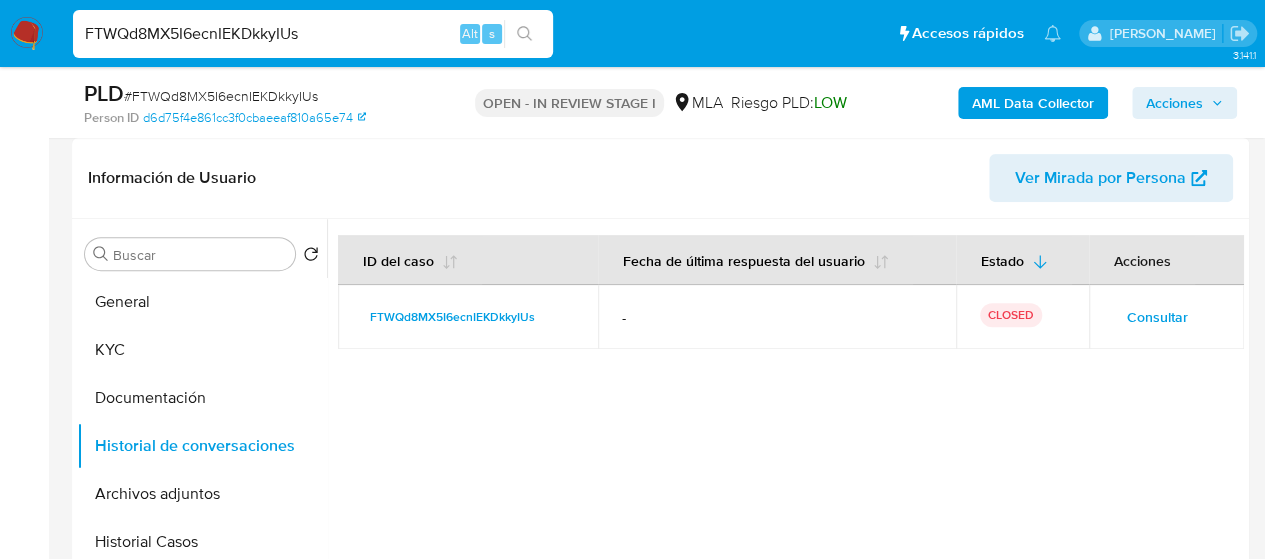 click on "Acciones" at bounding box center [1174, 103] 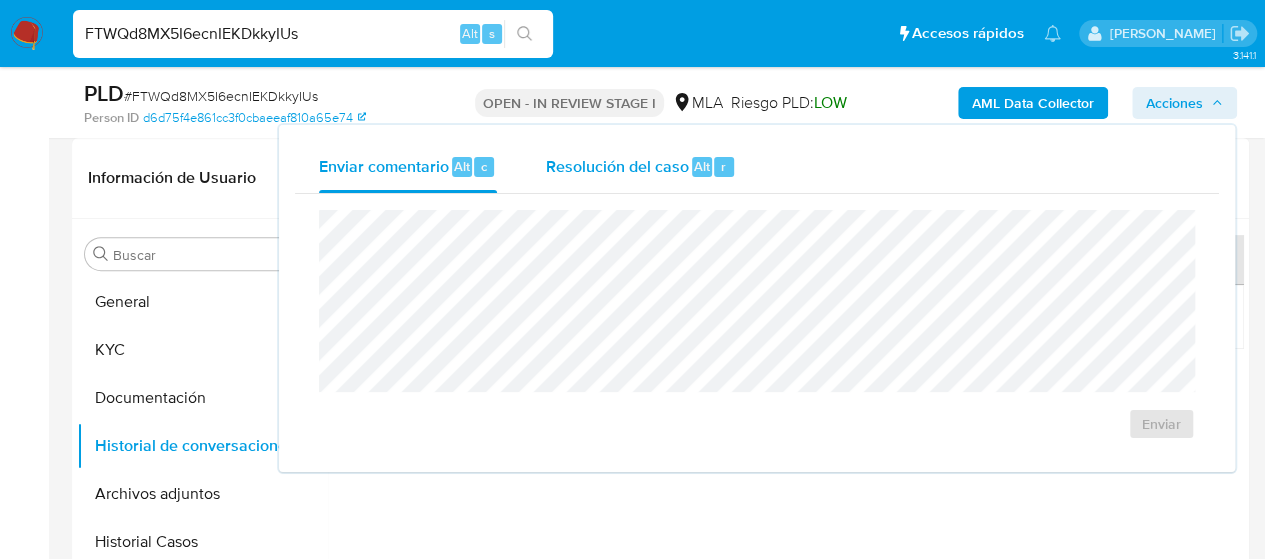 click on "Resolución del caso" at bounding box center [616, 165] 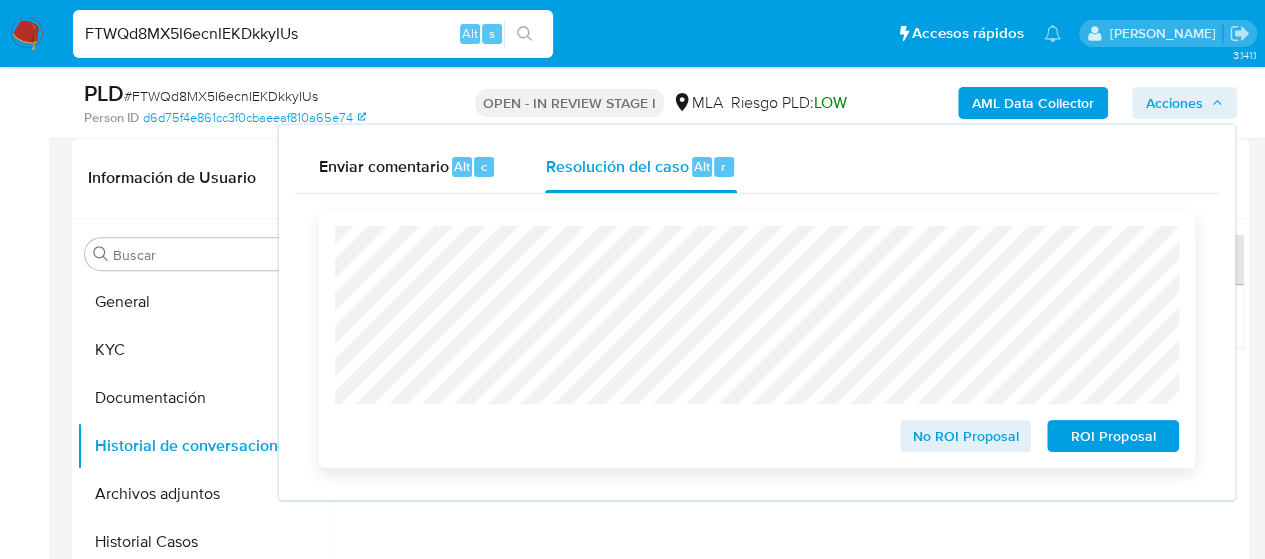 click on "No ROI Proposal" at bounding box center (966, 436) 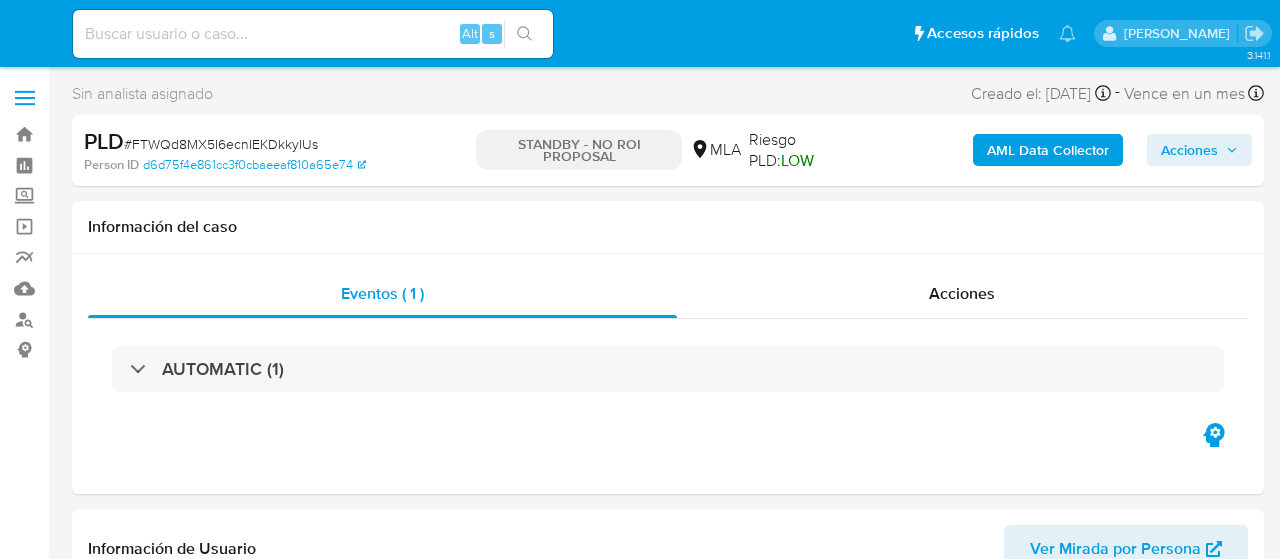 select on "10" 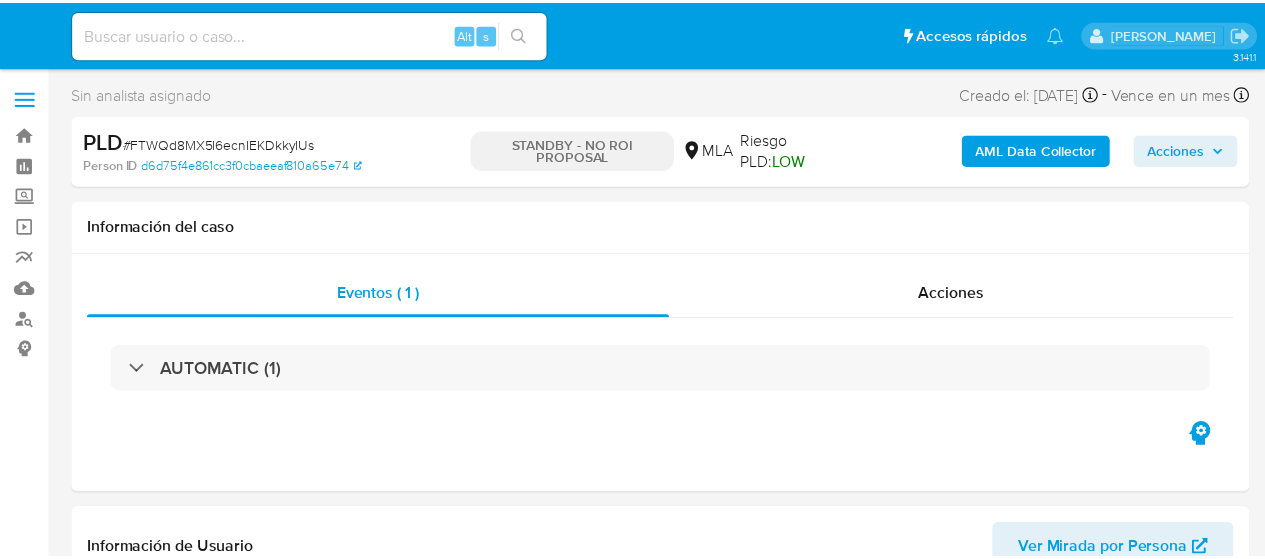 scroll, scrollTop: 0, scrollLeft: 0, axis: both 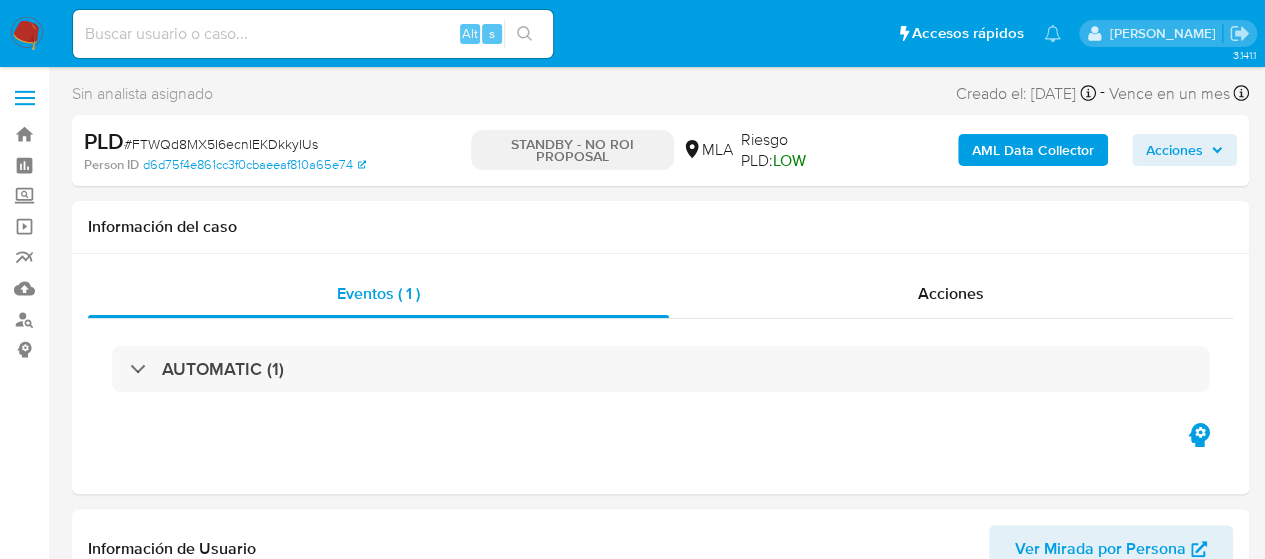 click at bounding box center [313, 34] 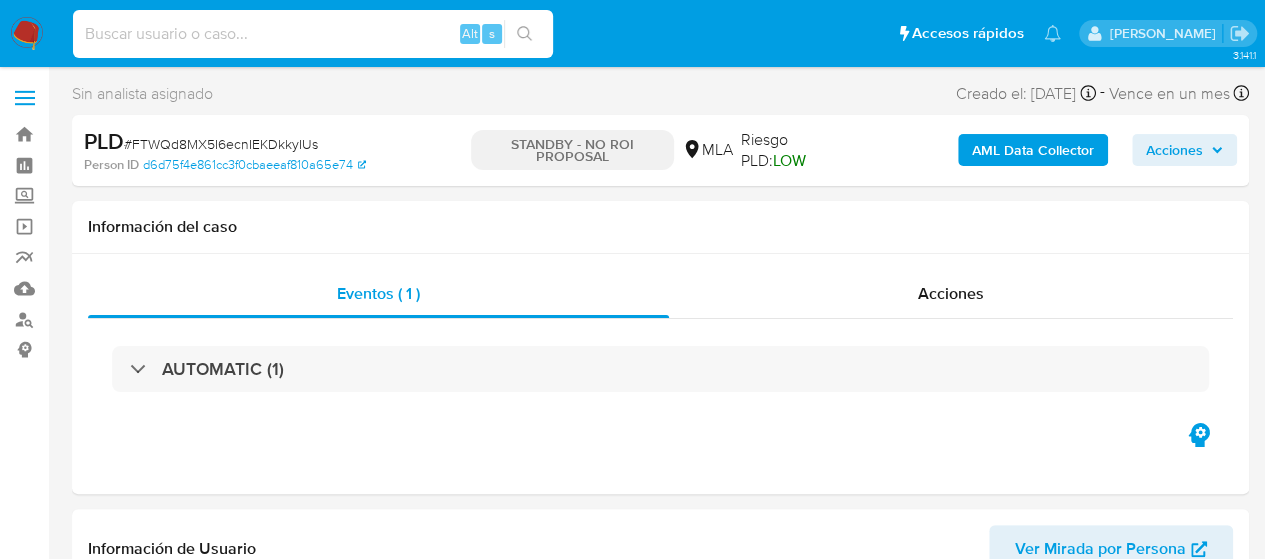 paste on "ITLURitnKyFtBFWzWqRl49Kk" 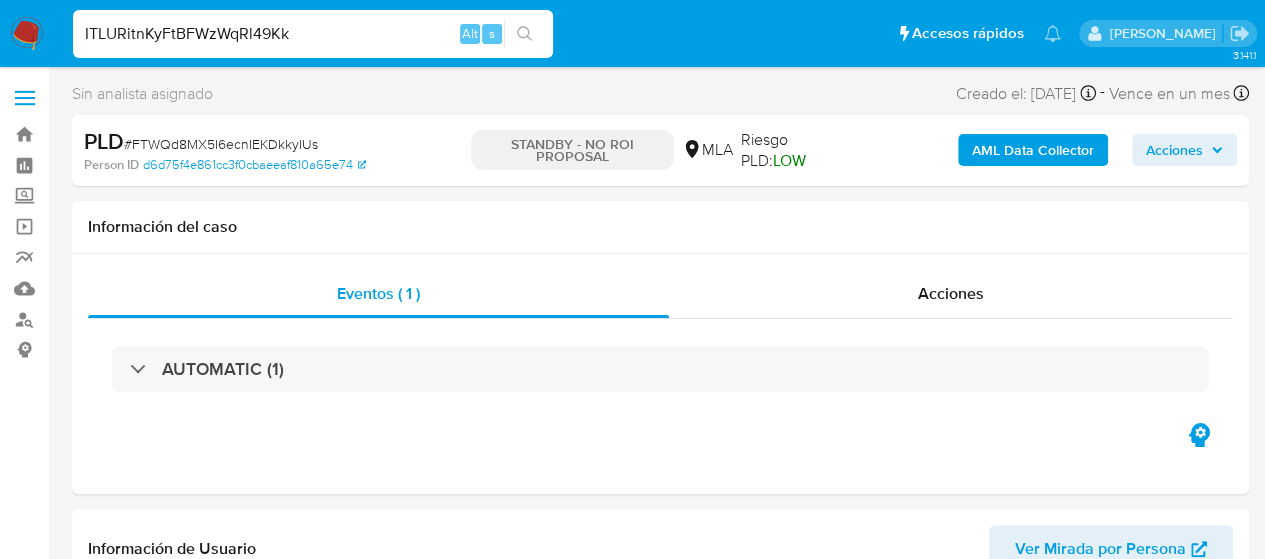 type on "ITLURitnKyFtBFWzWqRl49Kk" 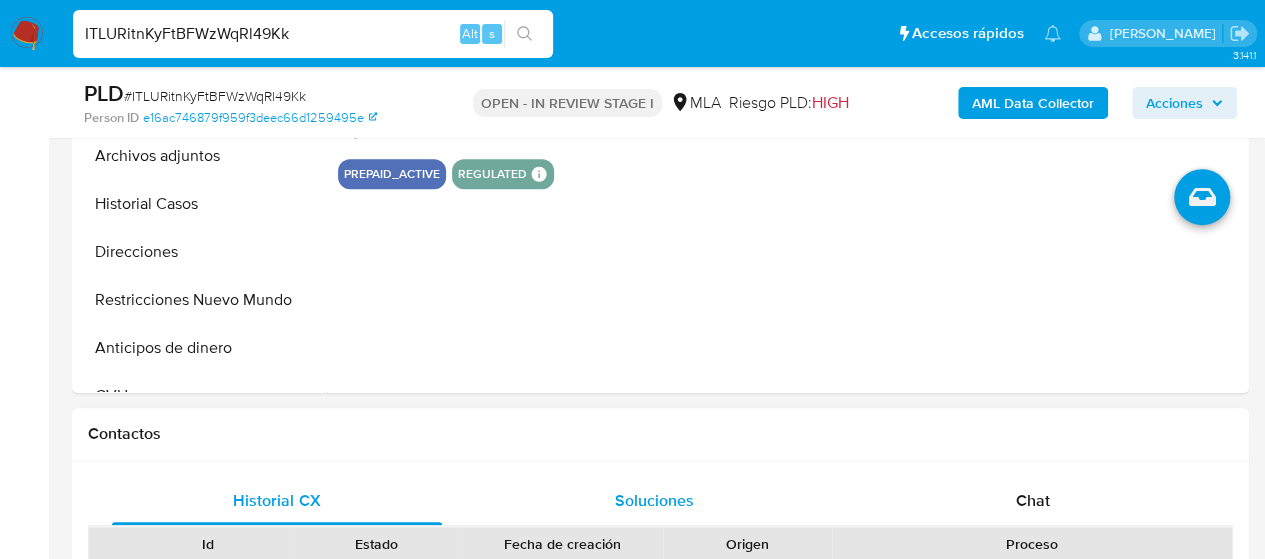 scroll, scrollTop: 500, scrollLeft: 0, axis: vertical 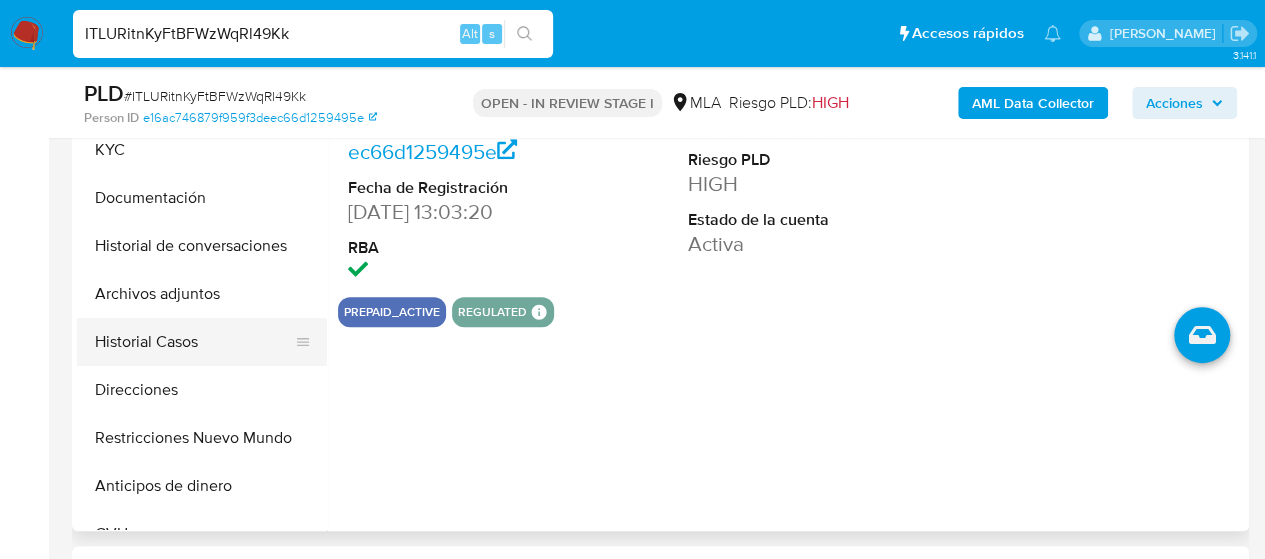 select on "10" 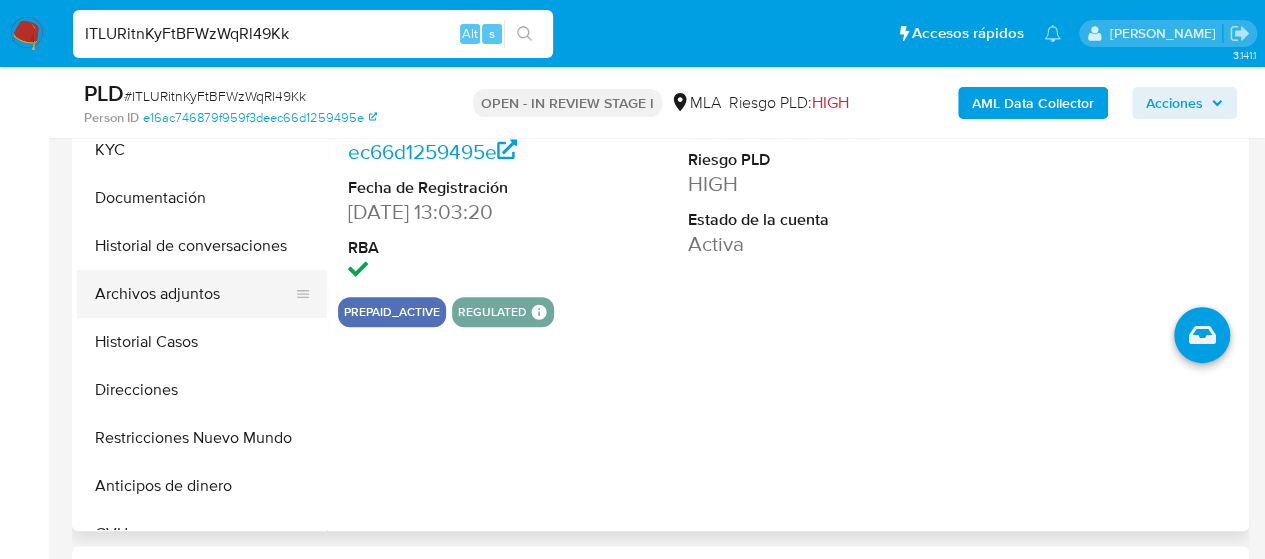 click on "Archivos adjuntos" at bounding box center [194, 294] 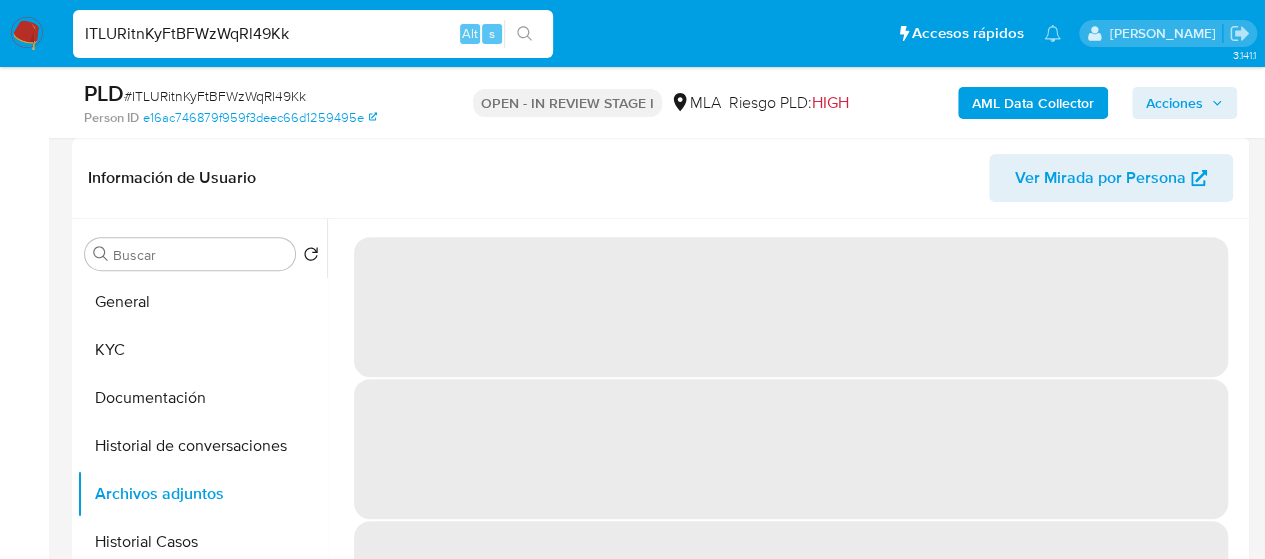 scroll, scrollTop: 400, scrollLeft: 0, axis: vertical 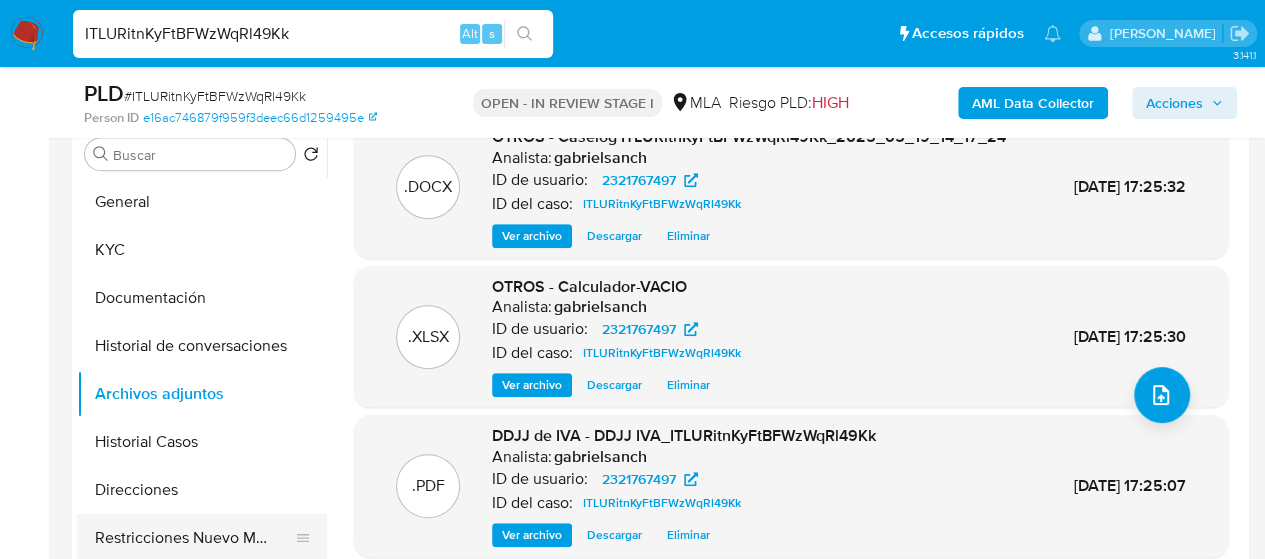 click on "Restricciones Nuevo Mundo" at bounding box center (194, 538) 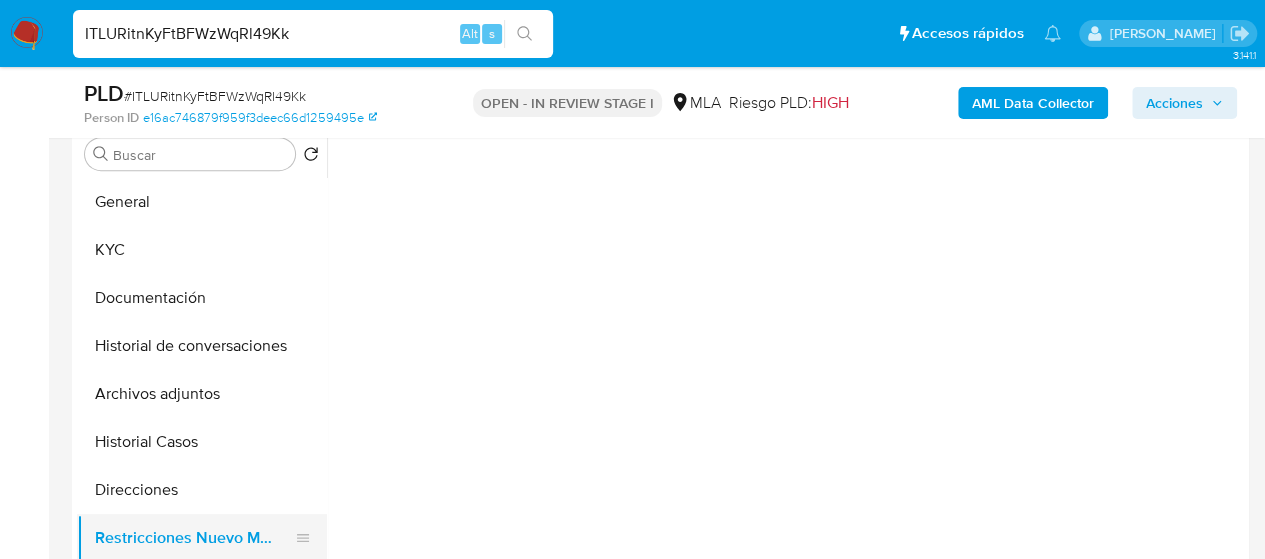 scroll, scrollTop: 0, scrollLeft: 0, axis: both 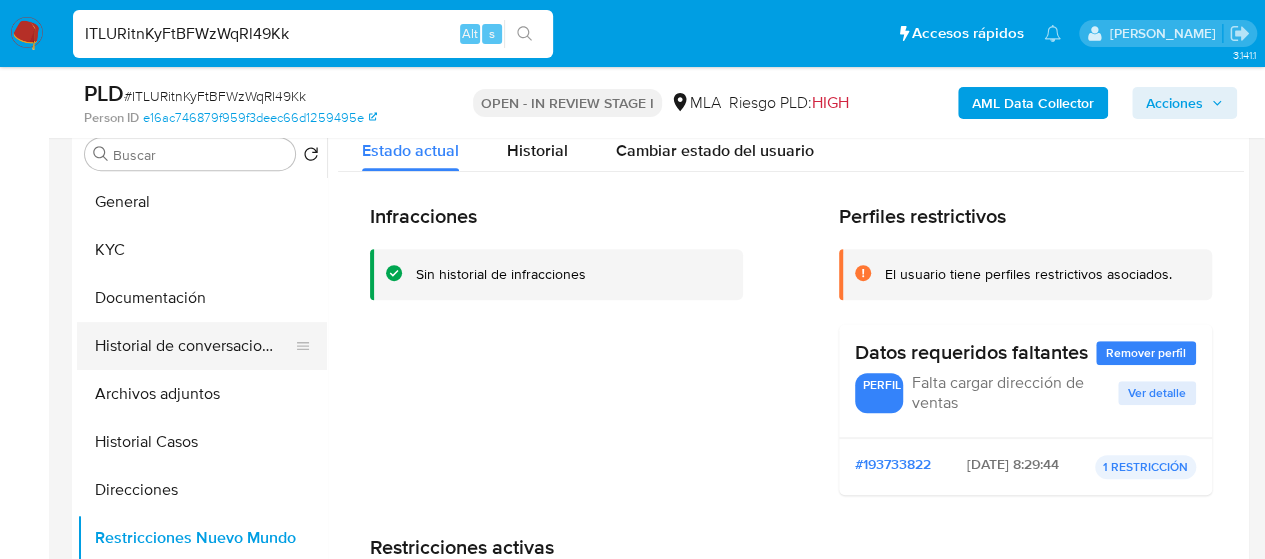 click on "Historial de conversaciones" at bounding box center [194, 346] 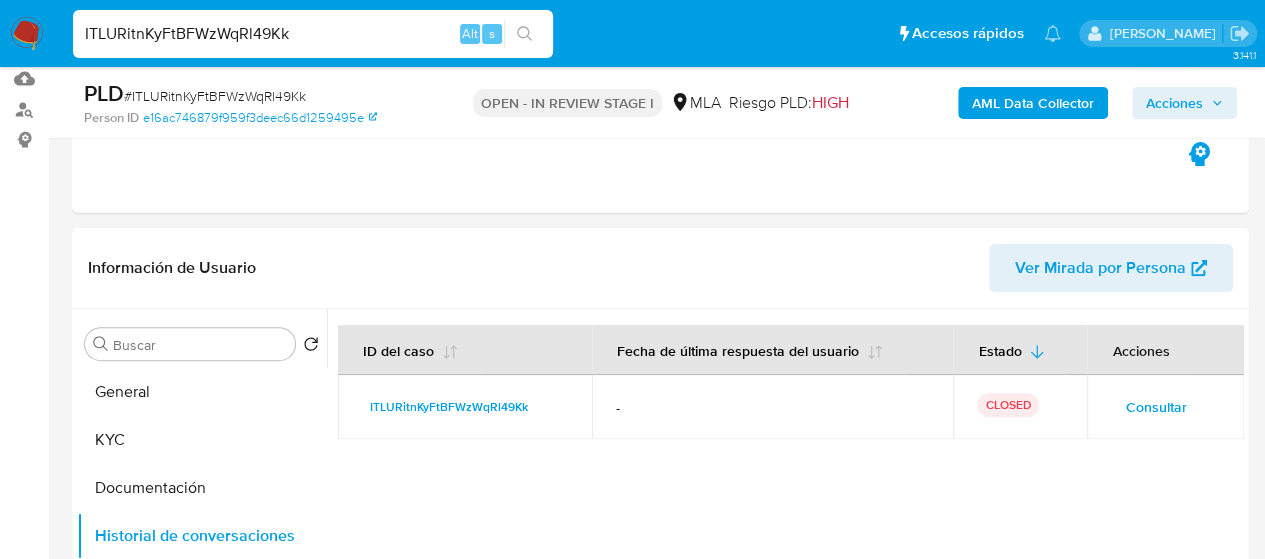 scroll, scrollTop: 200, scrollLeft: 0, axis: vertical 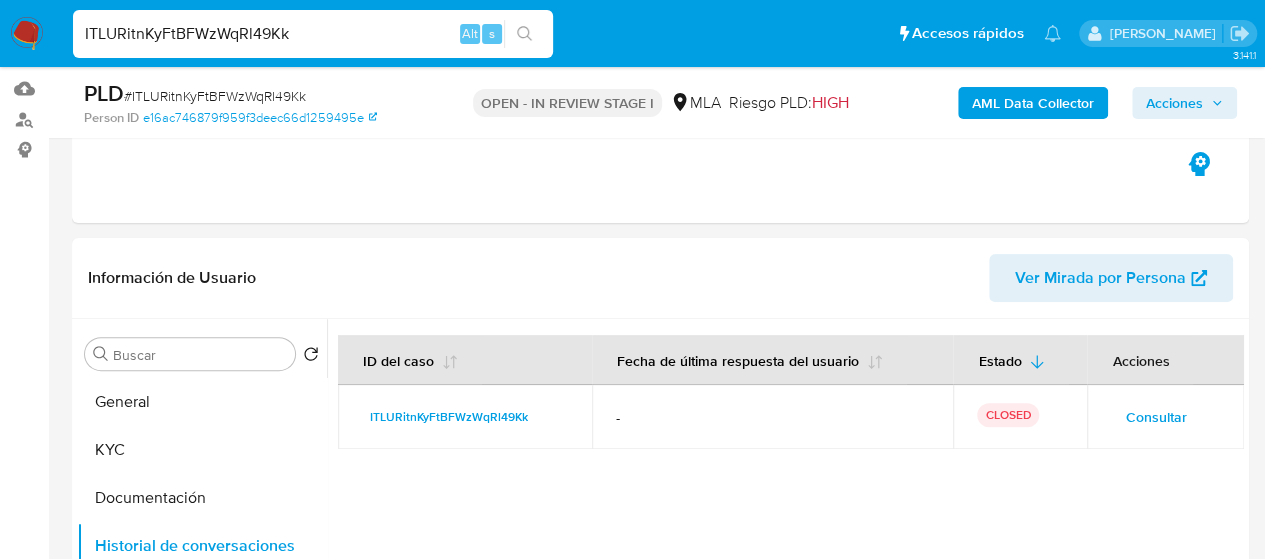 click on "Acciones" at bounding box center [1174, 103] 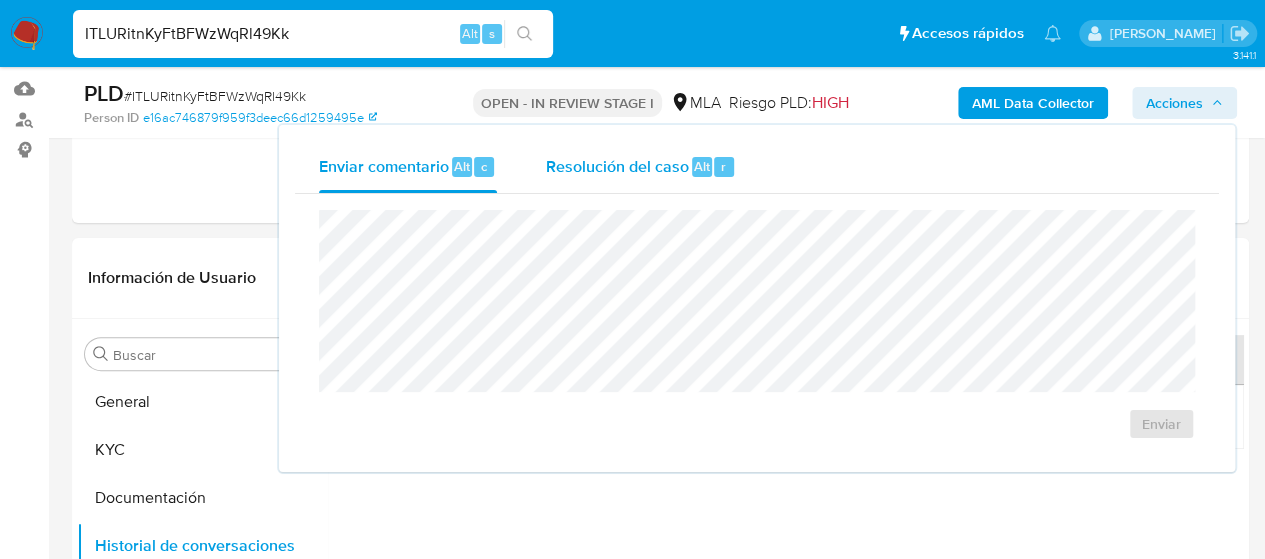 click on "Resolución del caso" at bounding box center (616, 165) 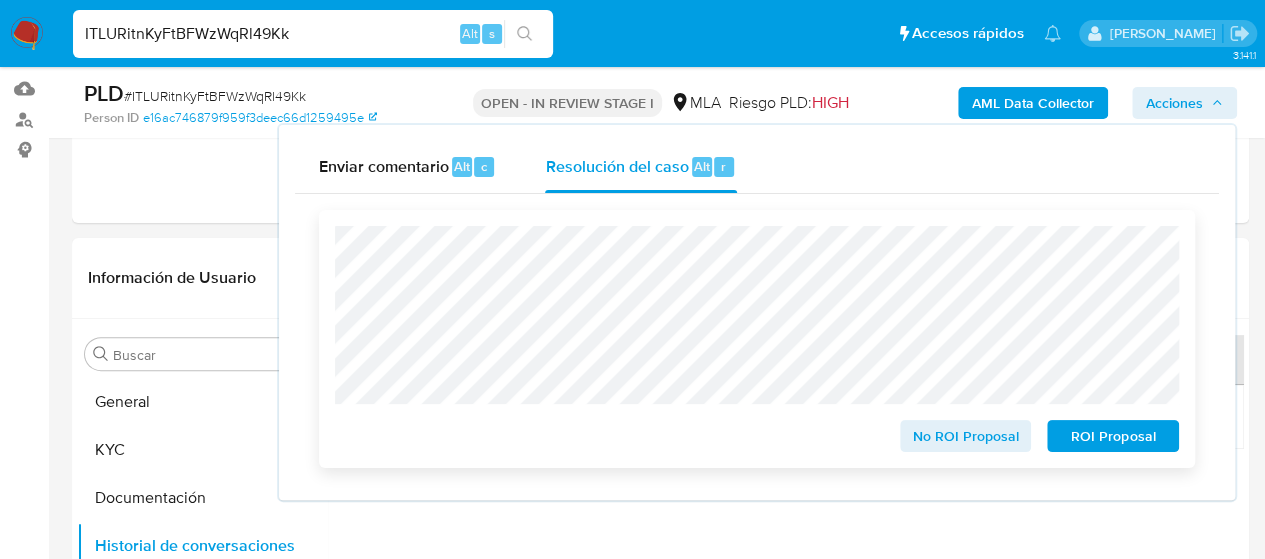 click on "No ROI Proposal" at bounding box center (966, 436) 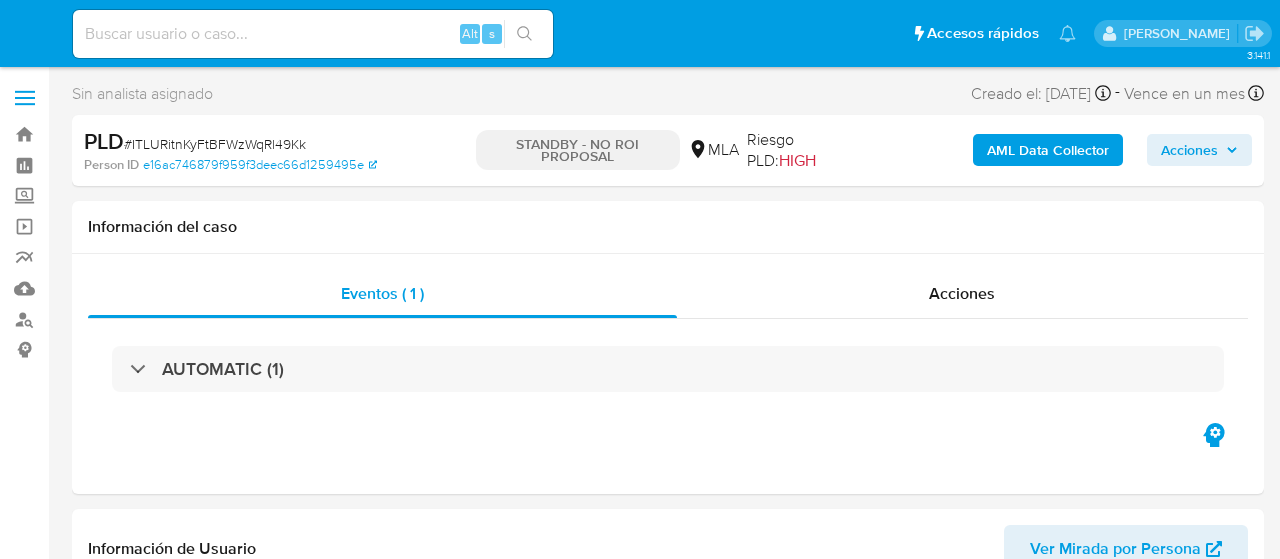 select on "10" 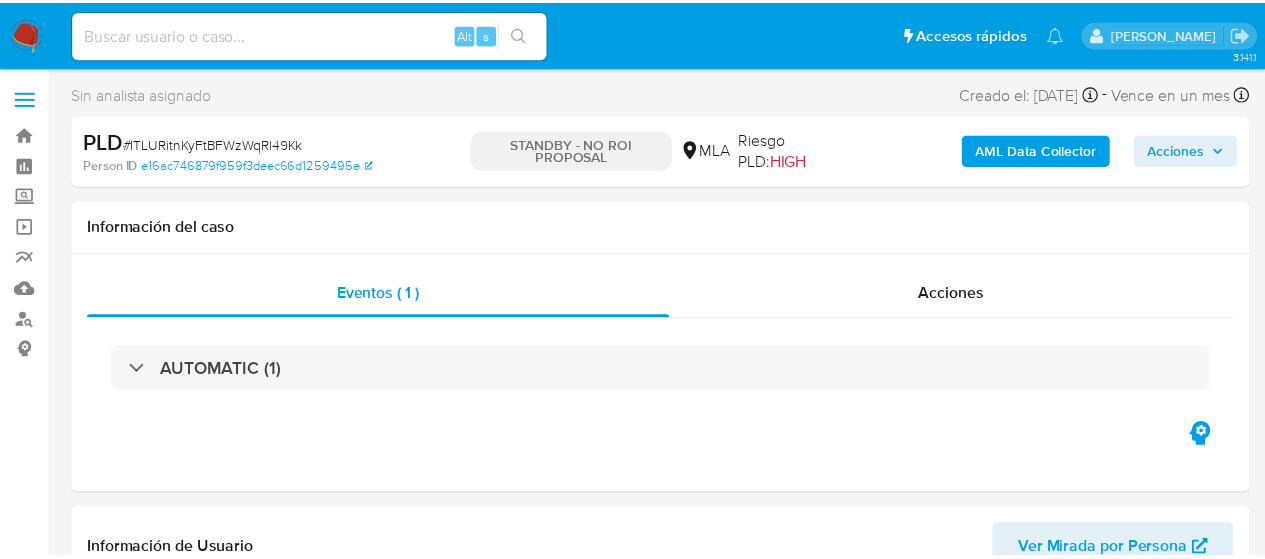 scroll, scrollTop: 0, scrollLeft: 0, axis: both 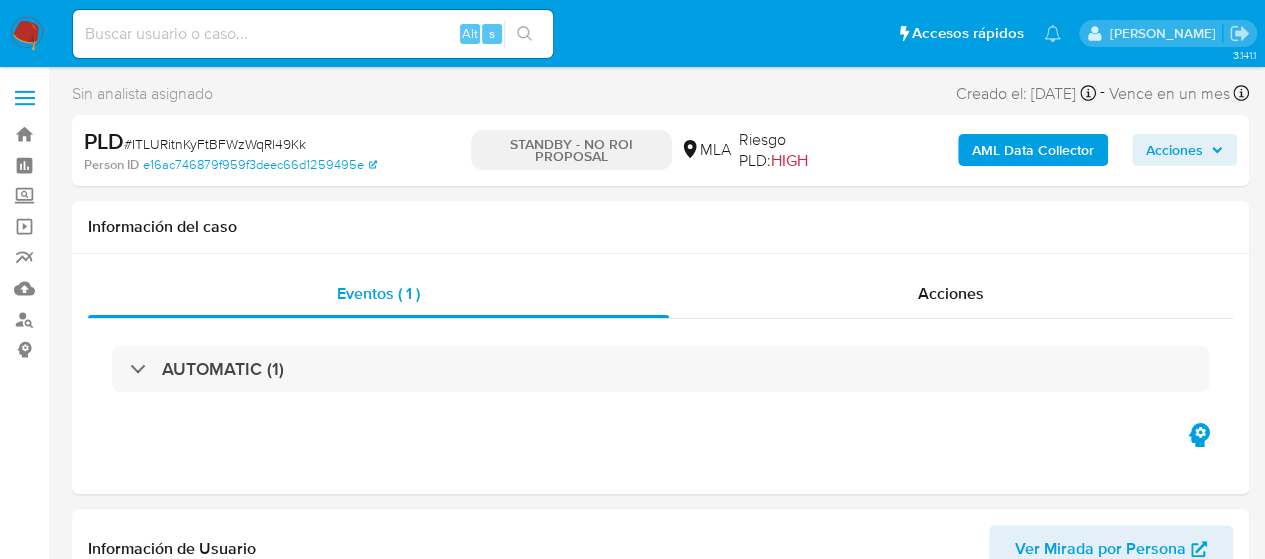 drag, startPoint x: 300, startPoint y: 51, endPoint x: 296, endPoint y: 40, distance: 11.7046995 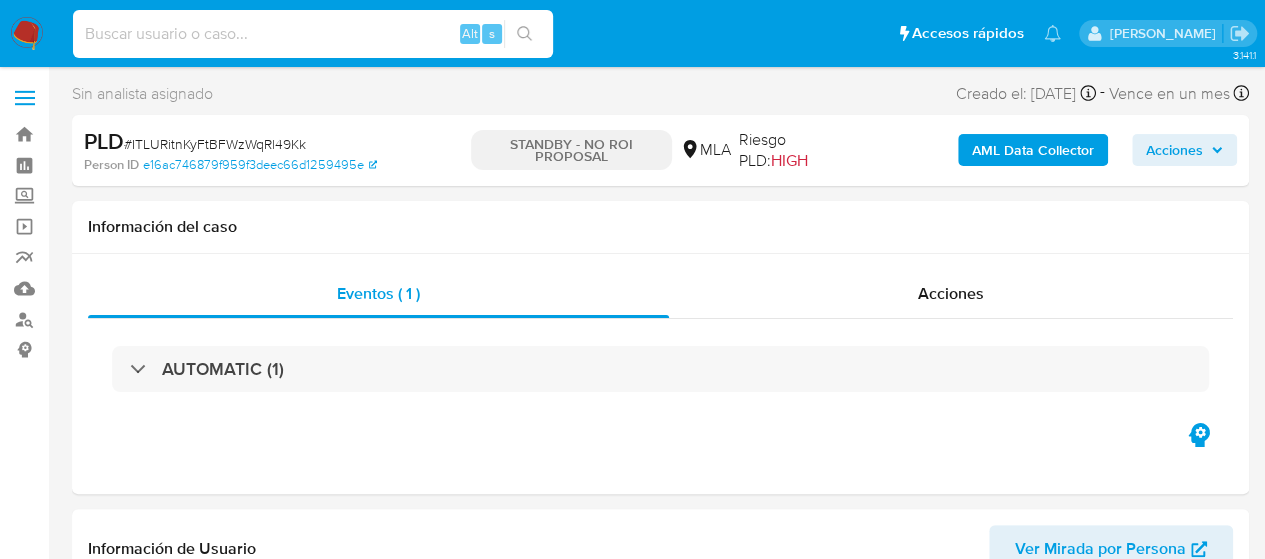 click at bounding box center (313, 34) 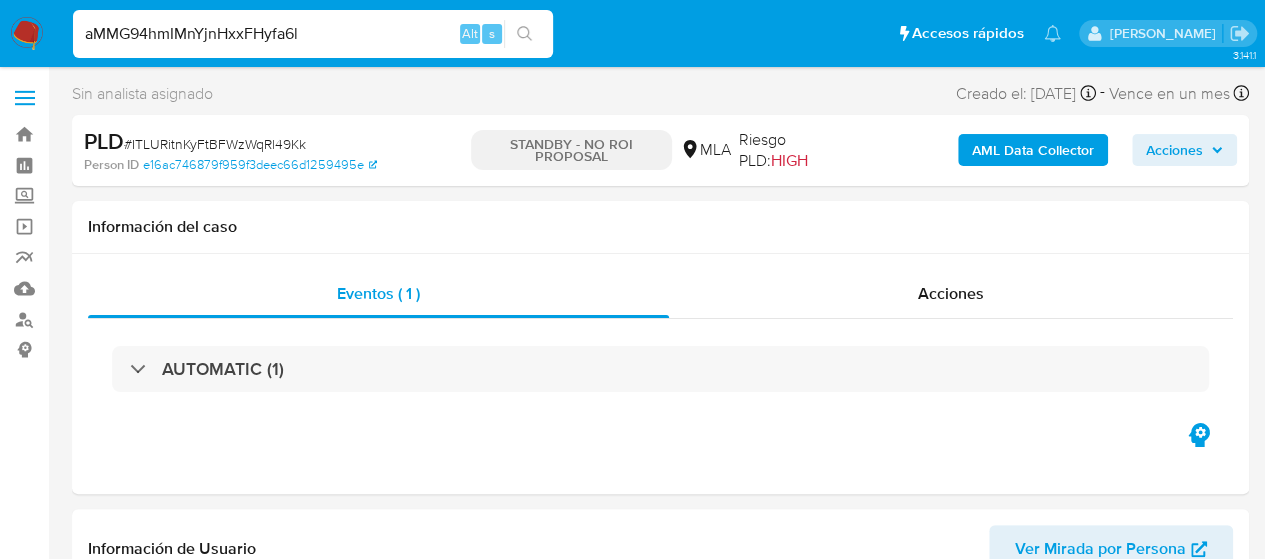 type on "aMMG94hmIMnYjnHxxFHyfa6l" 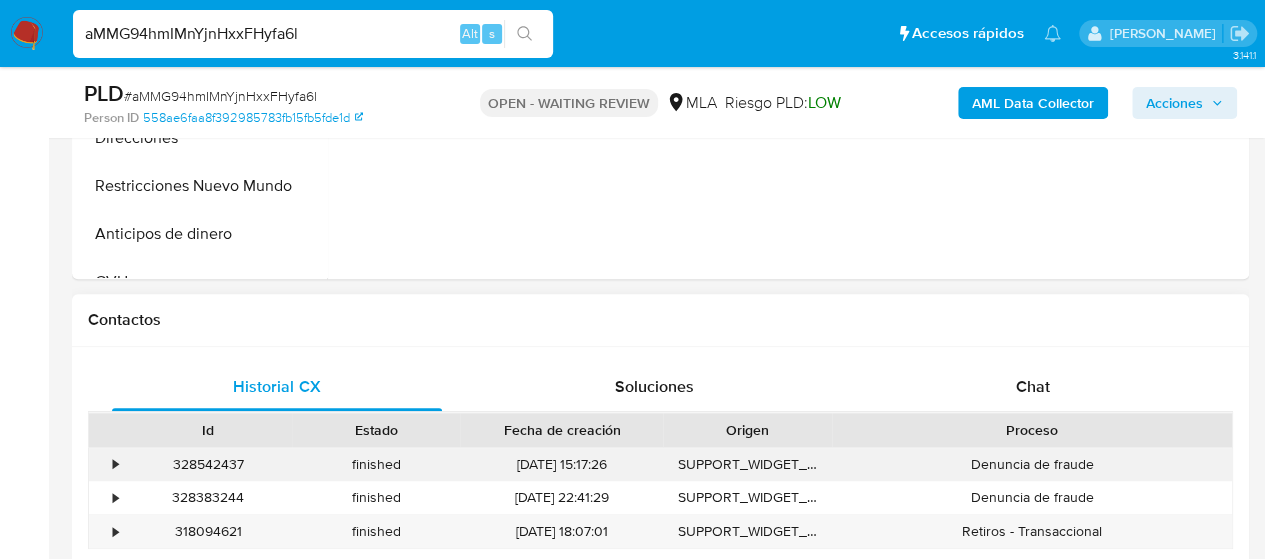 scroll, scrollTop: 900, scrollLeft: 0, axis: vertical 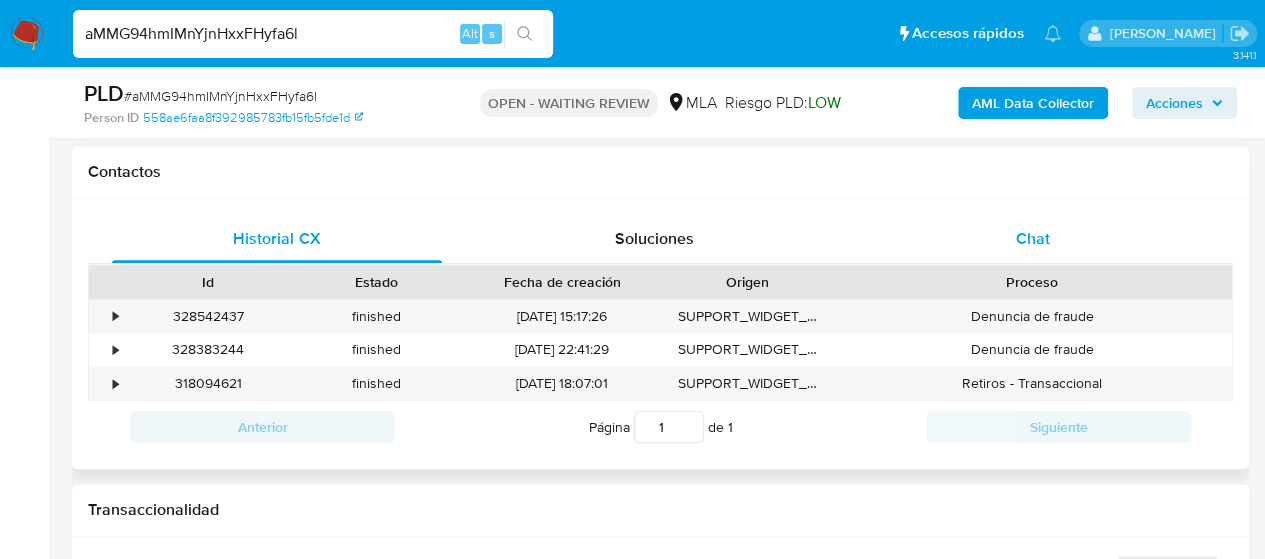 click on "Chat" at bounding box center (1033, 238) 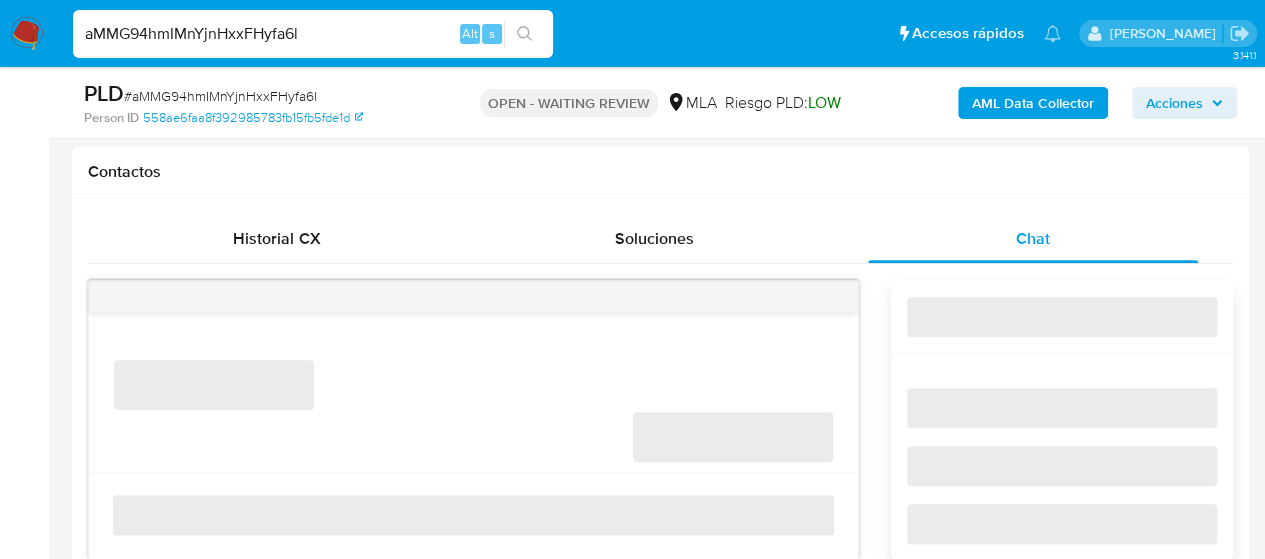 select on "10" 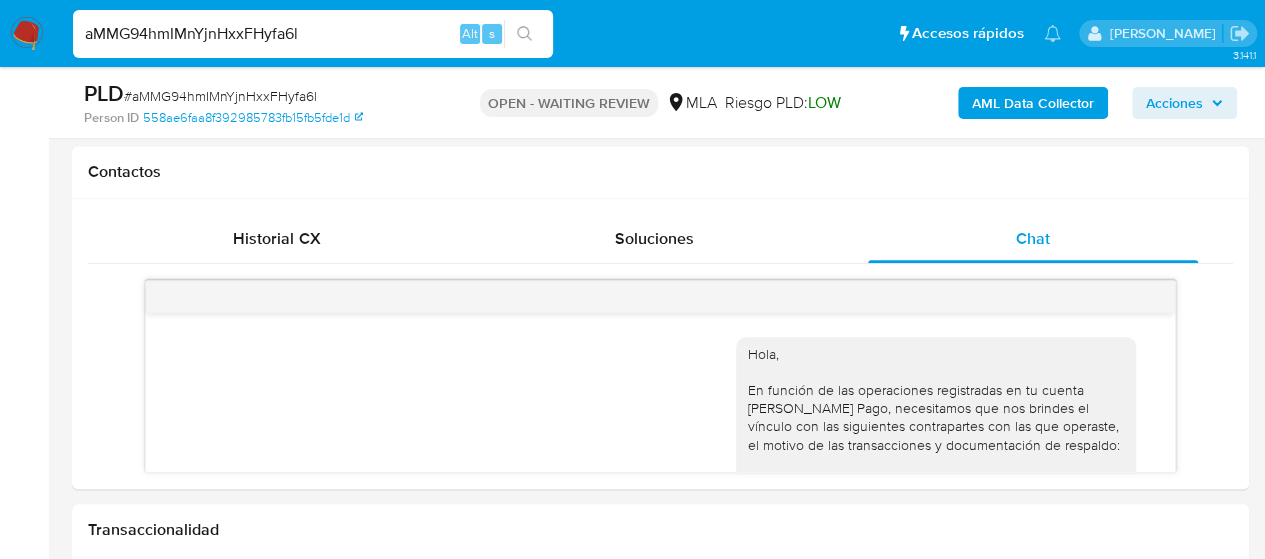 scroll, scrollTop: 2270, scrollLeft: 0, axis: vertical 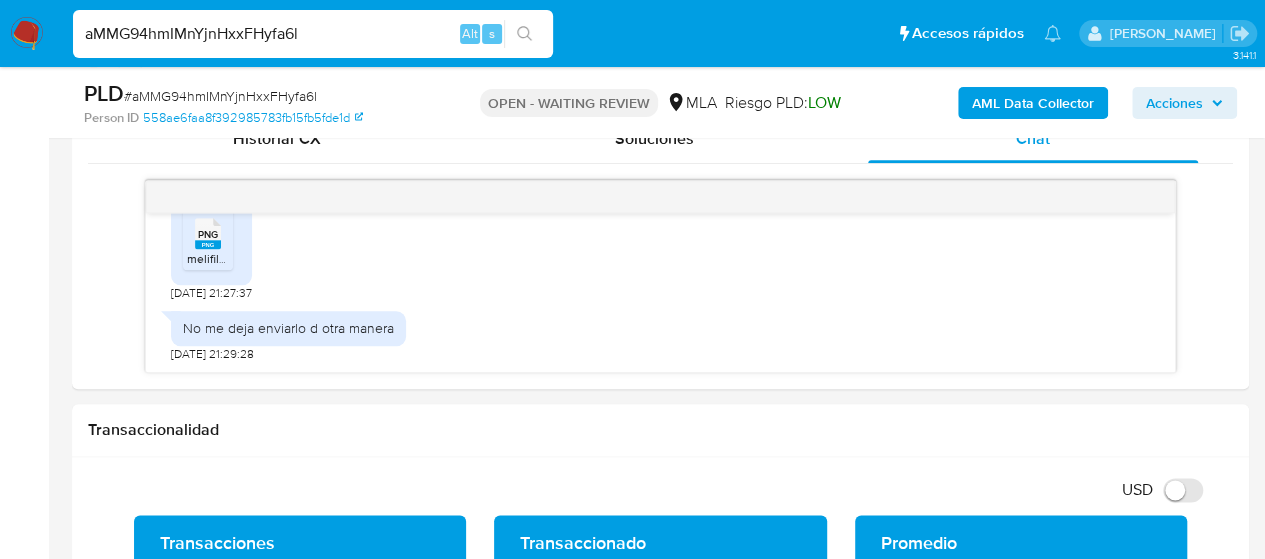 click on "aMMG94hmIMnYjnHxxFHyfa6l" at bounding box center (313, 34) 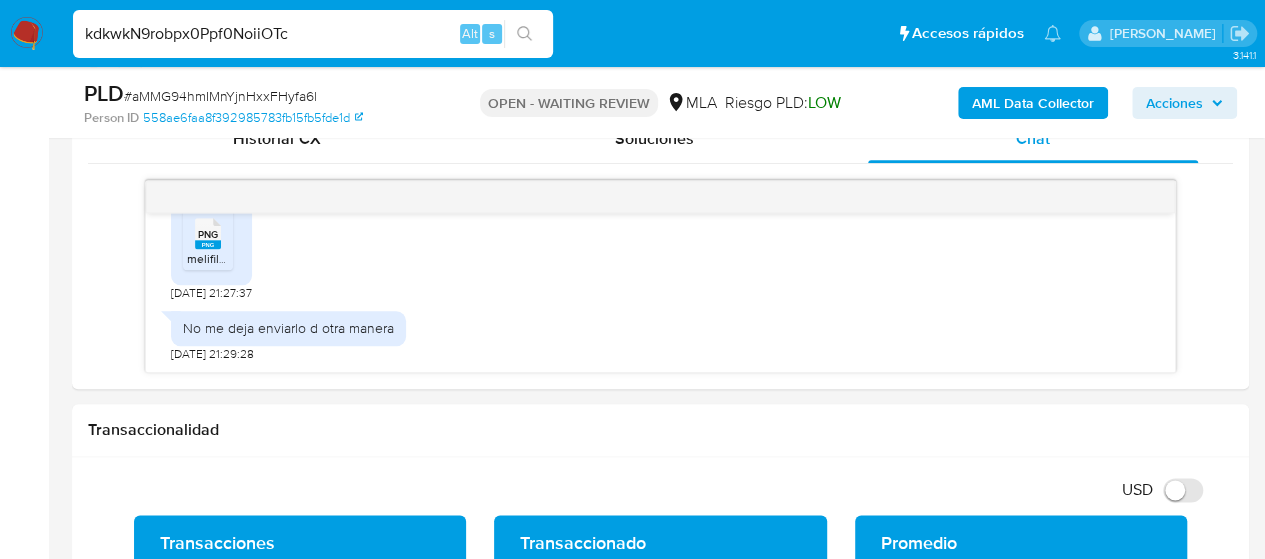 type on "kdkwkN9robpx0Ppf0NoiiOTc" 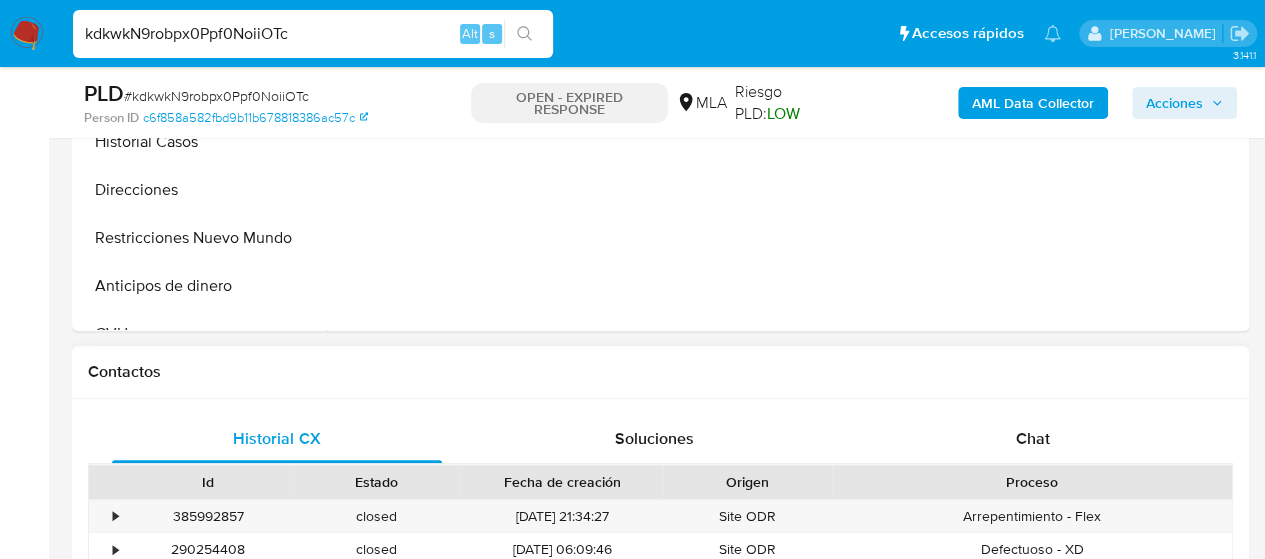 scroll, scrollTop: 1000, scrollLeft: 0, axis: vertical 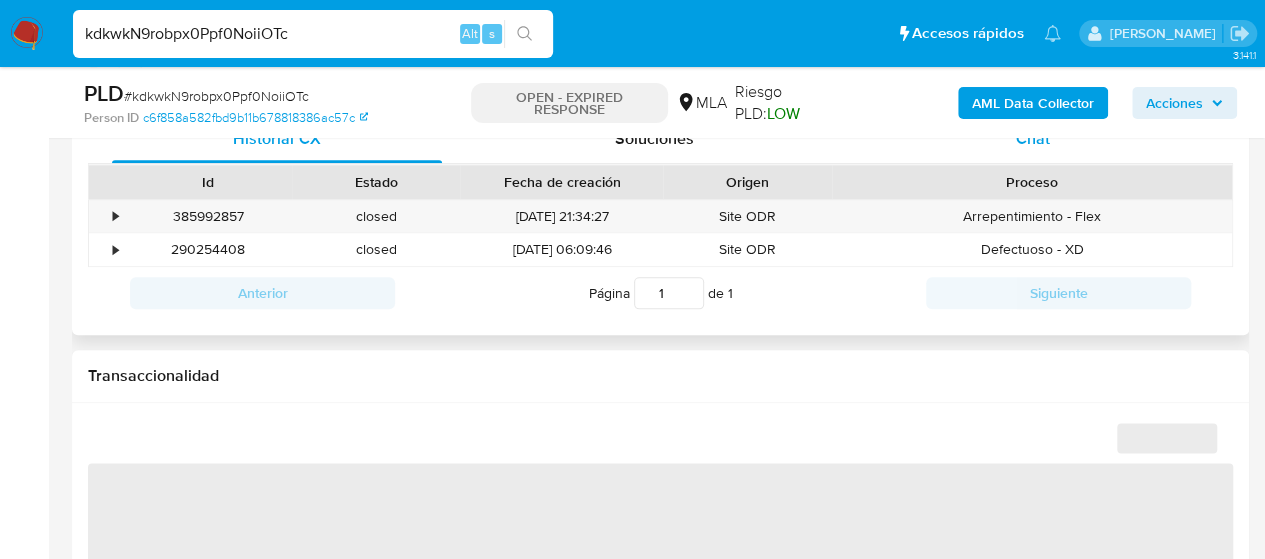 click on "Chat" at bounding box center [1033, 139] 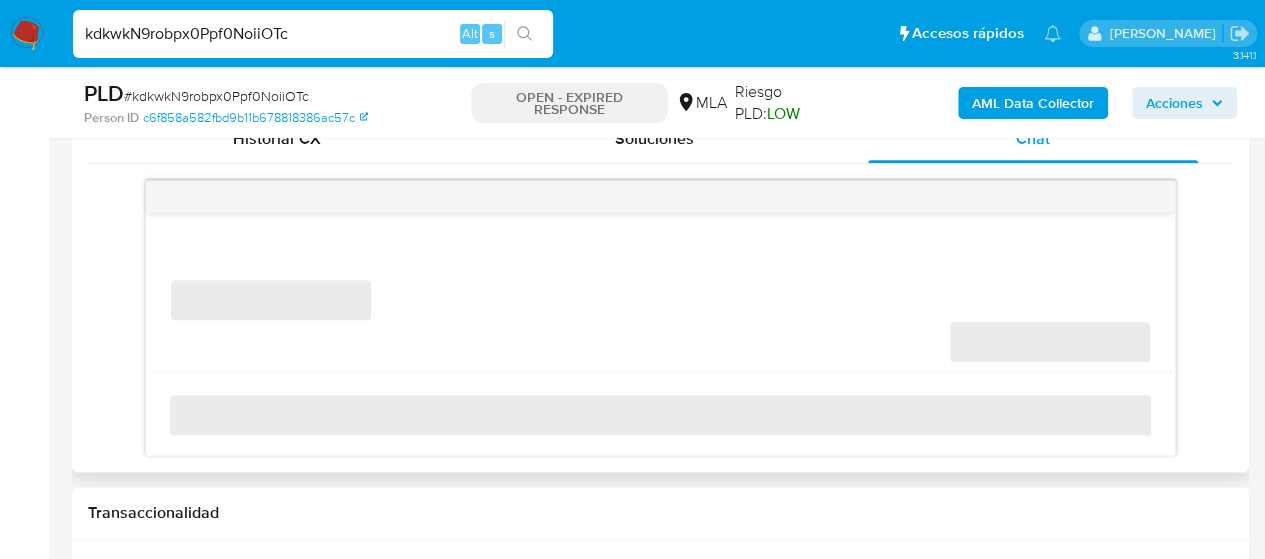 select on "10" 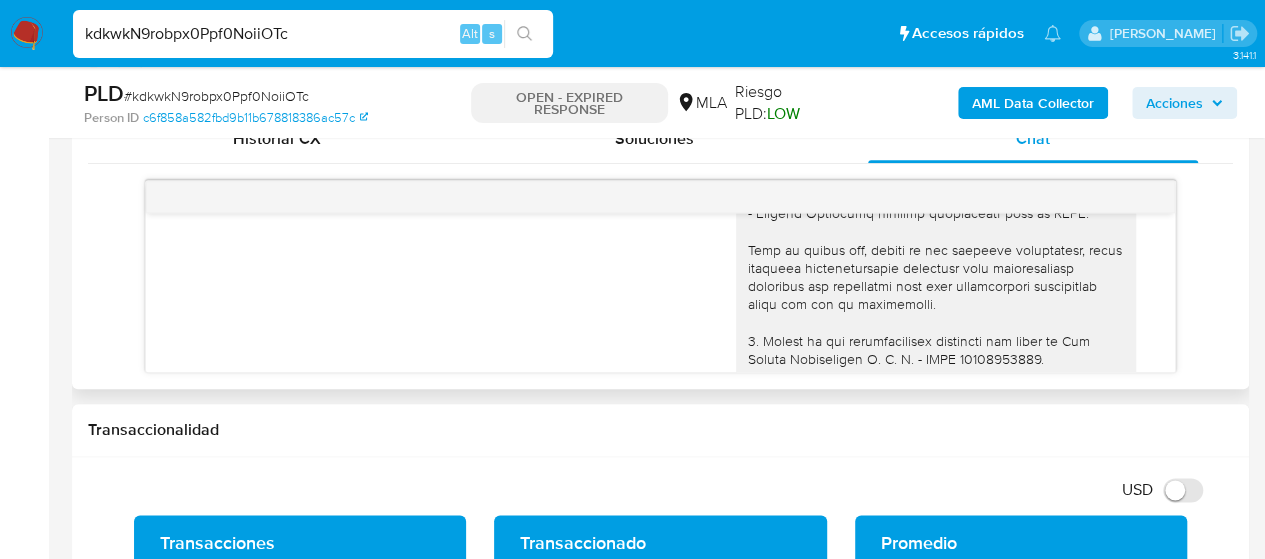 scroll, scrollTop: 2093, scrollLeft: 0, axis: vertical 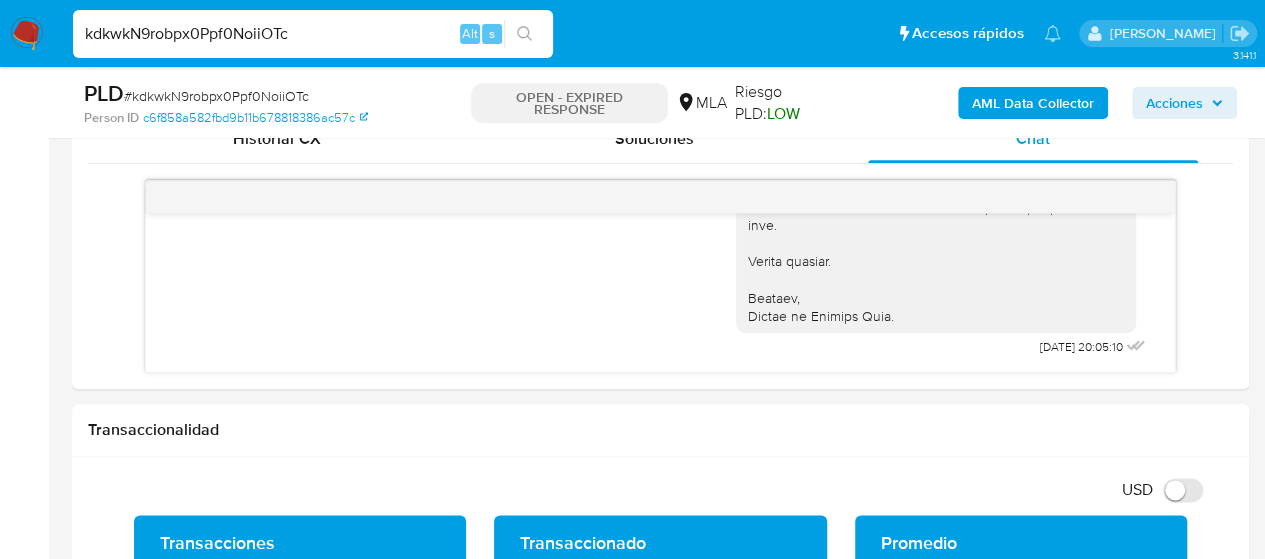 click on "kdkwkN9robpx0Ppf0NoiiOTc" at bounding box center [313, 34] 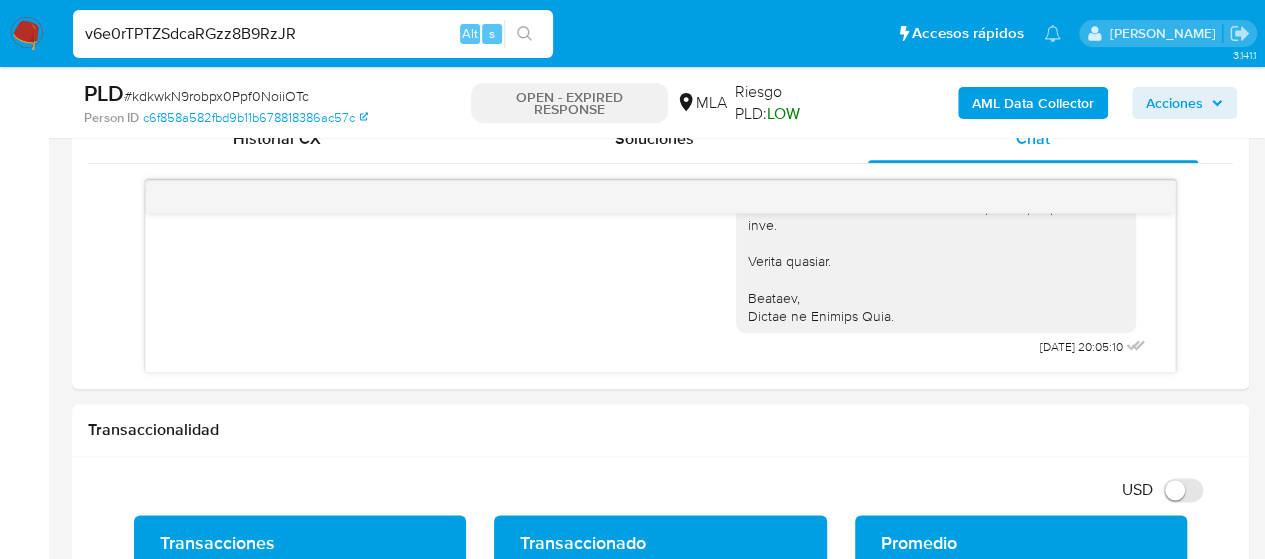type on "v6e0rTPTZSdcaRGzz8B9RzJR" 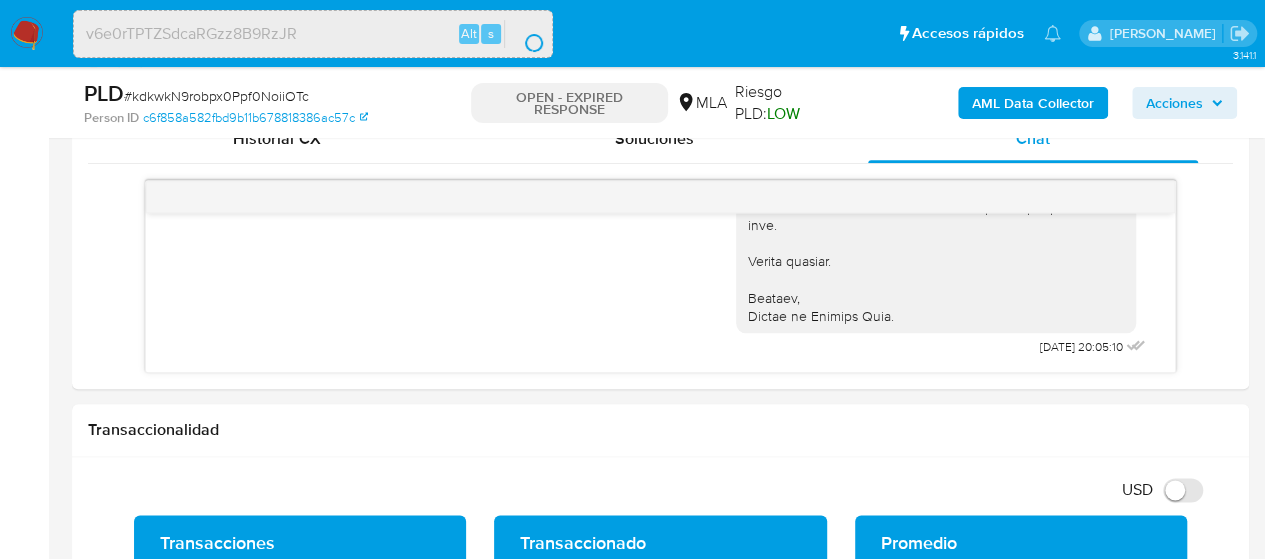 scroll, scrollTop: 0, scrollLeft: 0, axis: both 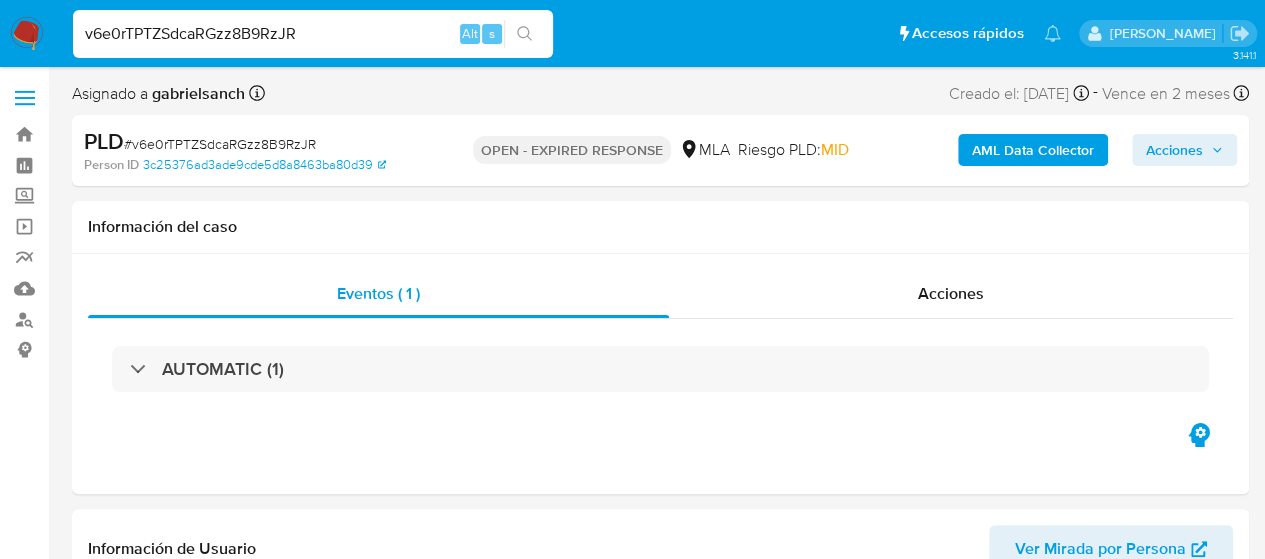 select on "10" 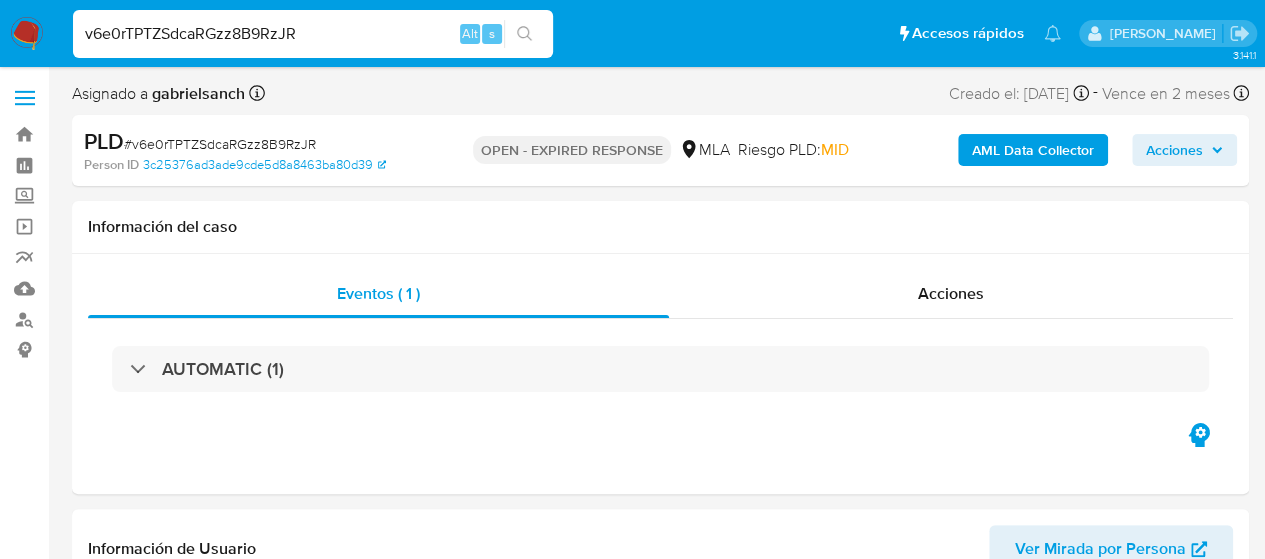 scroll, scrollTop: 300, scrollLeft: 0, axis: vertical 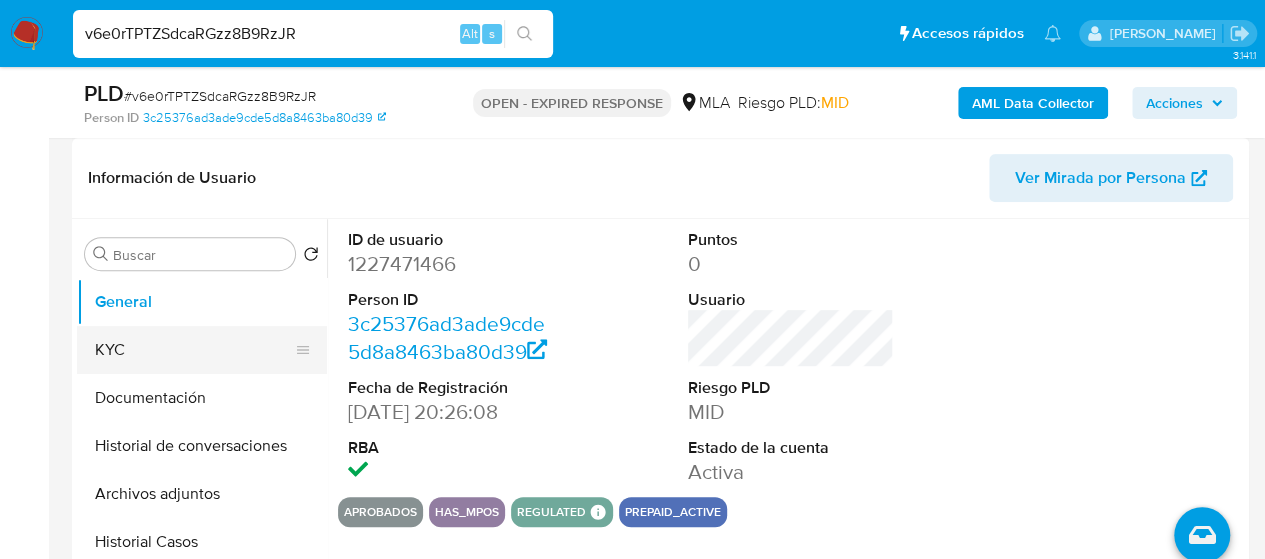 click on "KYC" at bounding box center [194, 350] 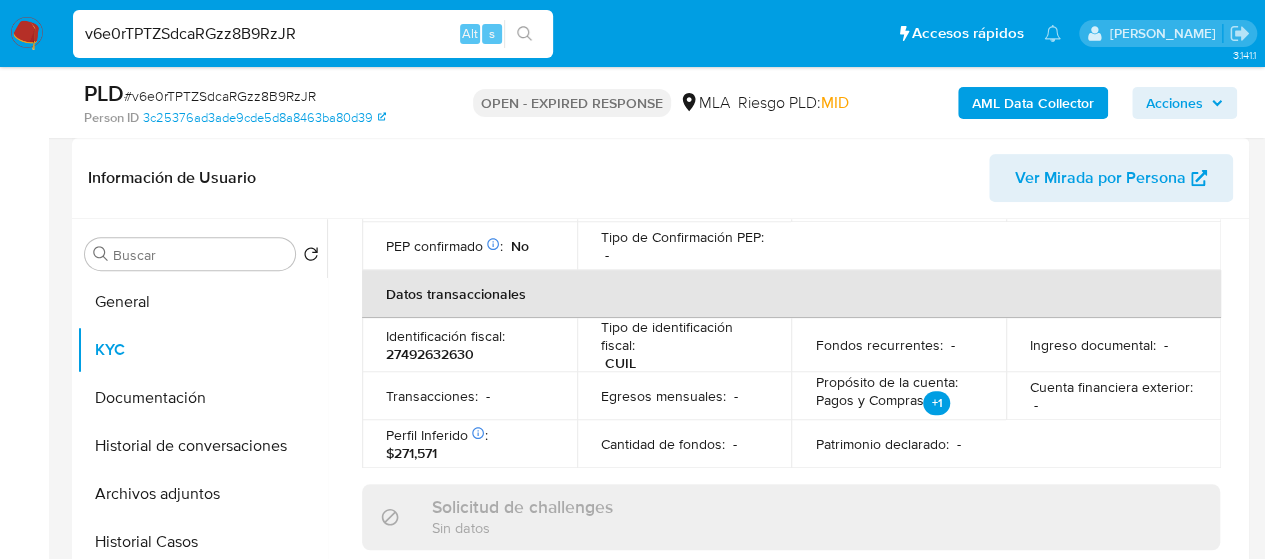 scroll, scrollTop: 700, scrollLeft: 0, axis: vertical 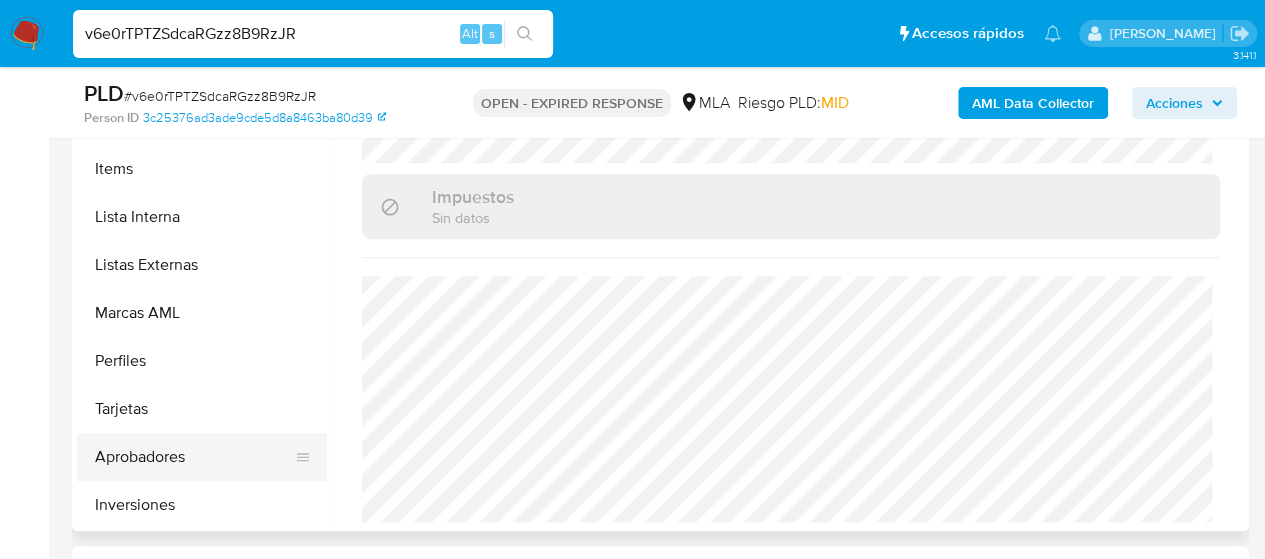 click on "Aprobadores" at bounding box center [194, 457] 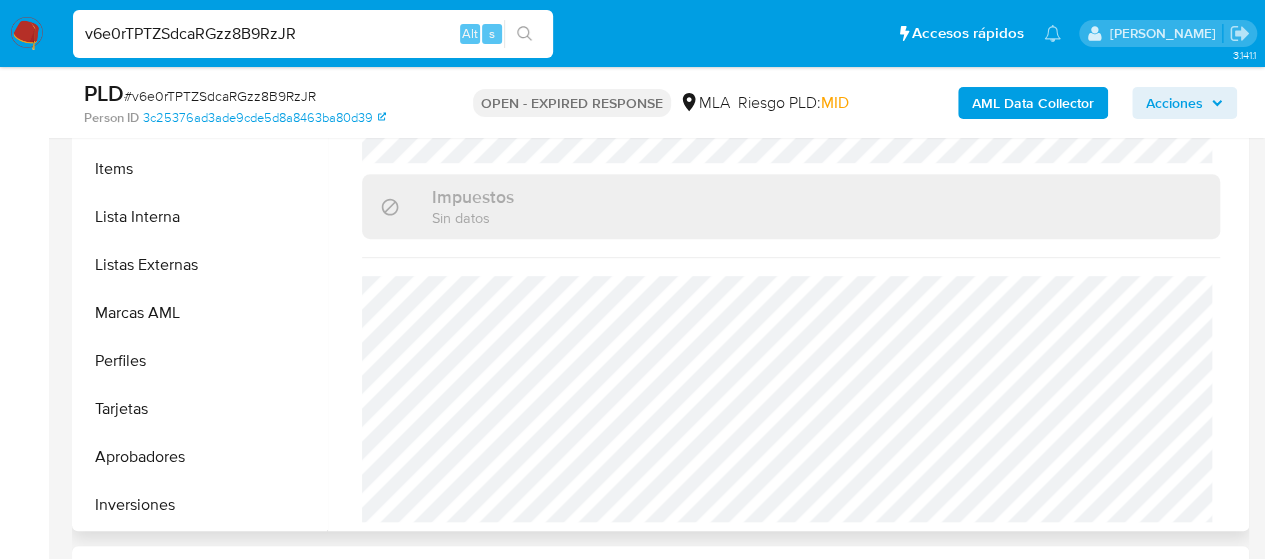 scroll, scrollTop: 0, scrollLeft: 0, axis: both 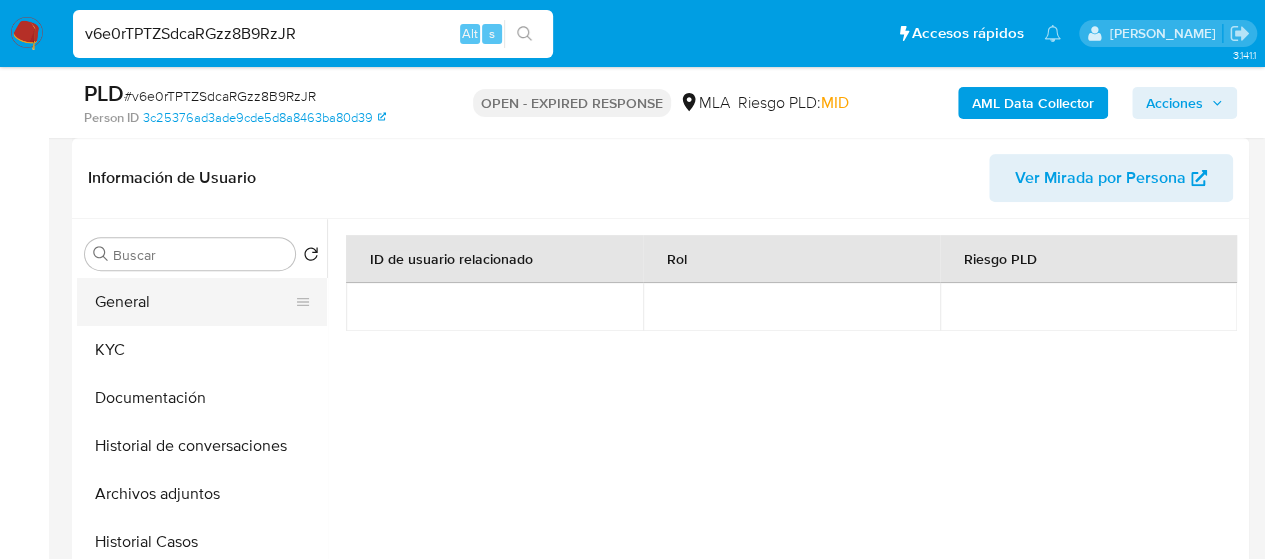 click on "General" at bounding box center (194, 302) 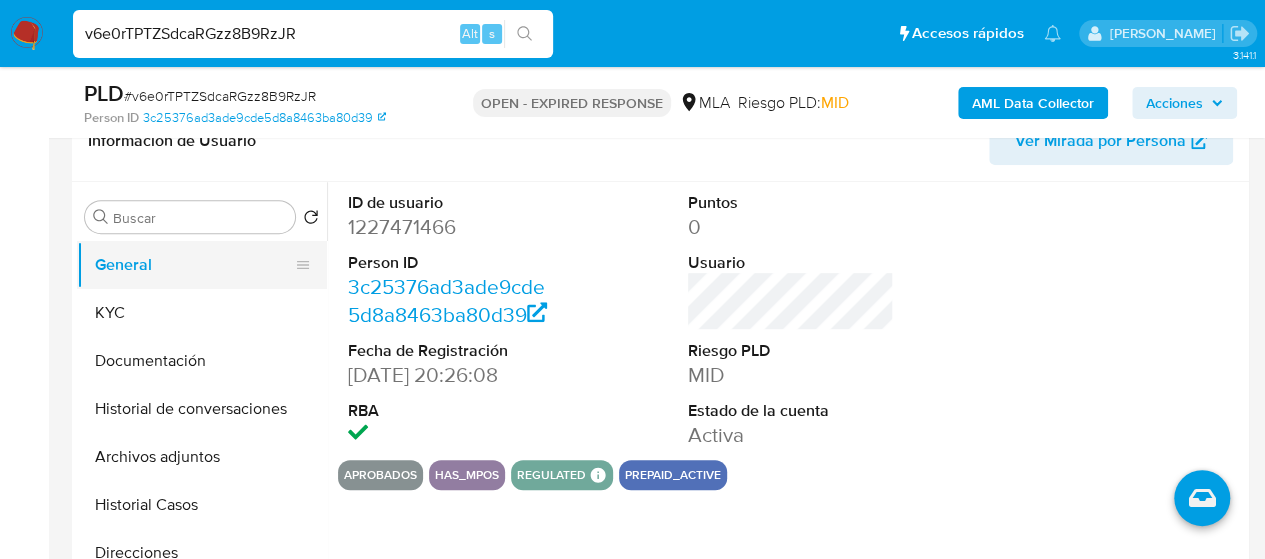 scroll, scrollTop: 300, scrollLeft: 0, axis: vertical 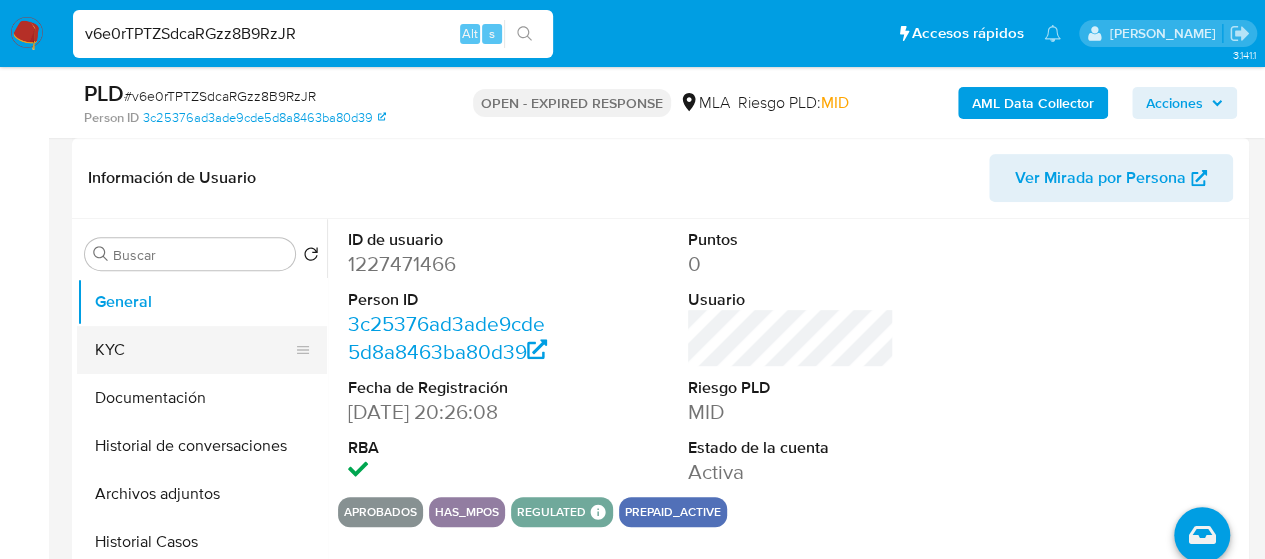 click on "KYC" at bounding box center [194, 350] 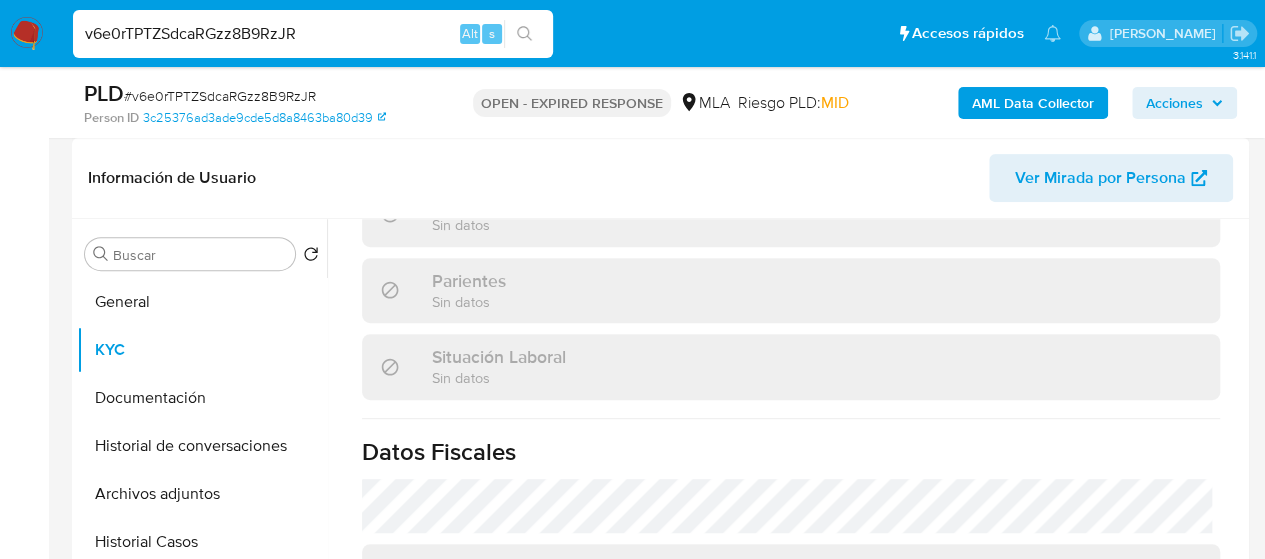 scroll, scrollTop: 1128, scrollLeft: 0, axis: vertical 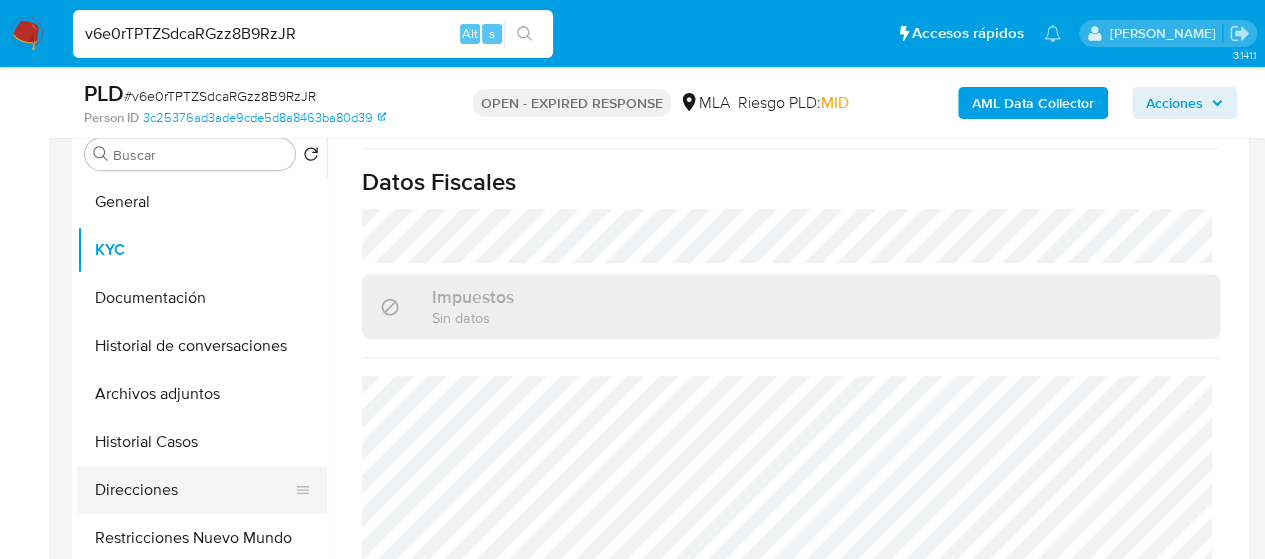 click on "Direcciones" at bounding box center (194, 490) 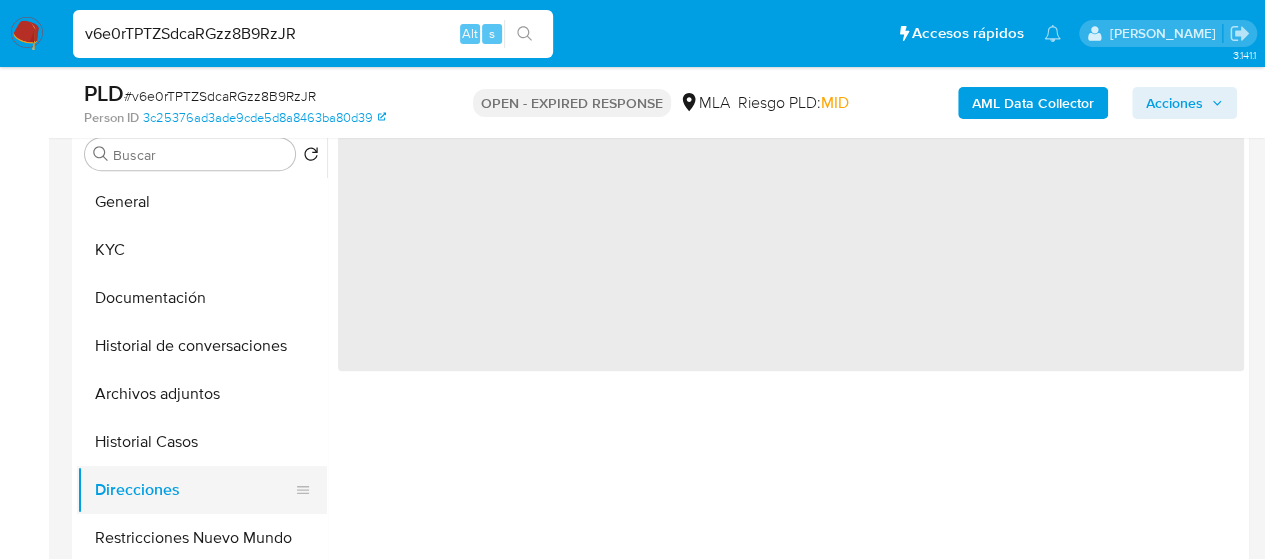 scroll, scrollTop: 0, scrollLeft: 0, axis: both 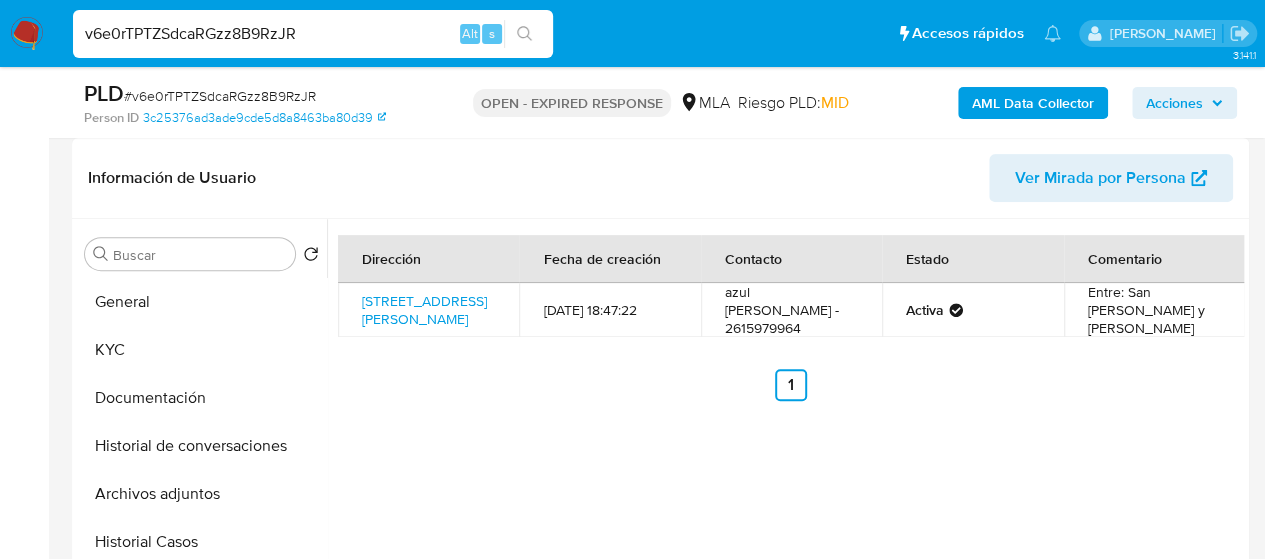 drag, startPoint x: 146, startPoint y: 393, endPoint x: 502, endPoint y: 65, distance: 484.0661 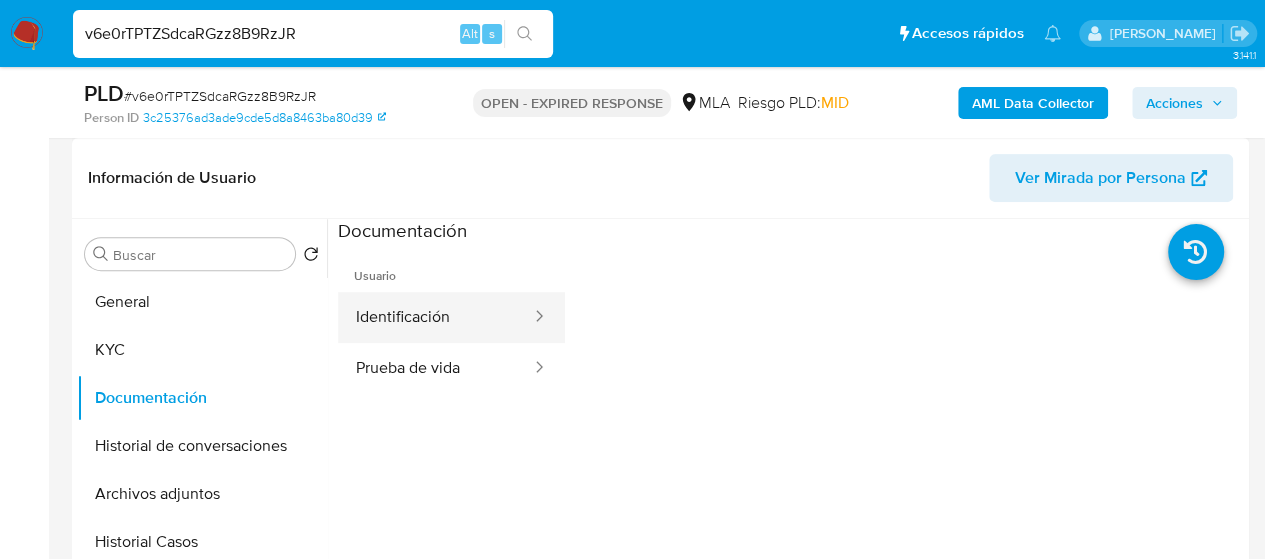 click on "Identificación" at bounding box center [435, 317] 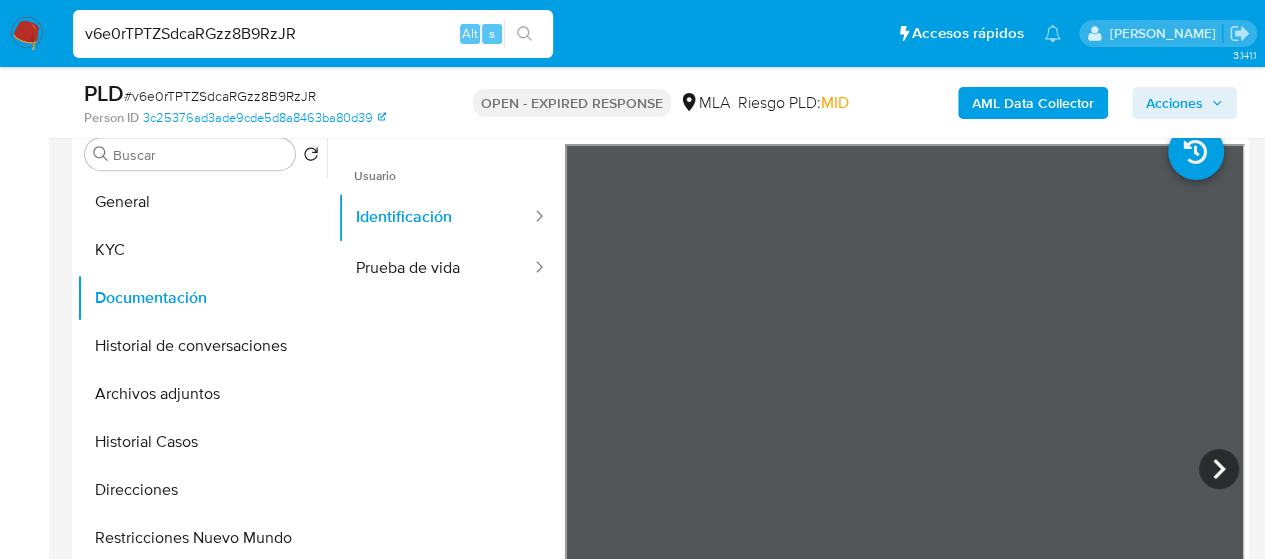 scroll, scrollTop: 500, scrollLeft: 0, axis: vertical 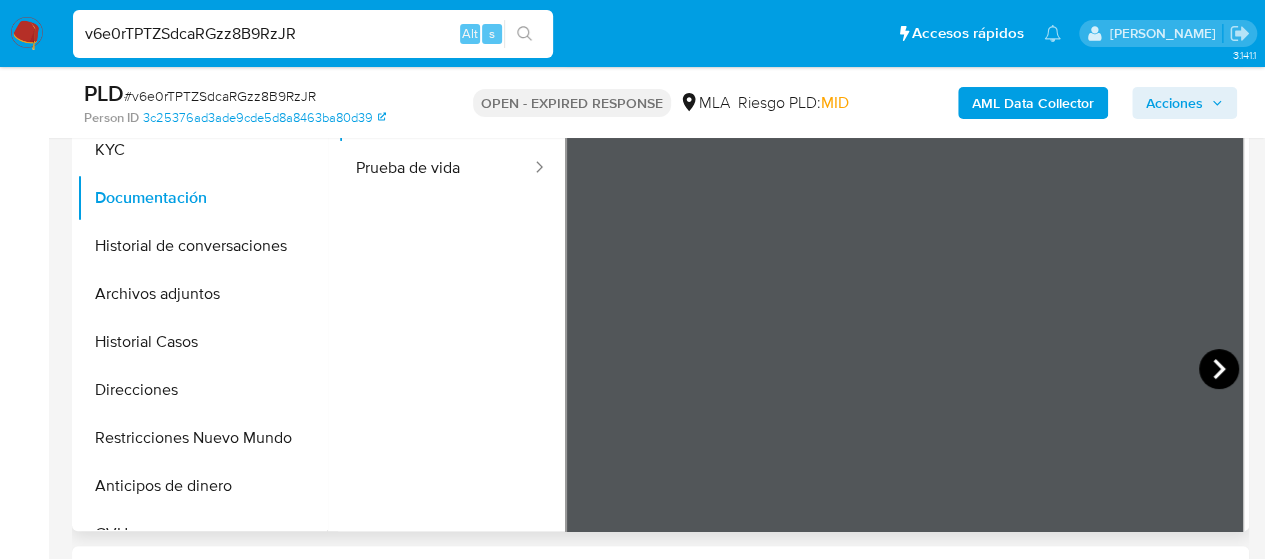 click 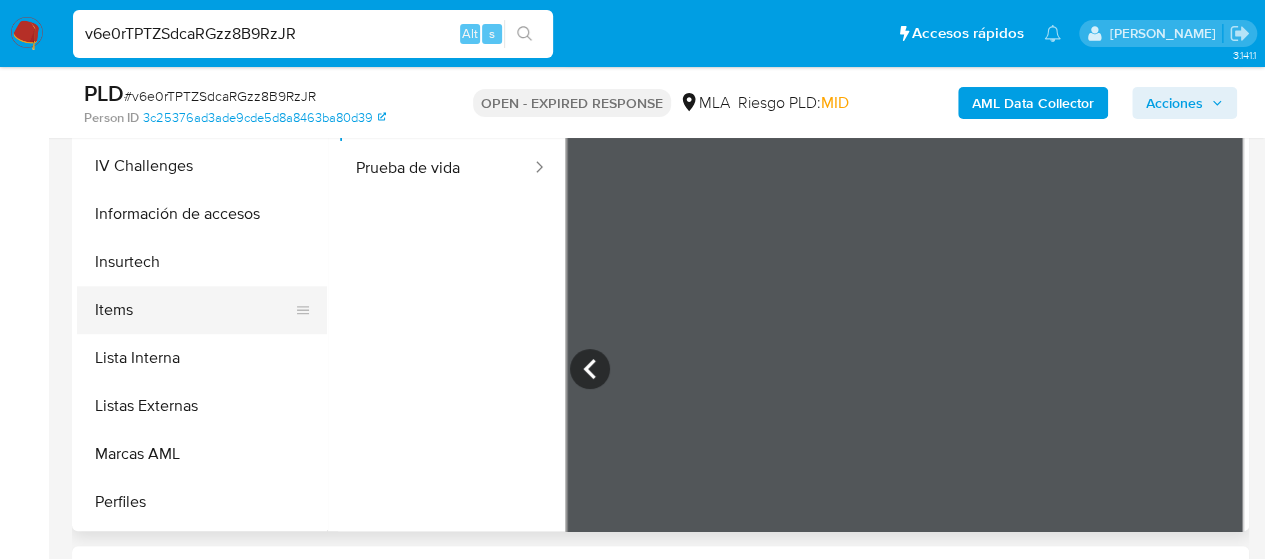 scroll, scrollTop: 941, scrollLeft: 0, axis: vertical 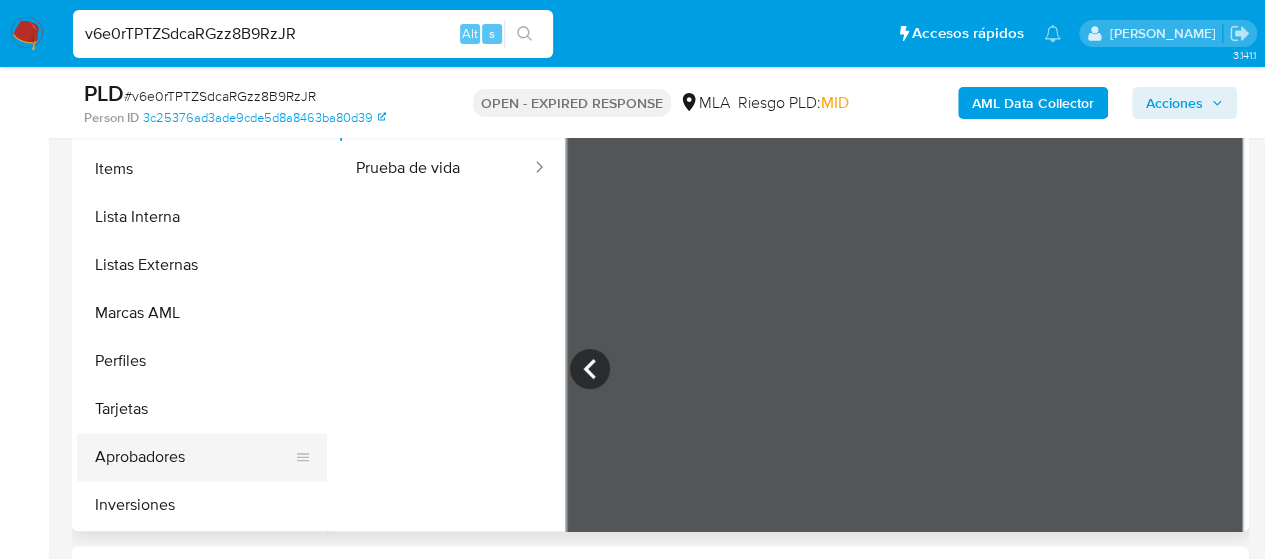 click on "Aprobadores" at bounding box center (194, 457) 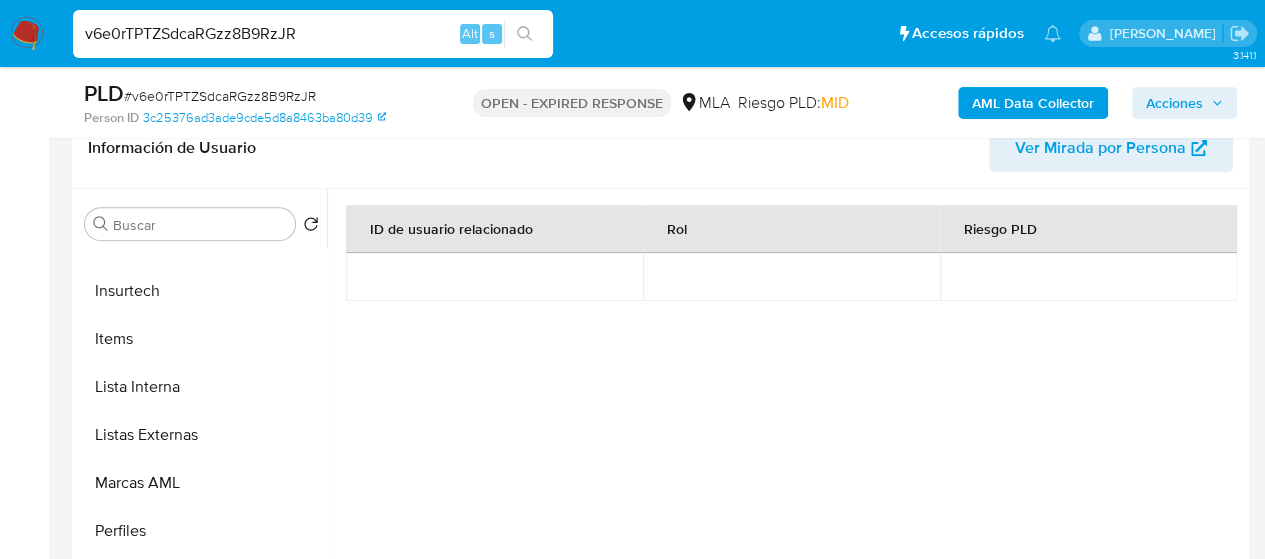 scroll, scrollTop: 300, scrollLeft: 0, axis: vertical 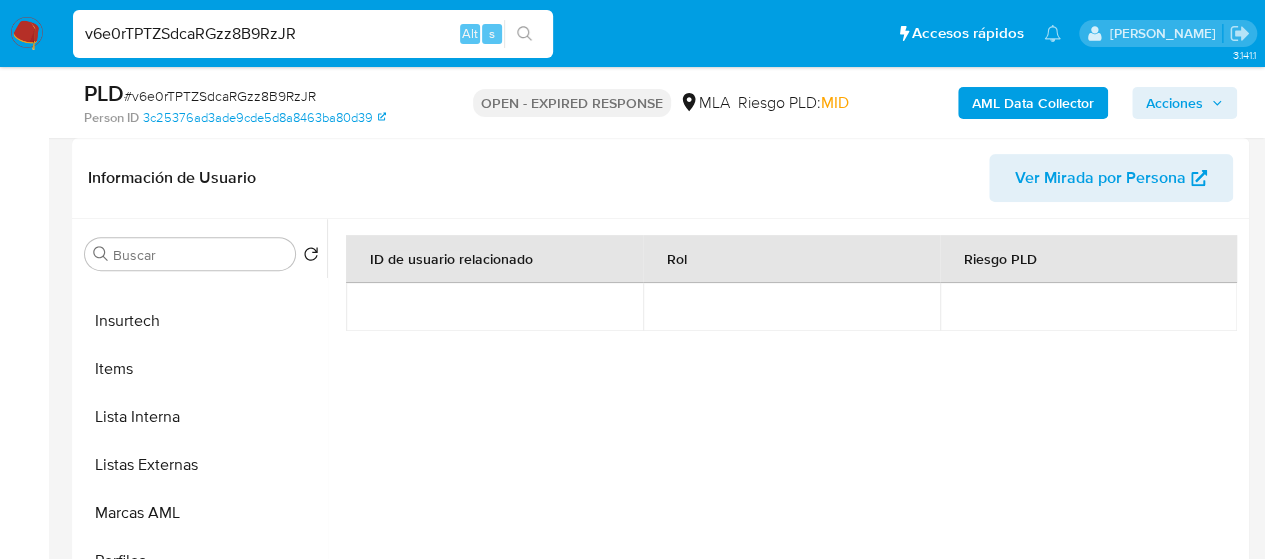 click on "v6e0rTPTZSdcaRGzz8B9RzJR" at bounding box center (313, 34) 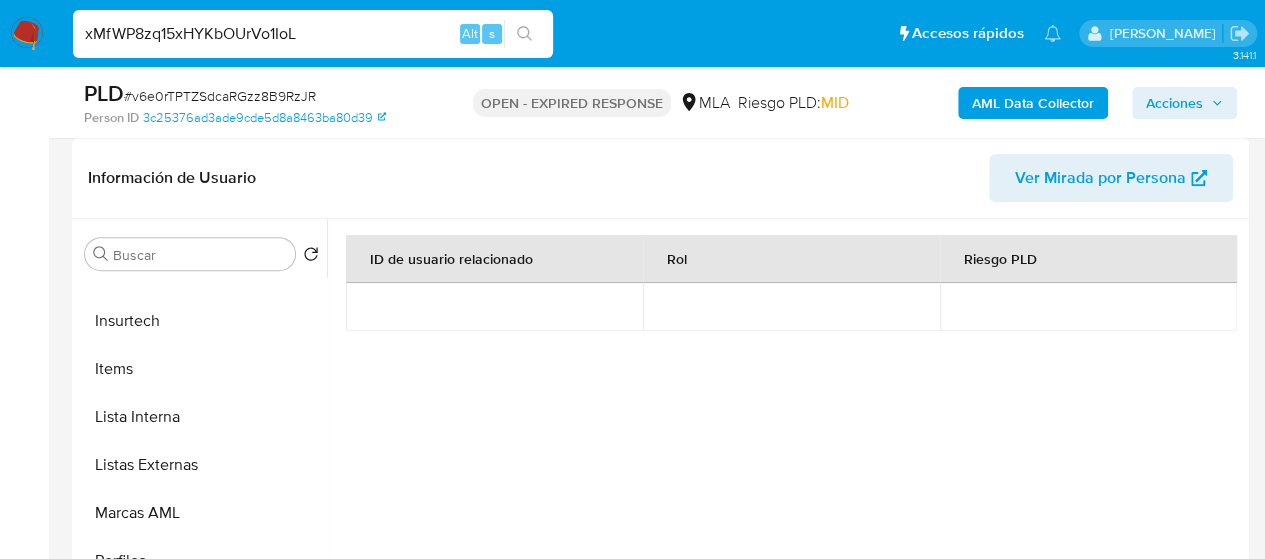 type on "xMfWP8zq15xHYKbOUrVo1IoL" 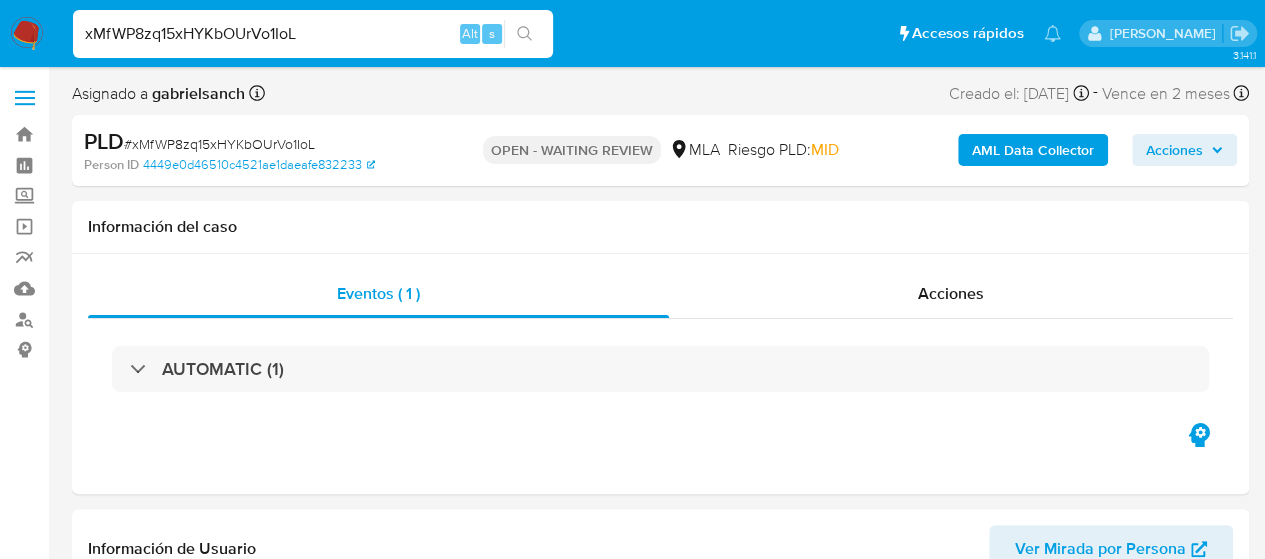 select on "10" 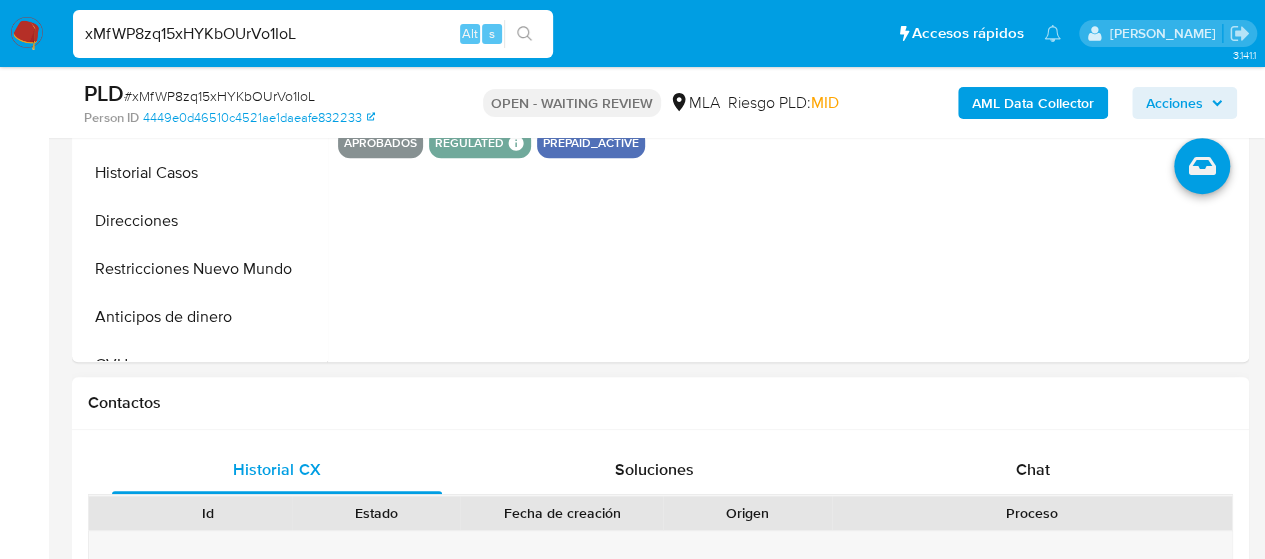 scroll, scrollTop: 700, scrollLeft: 0, axis: vertical 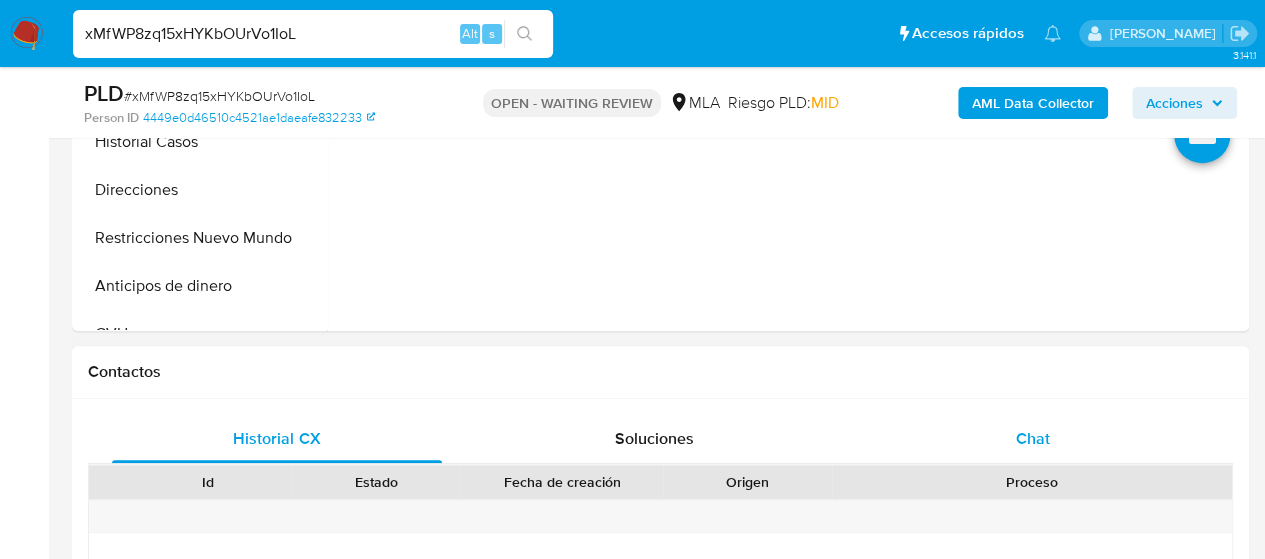 click on "Chat" at bounding box center (1033, 438) 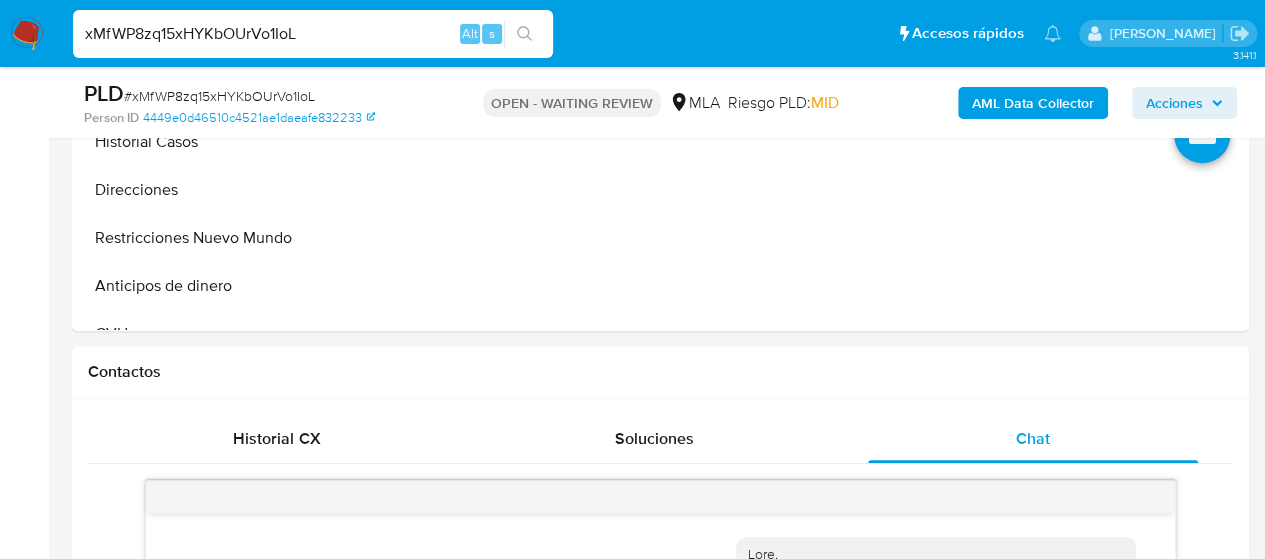 scroll, scrollTop: 907, scrollLeft: 0, axis: vertical 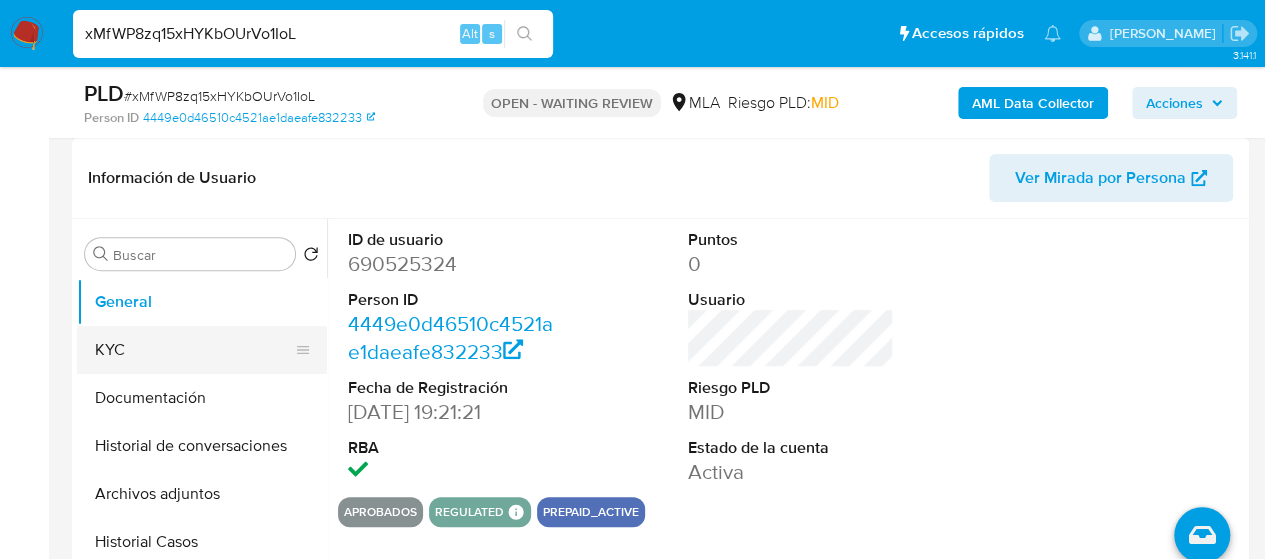 click on "KYC" at bounding box center (194, 350) 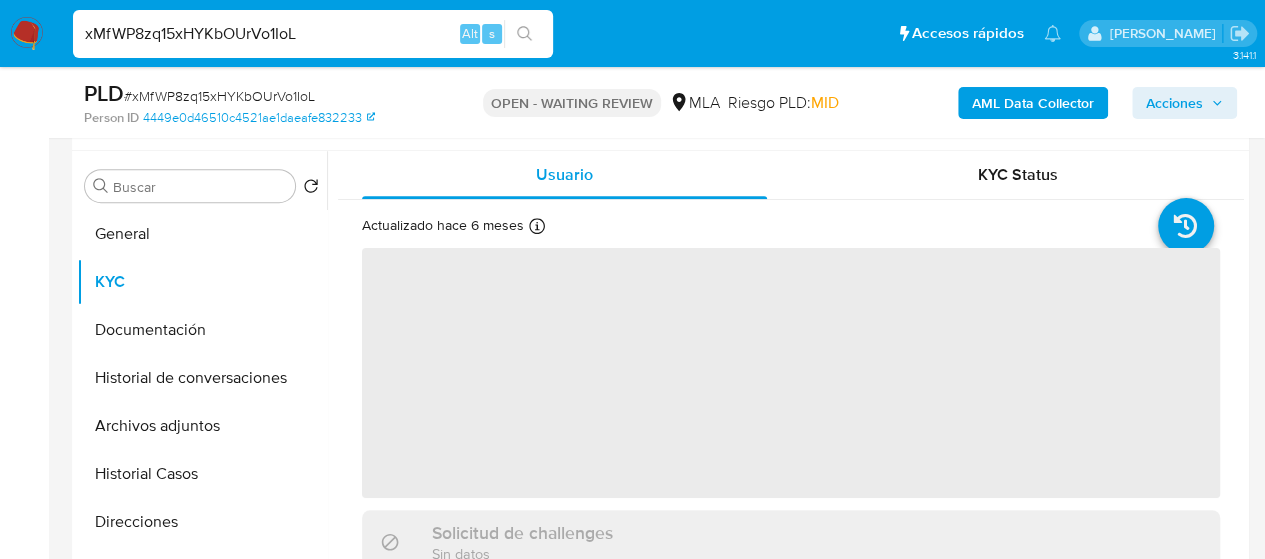scroll, scrollTop: 400, scrollLeft: 0, axis: vertical 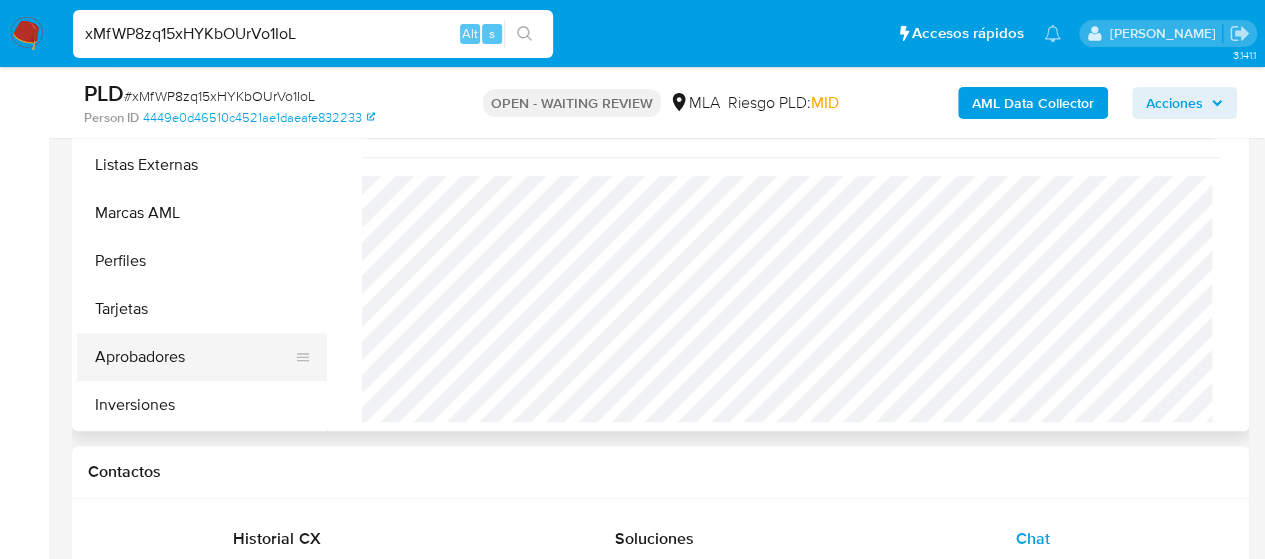 click on "Aprobadores" at bounding box center (194, 357) 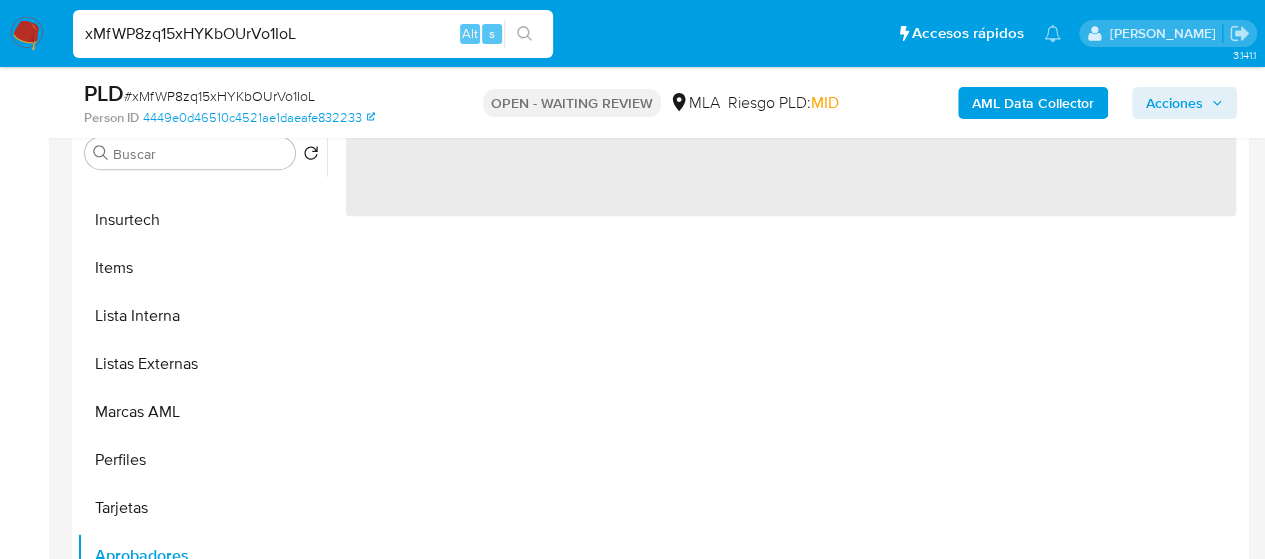 scroll, scrollTop: 300, scrollLeft: 0, axis: vertical 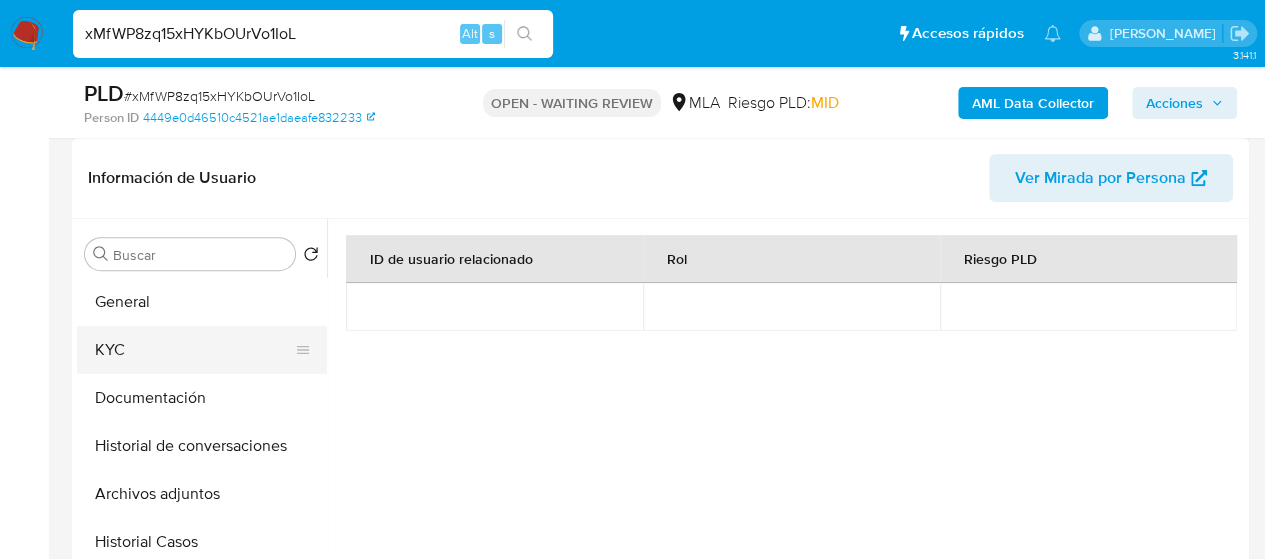 click on "KYC" at bounding box center (194, 350) 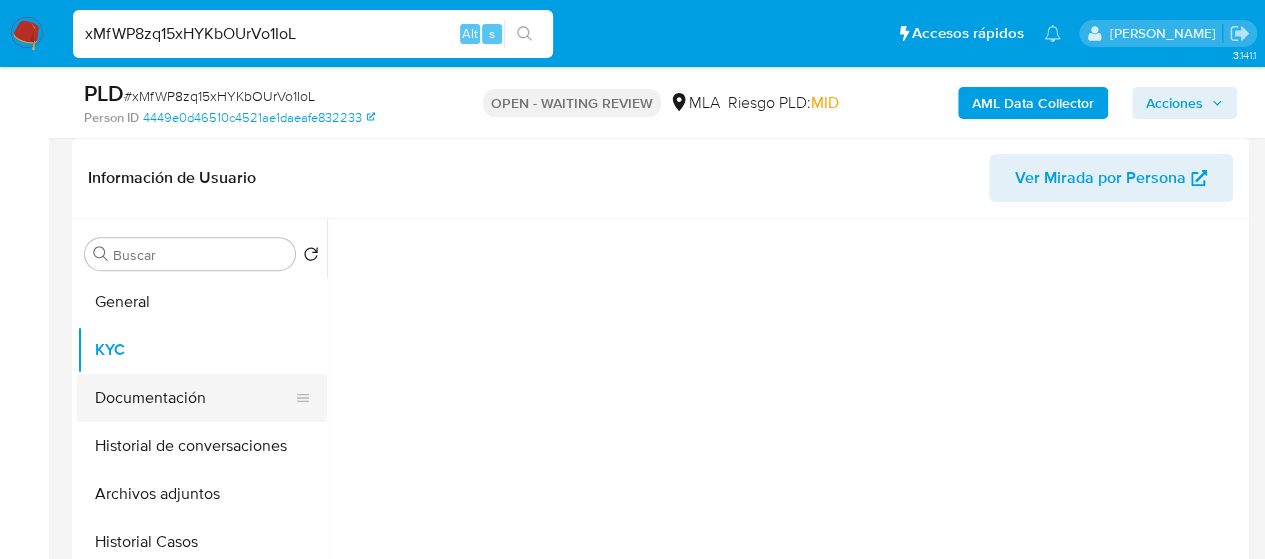 click on "Documentación" at bounding box center [194, 398] 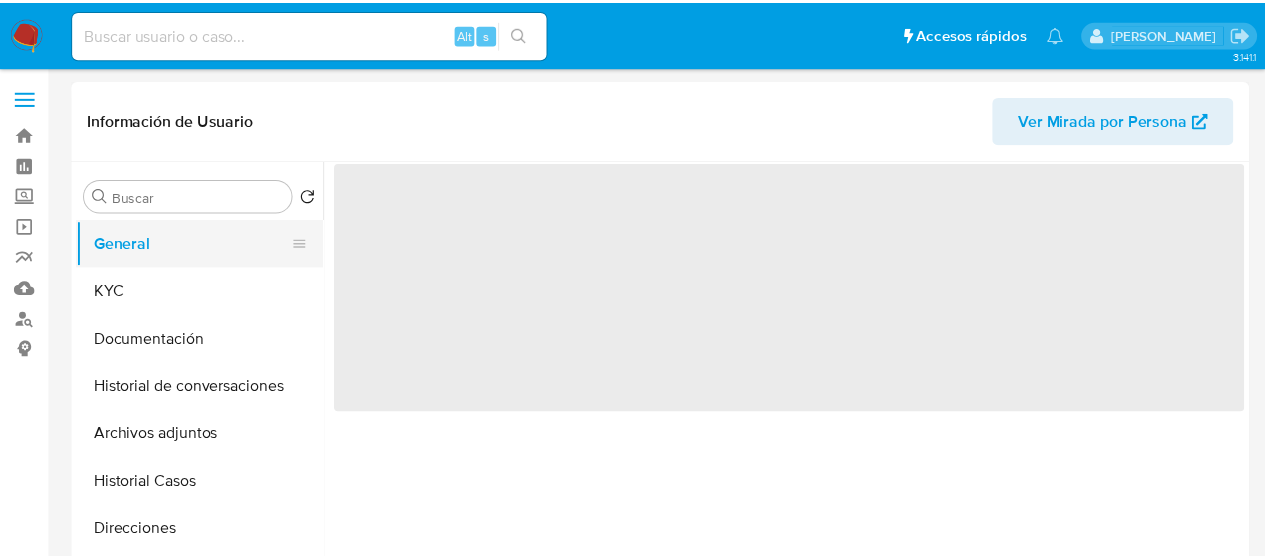 scroll, scrollTop: 0, scrollLeft: 0, axis: both 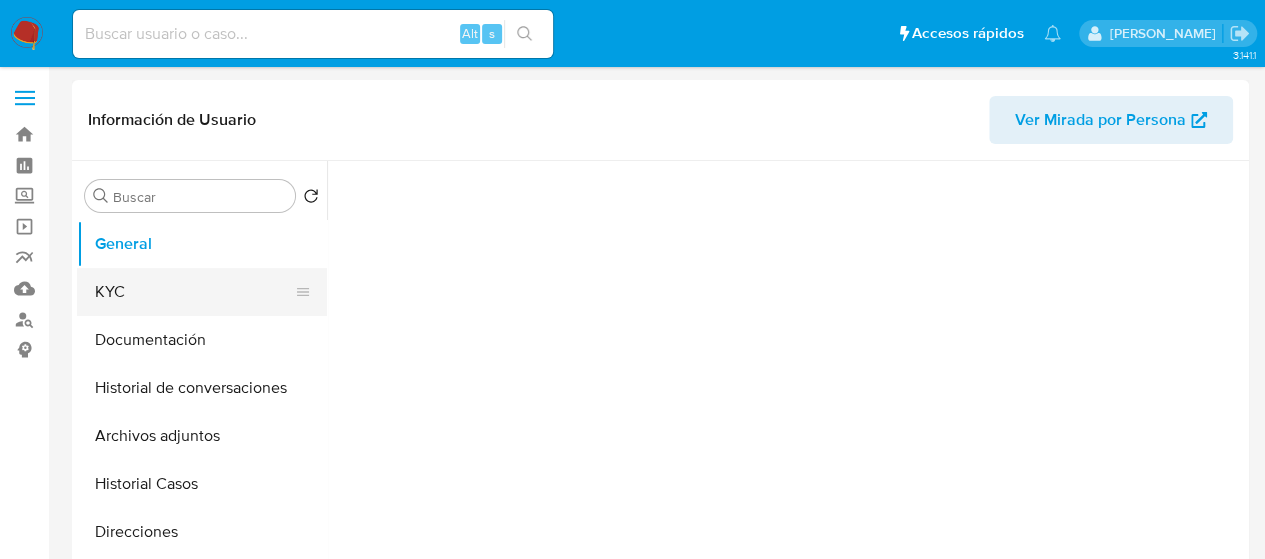 click on "KYC" at bounding box center (194, 292) 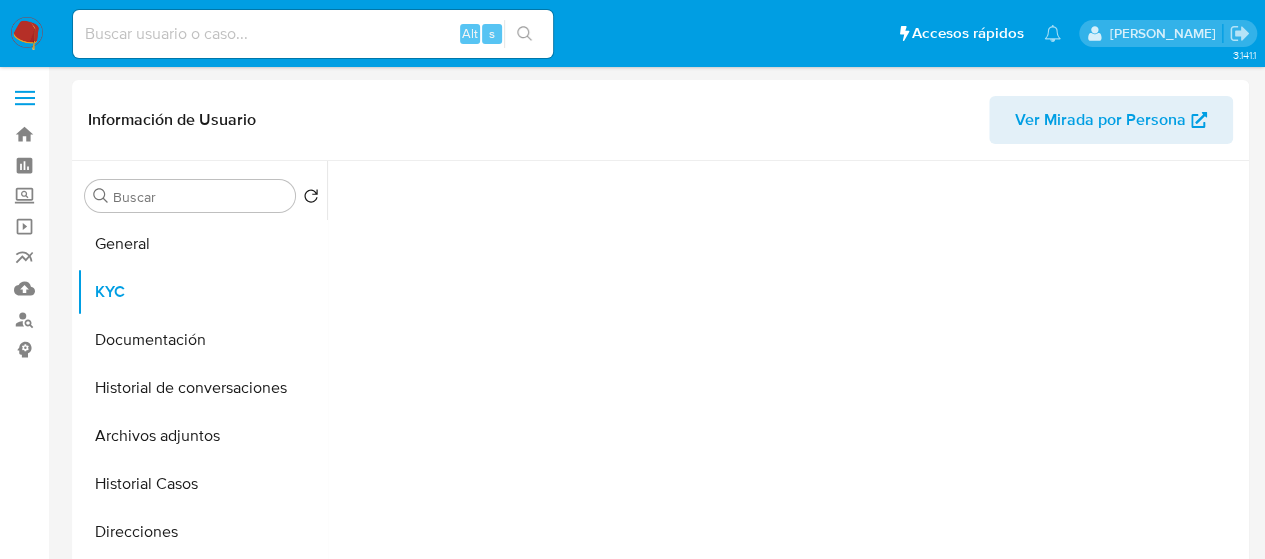 select on "10" 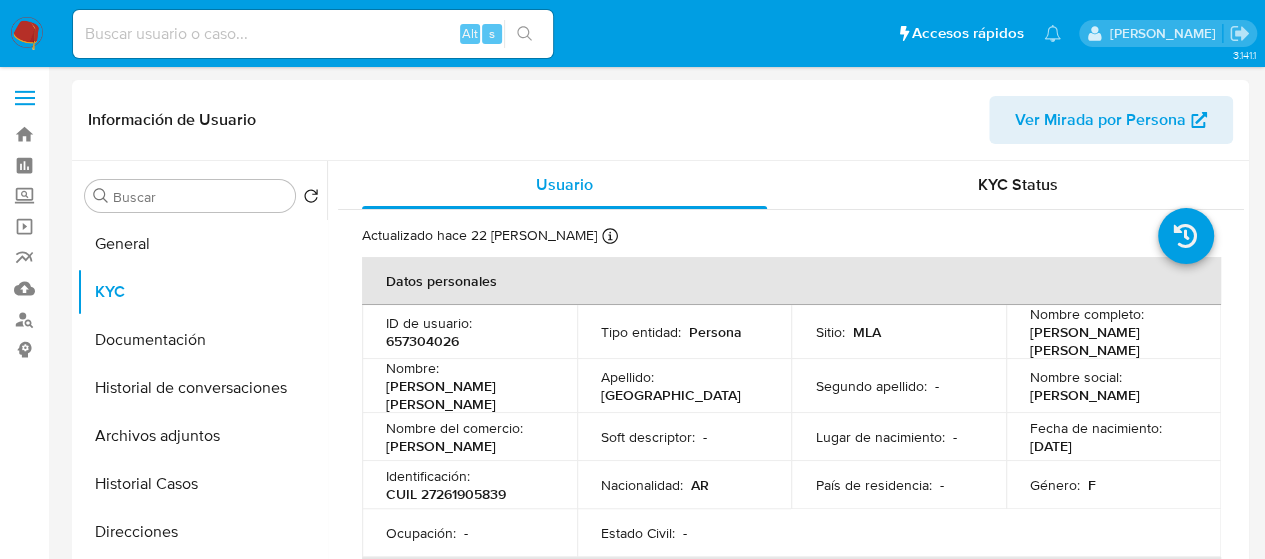 scroll, scrollTop: 100, scrollLeft: 0, axis: vertical 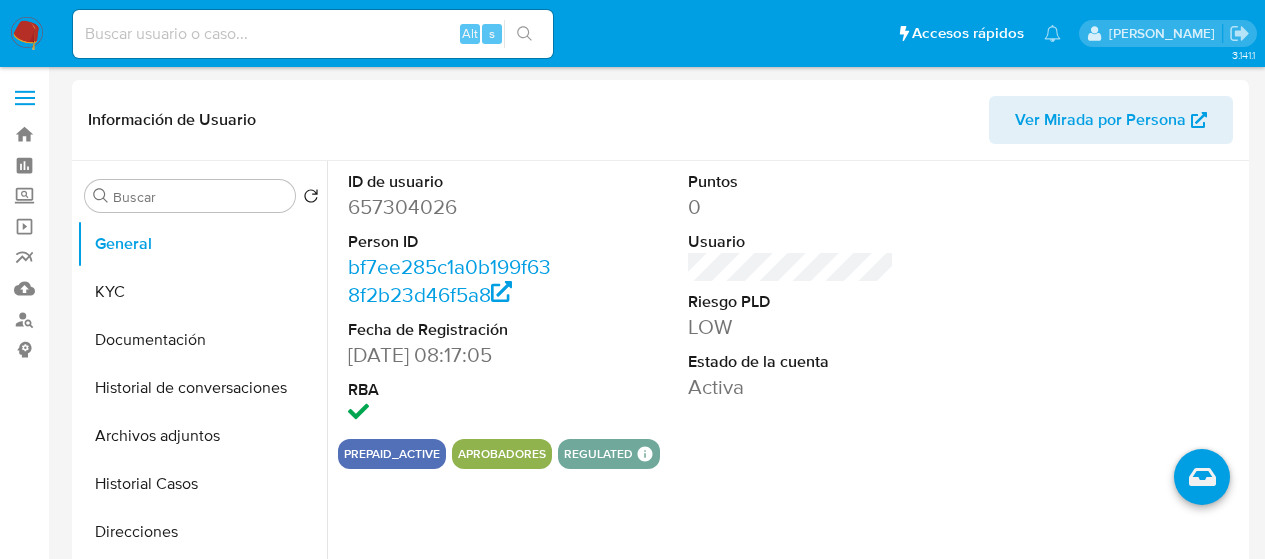 select on "10" 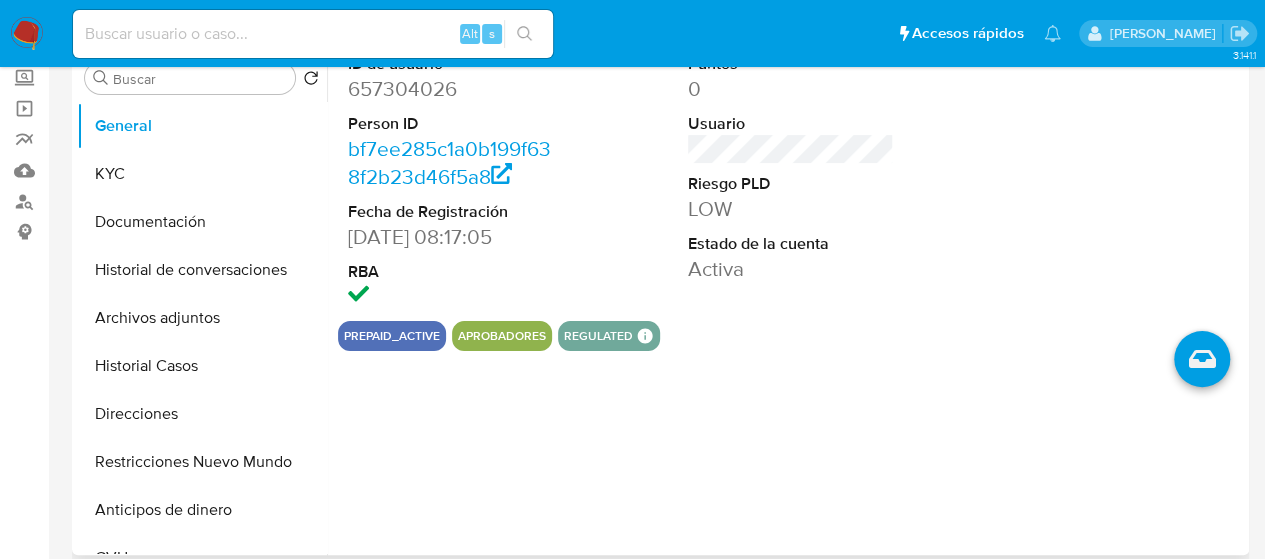 scroll, scrollTop: 100, scrollLeft: 0, axis: vertical 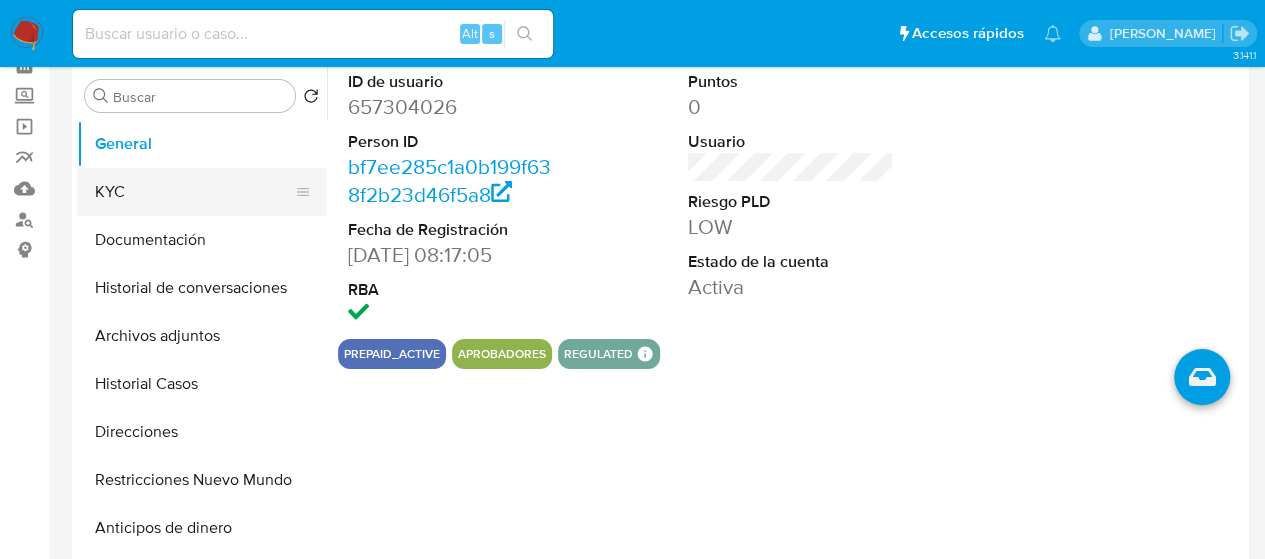 click on "KYC" at bounding box center [194, 192] 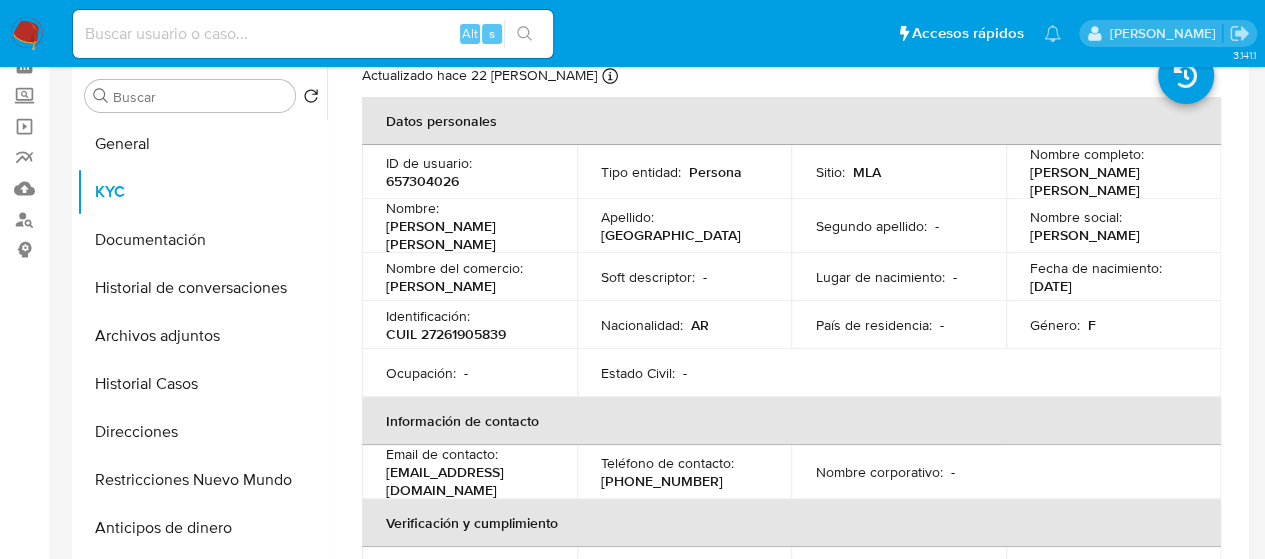 scroll, scrollTop: 0, scrollLeft: 0, axis: both 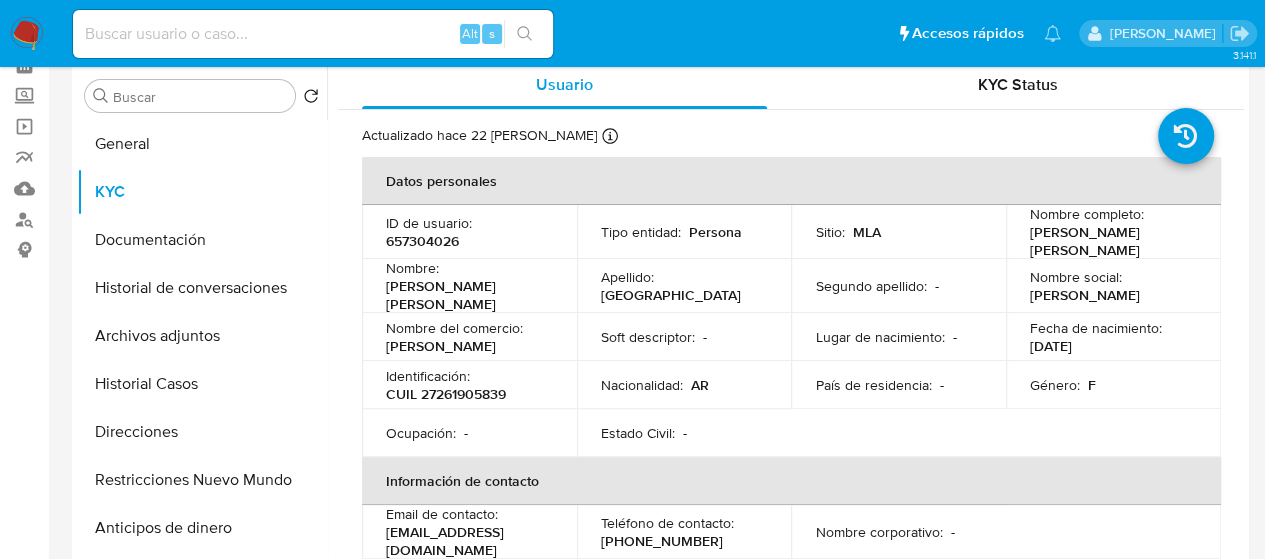 click on "CUIL 27261905839" at bounding box center [446, 394] 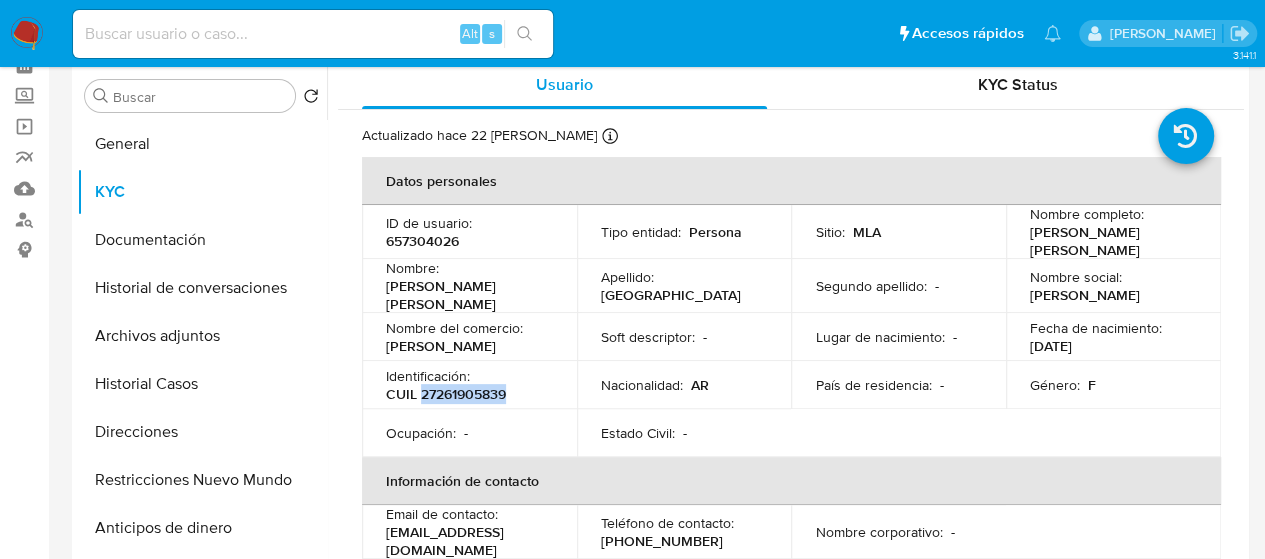 click on "CUIL 27261905839" at bounding box center [446, 394] 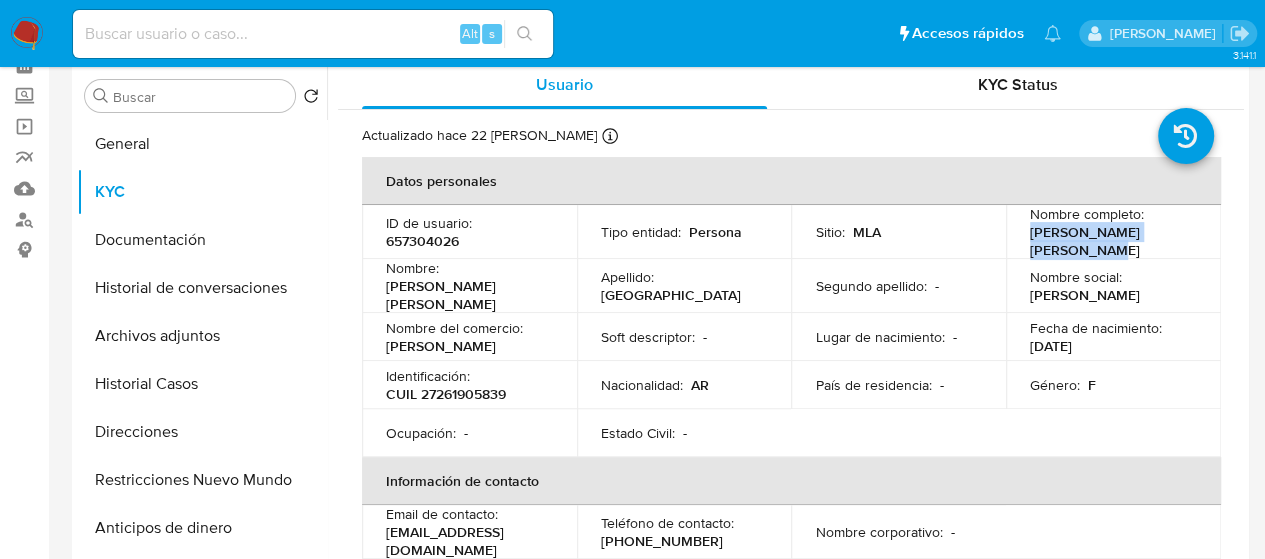 drag, startPoint x: 1022, startPoint y: 230, endPoint x: 1102, endPoint y: 252, distance: 82.96987 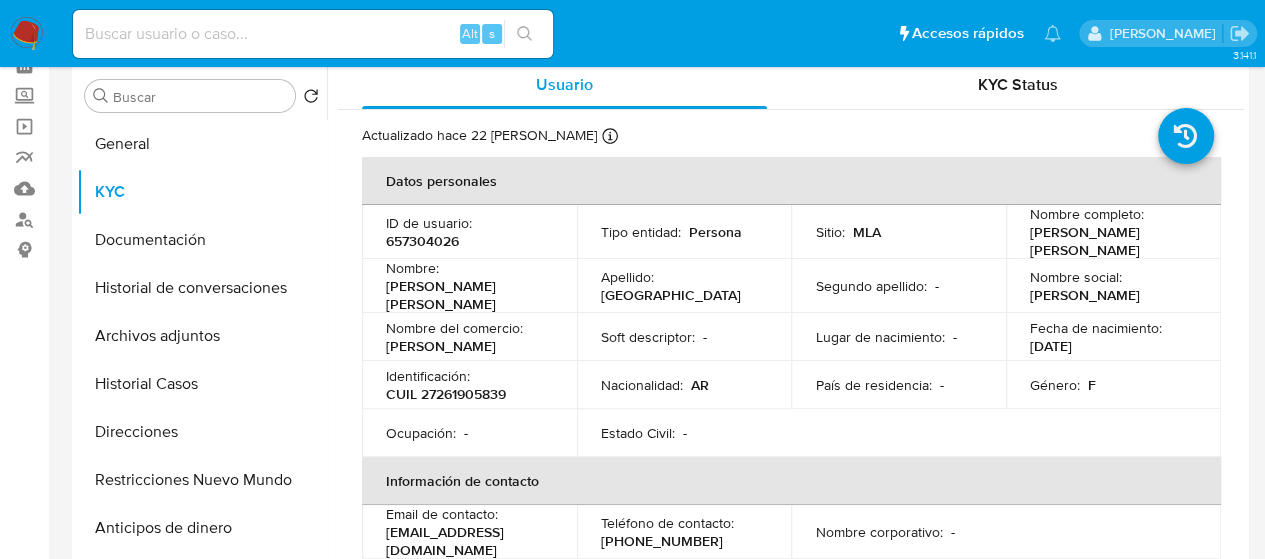 click at bounding box center [313, 34] 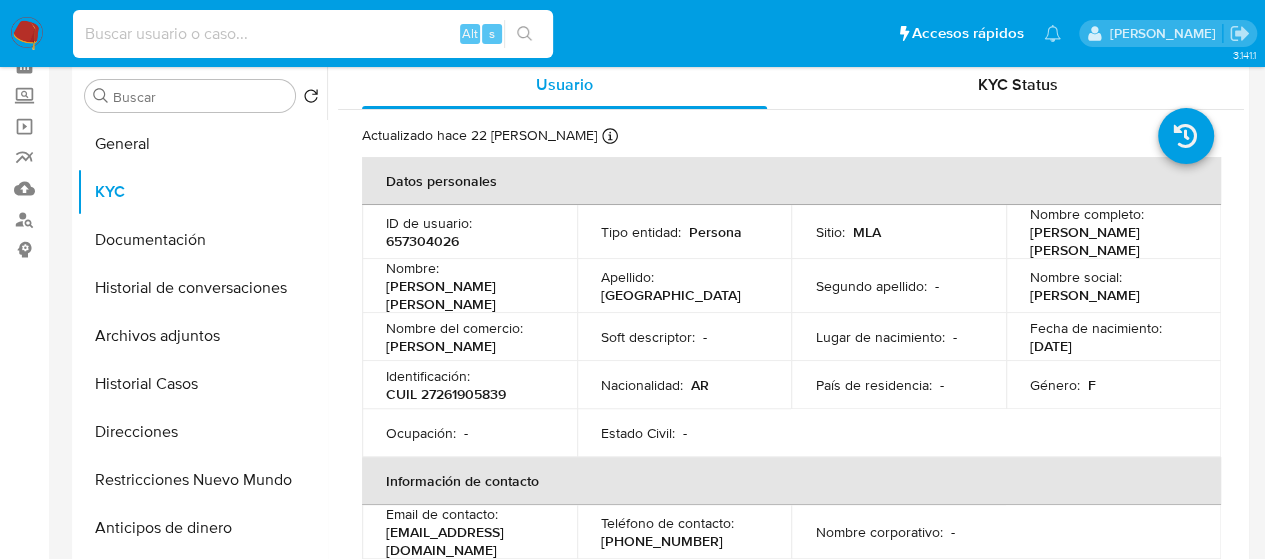 paste on "pcAavWiJ9rIi0SB3N5RA9wtp" 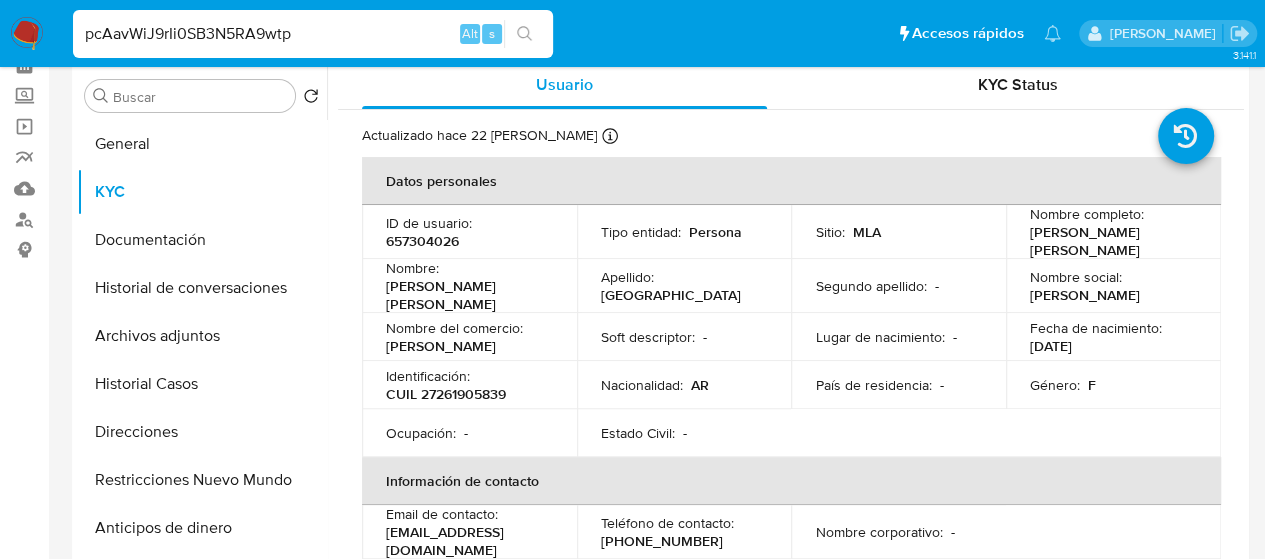 type on "pcAavWiJ9rIi0SB3N5RA9wtp" 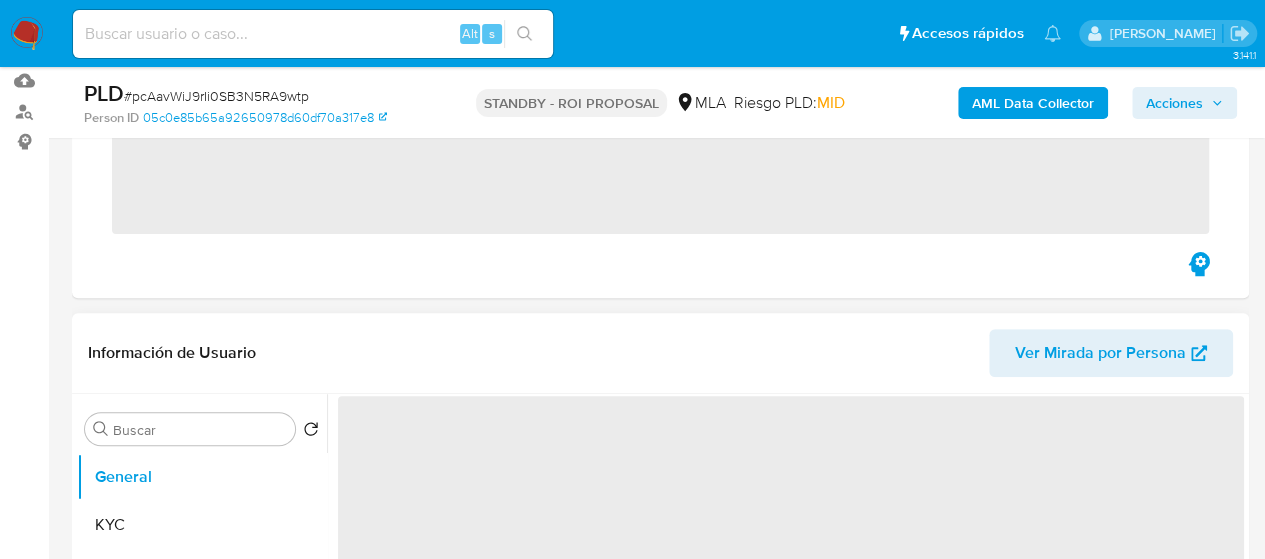 scroll, scrollTop: 300, scrollLeft: 0, axis: vertical 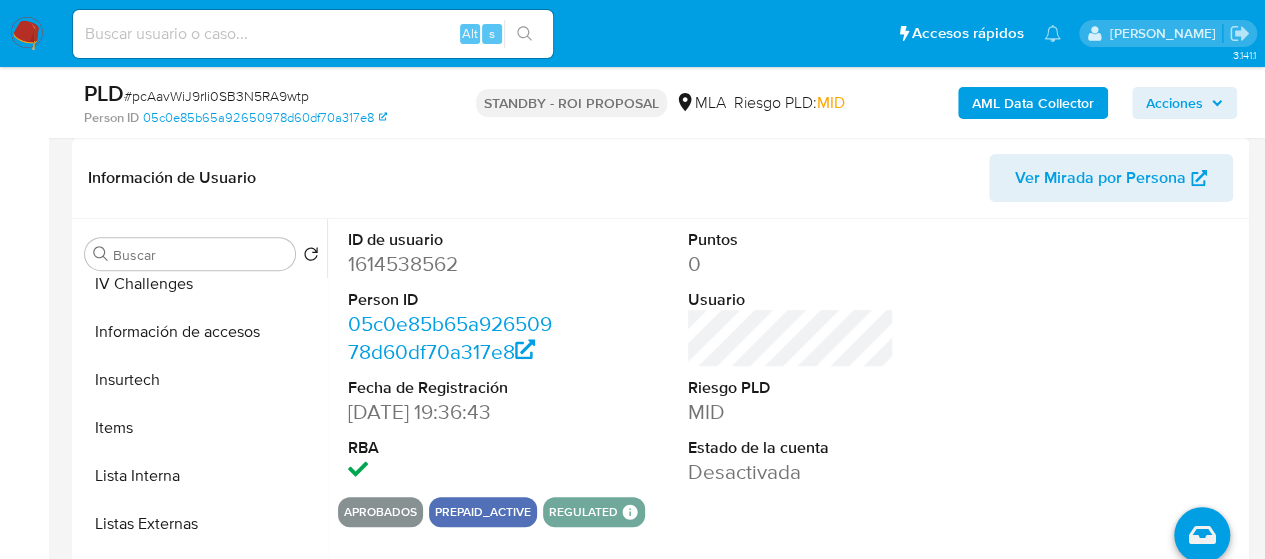 select on "10" 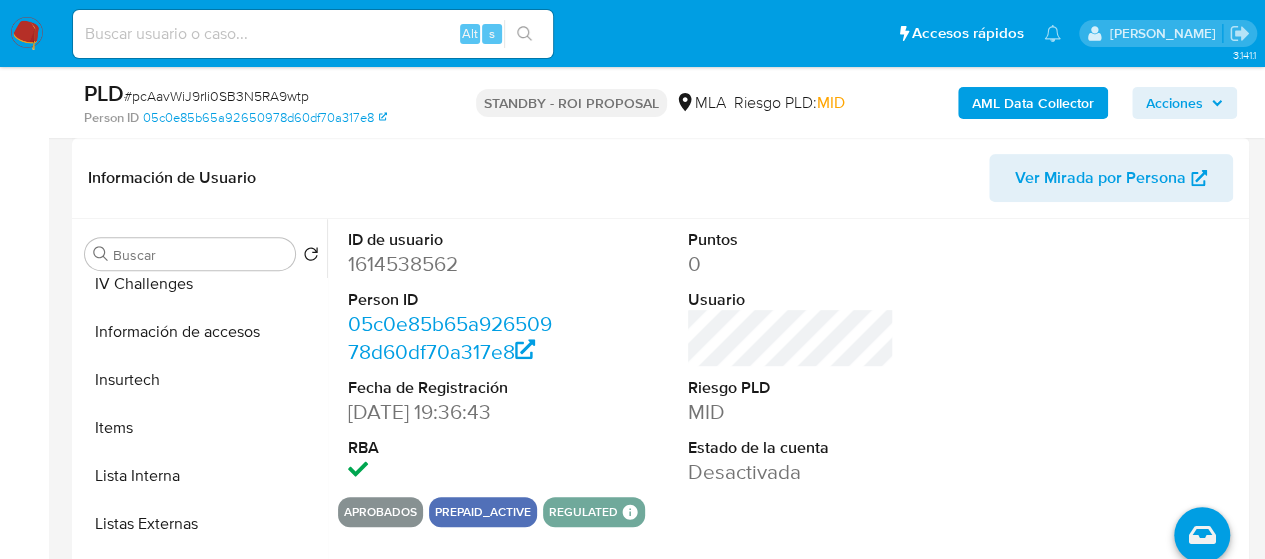 scroll, scrollTop: 941, scrollLeft: 0, axis: vertical 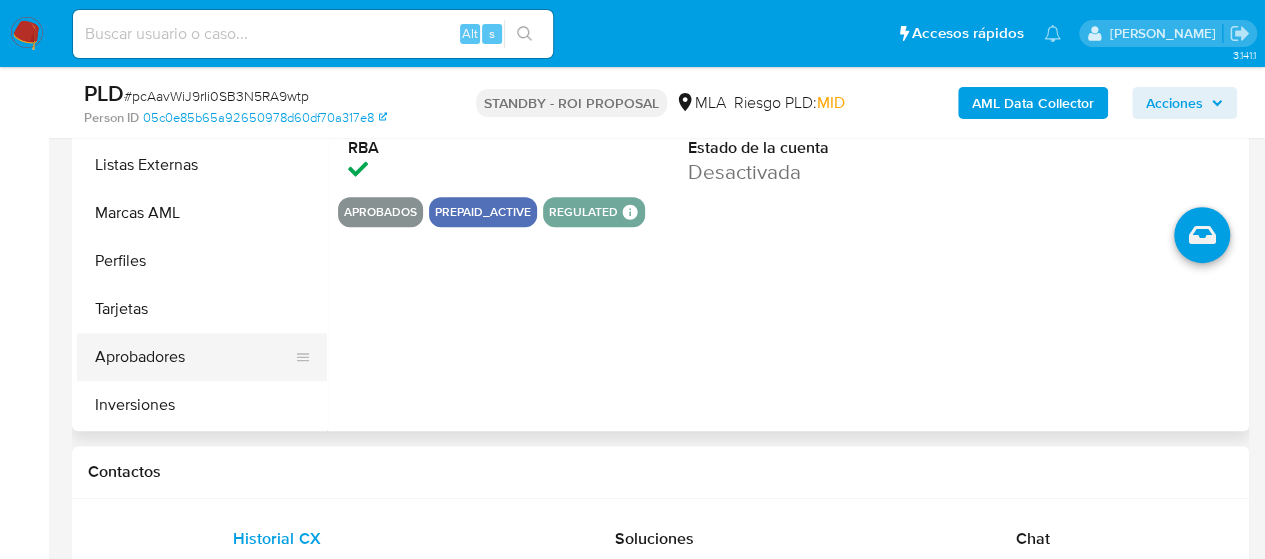 click on "Aprobadores" at bounding box center [194, 357] 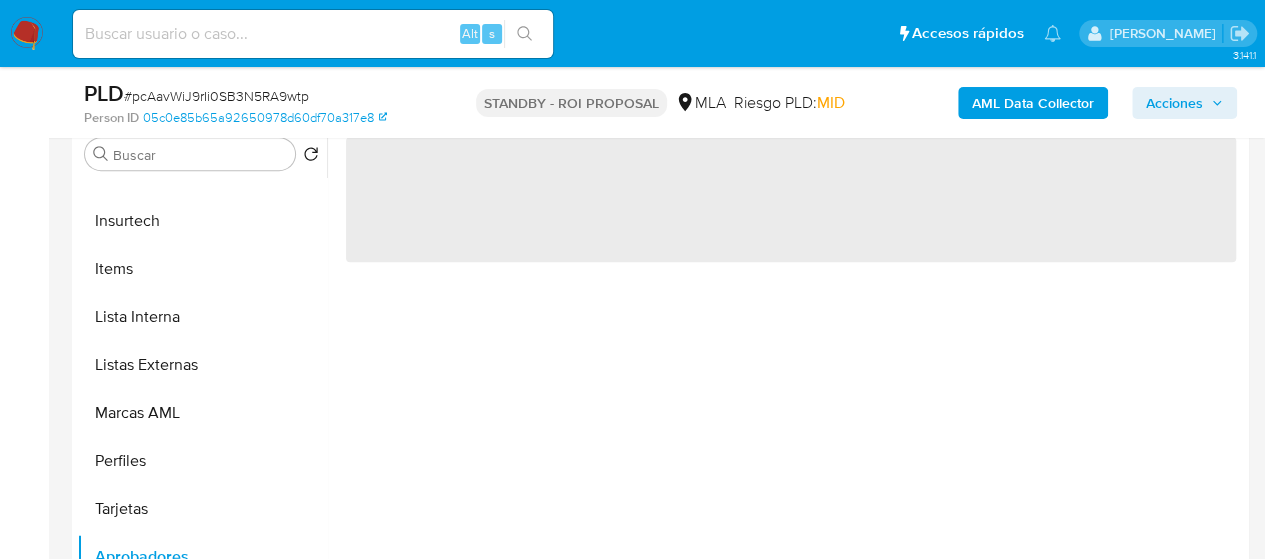 scroll, scrollTop: 300, scrollLeft: 0, axis: vertical 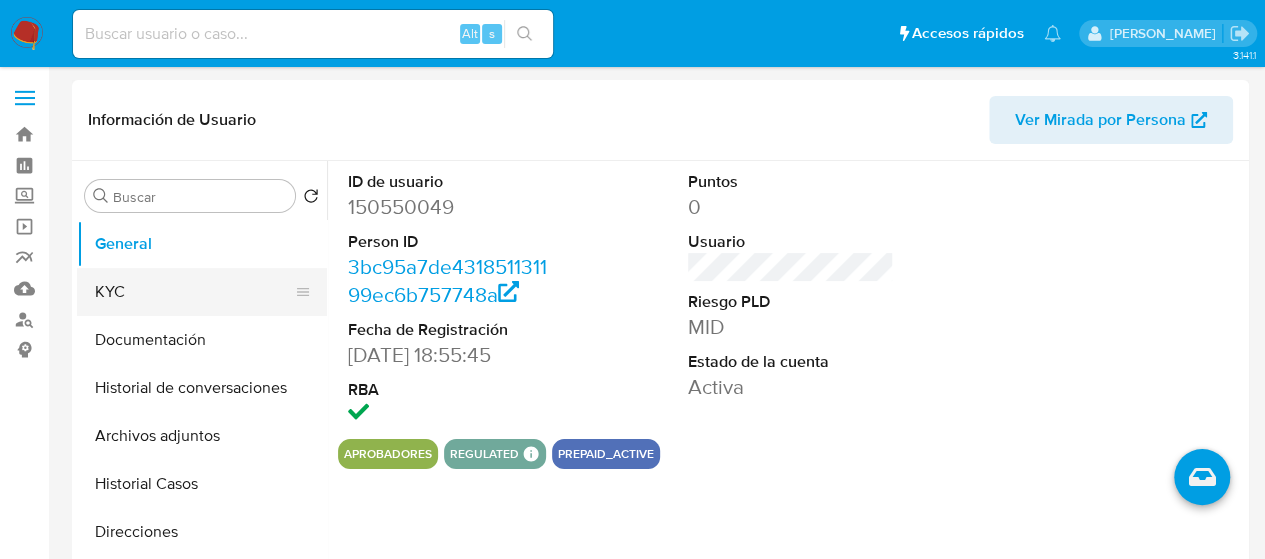 select on "10" 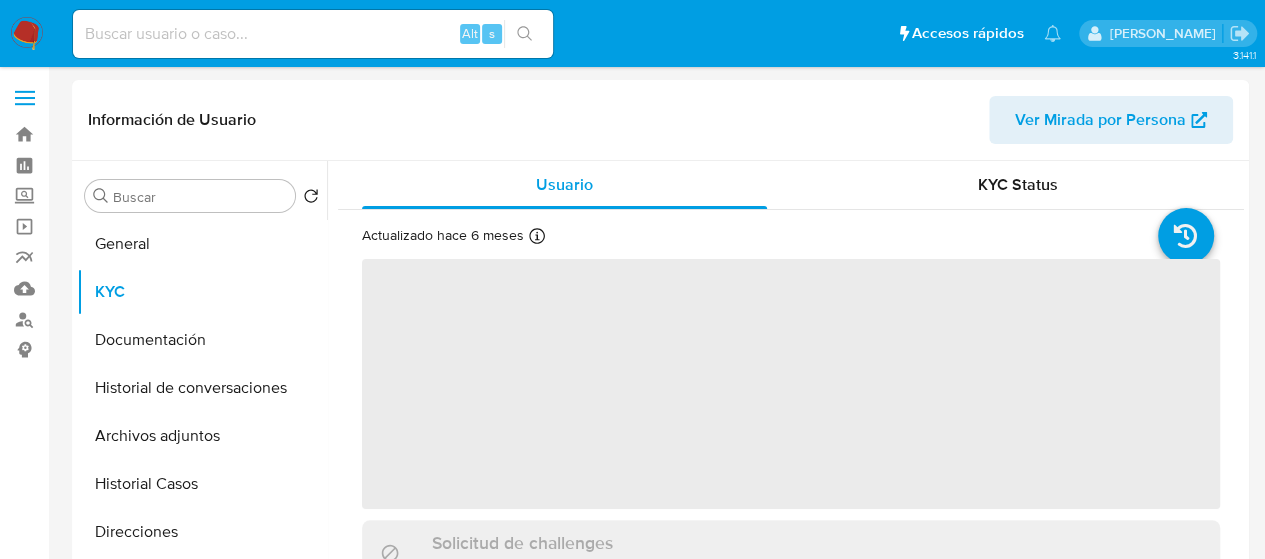 scroll, scrollTop: 100, scrollLeft: 0, axis: vertical 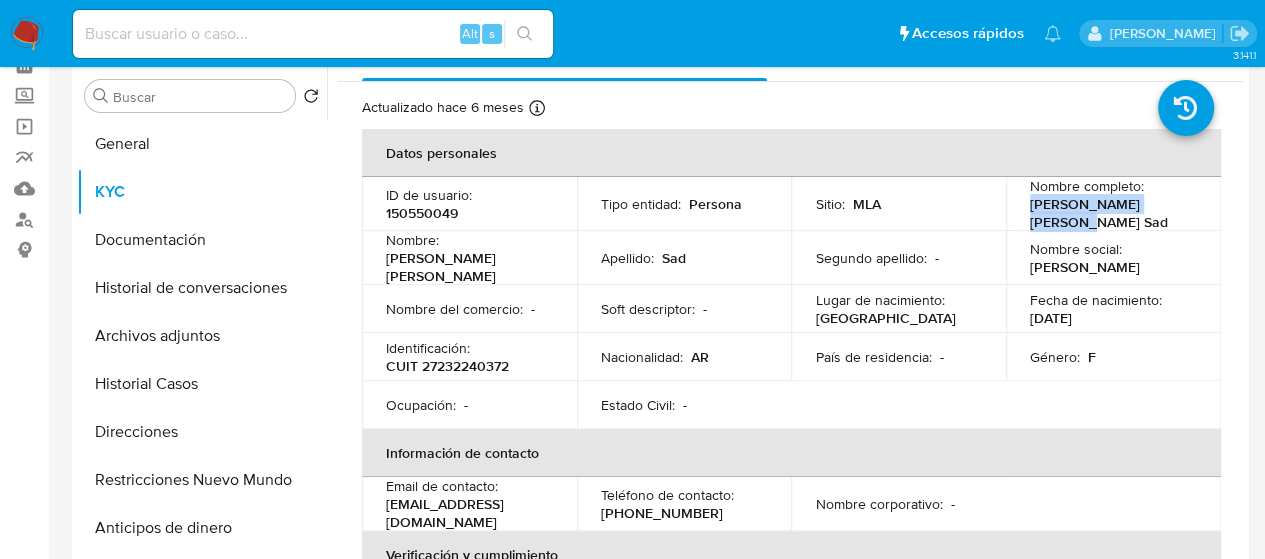 drag, startPoint x: 1022, startPoint y: 208, endPoint x: 1188, endPoint y: 211, distance: 166.0271 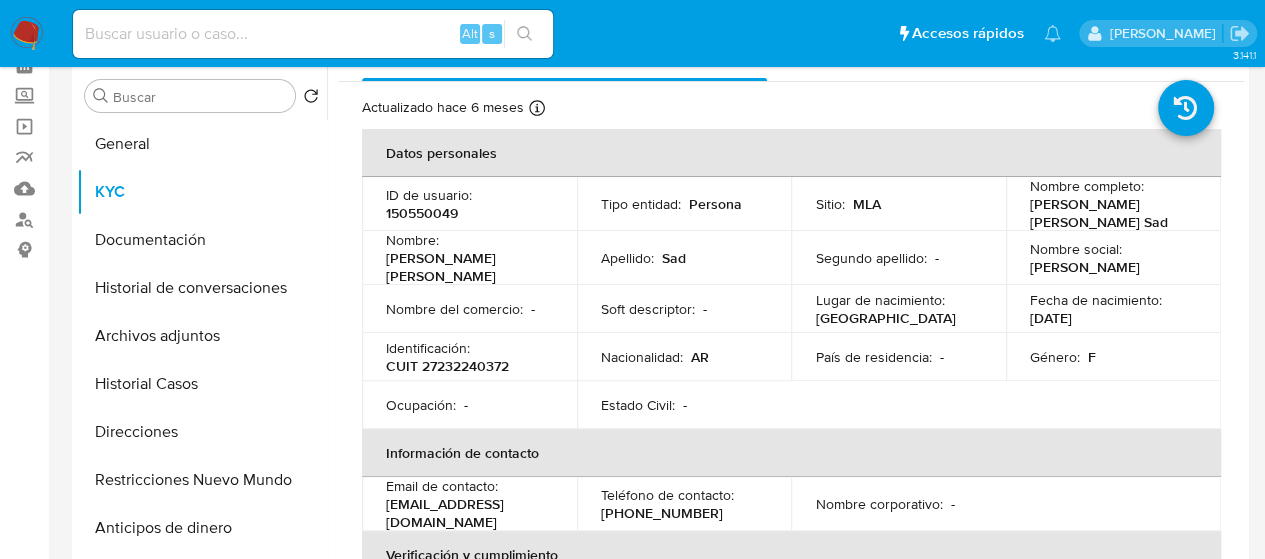 click on "CUIT 27232240372" at bounding box center (447, 366) 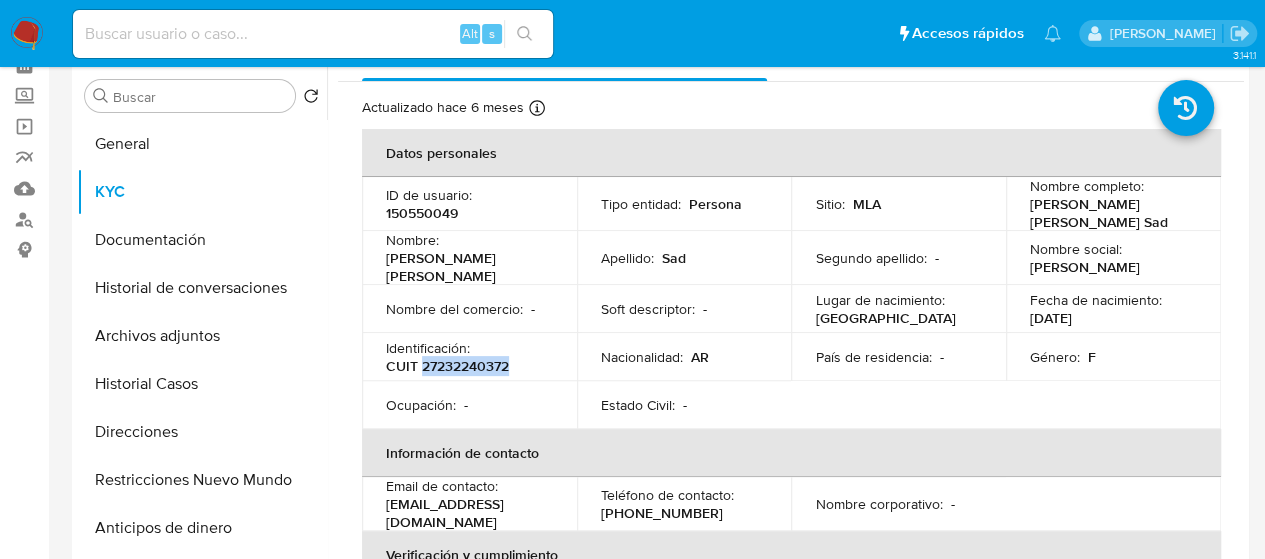 click on "CUIT 27232240372" at bounding box center [447, 366] 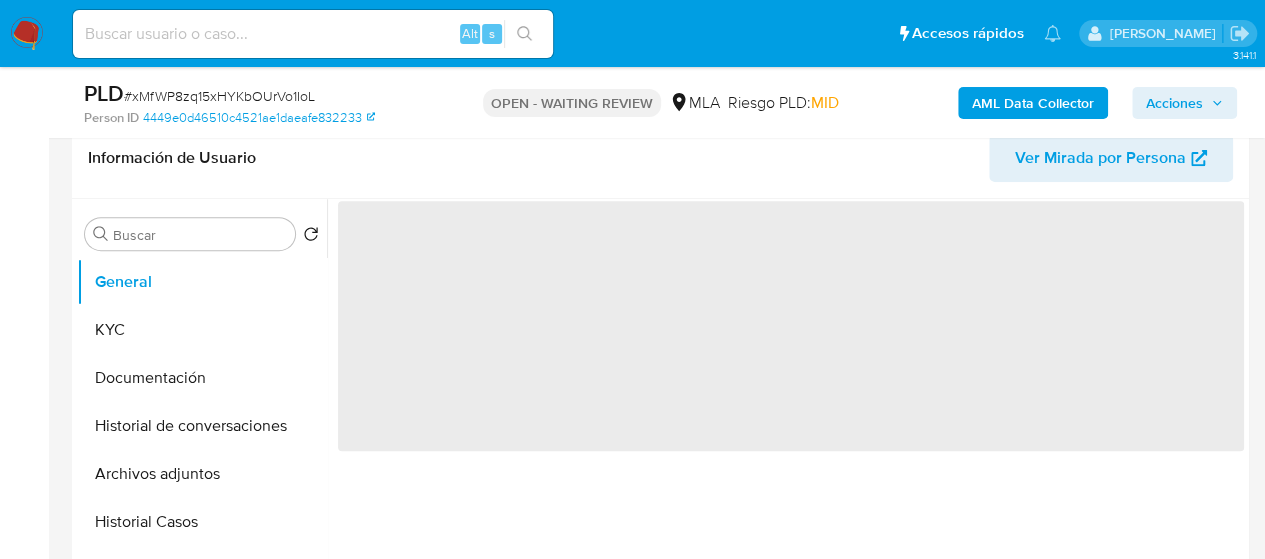 scroll, scrollTop: 400, scrollLeft: 0, axis: vertical 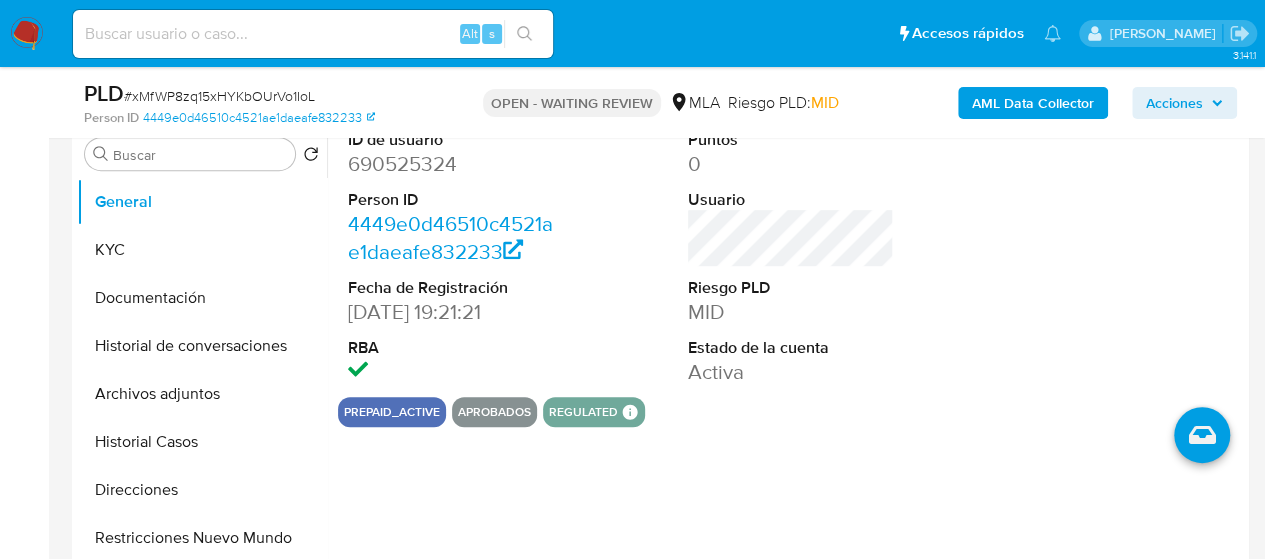 select on "10" 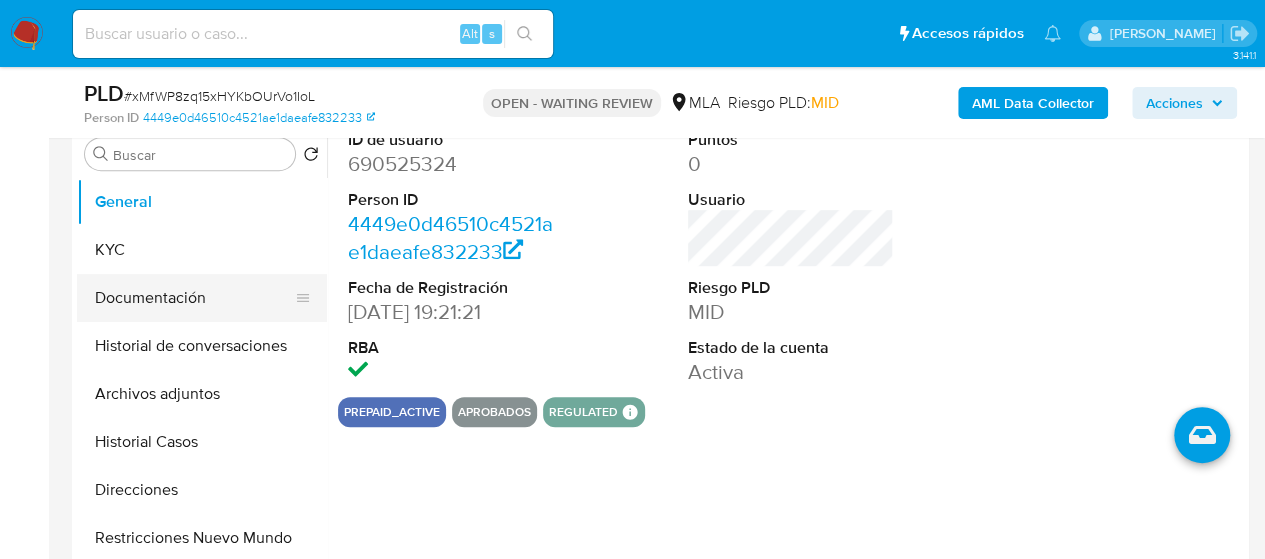 click on "Documentación" at bounding box center (194, 298) 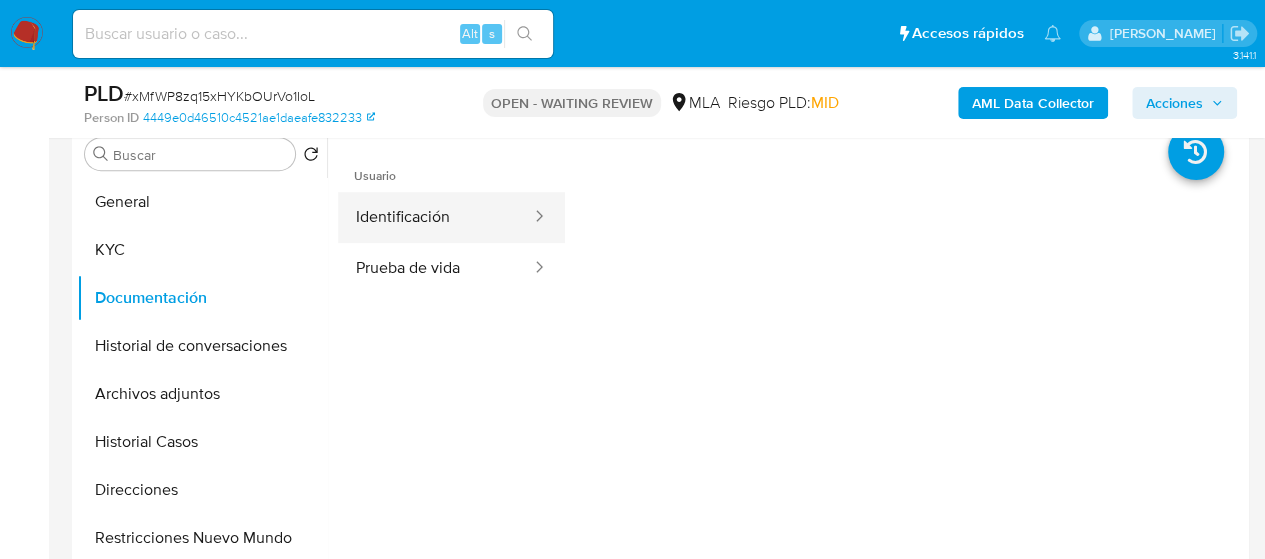 click on "Identificación" at bounding box center [435, 217] 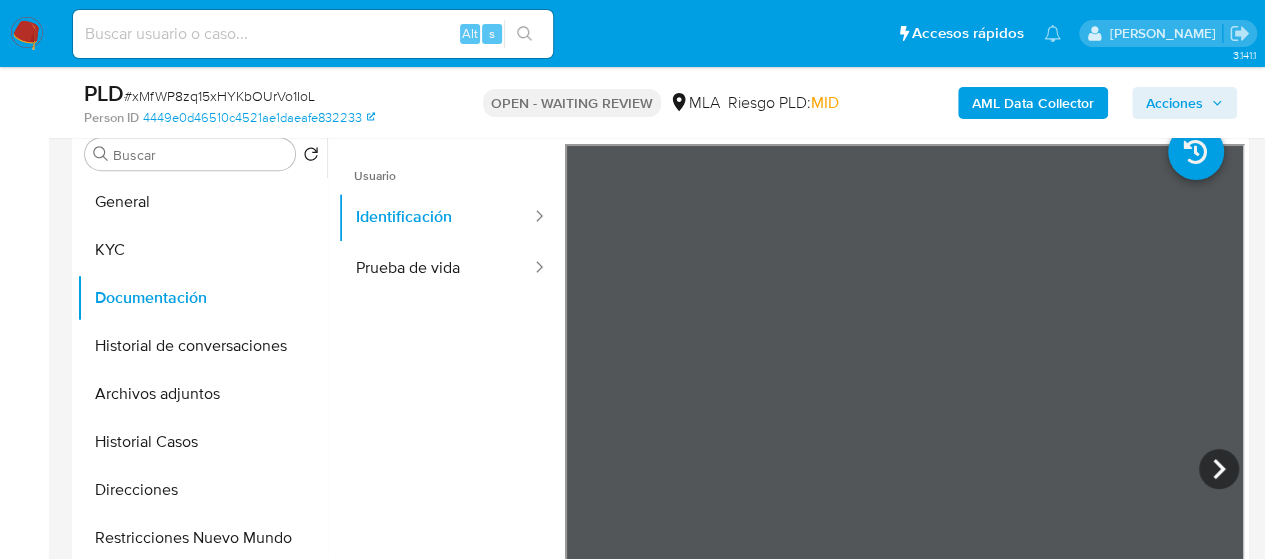 scroll, scrollTop: 500, scrollLeft: 0, axis: vertical 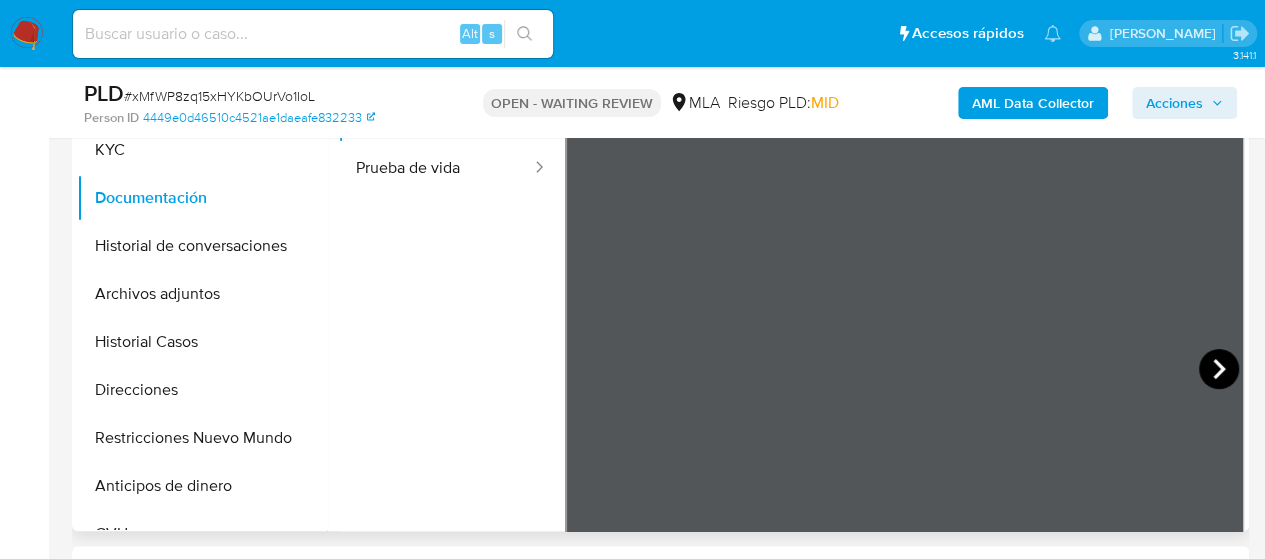 click 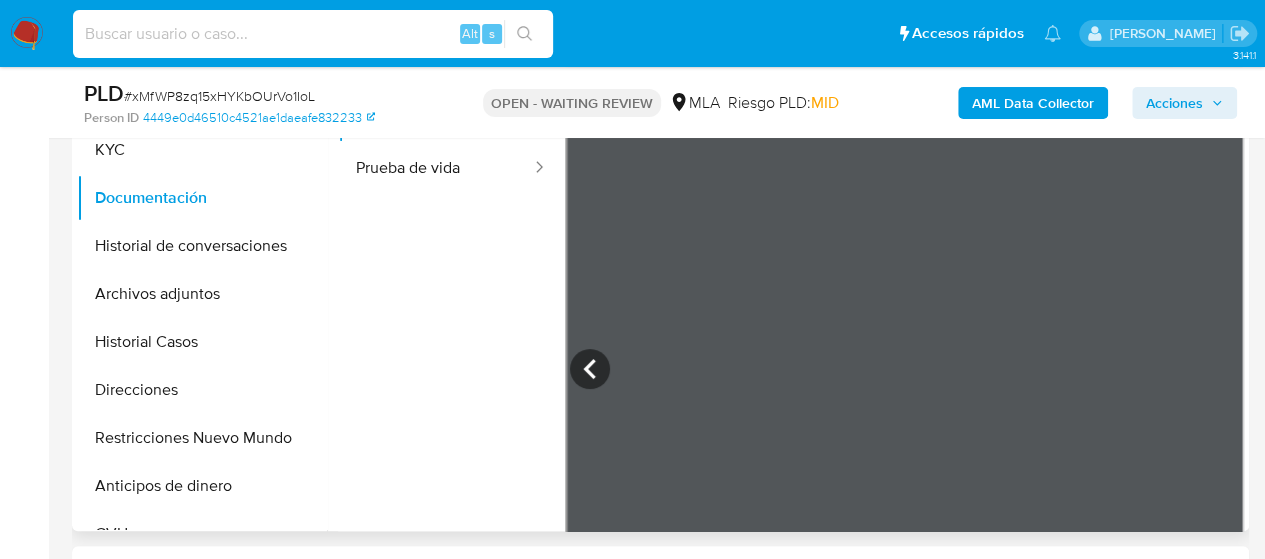 click at bounding box center (313, 34) 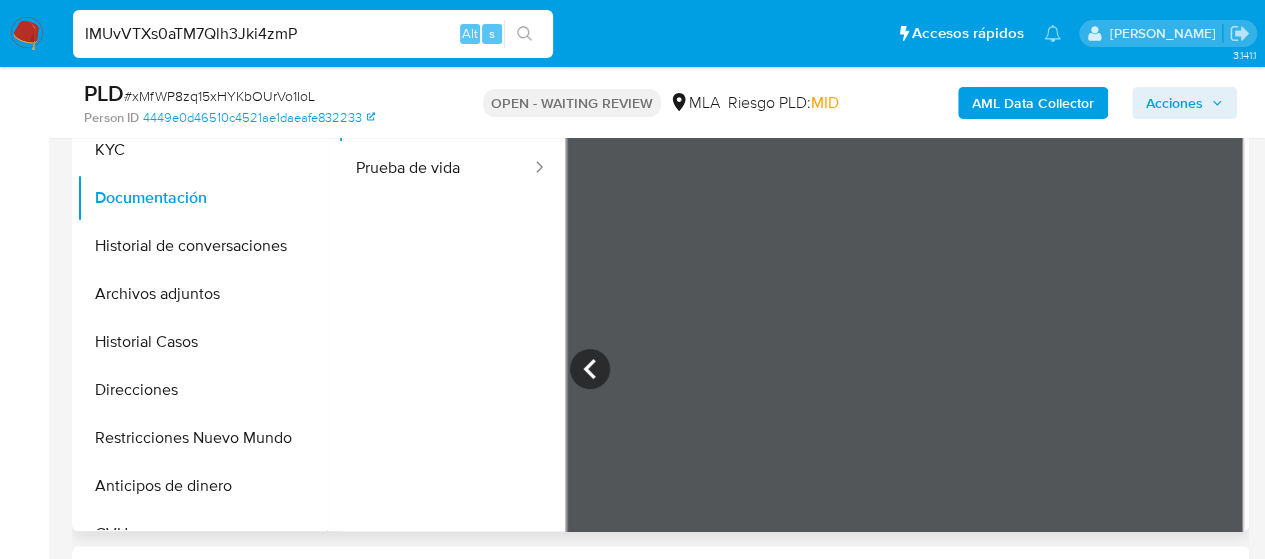 type on "IMUvVTXs0aTM7Qlh3Jki4zmP" 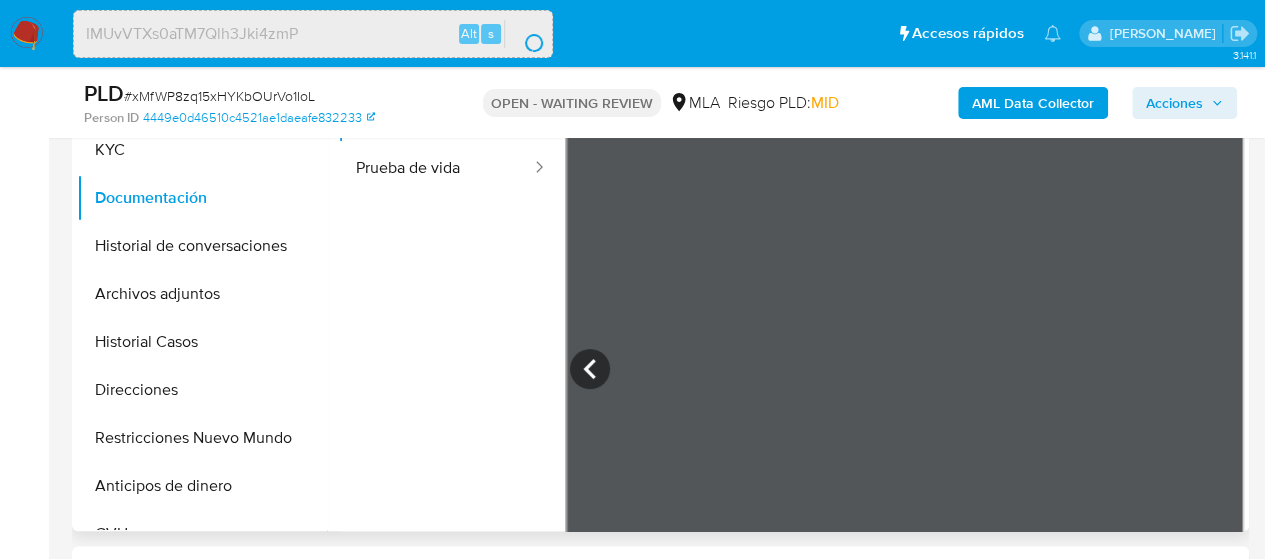 scroll, scrollTop: 0, scrollLeft: 0, axis: both 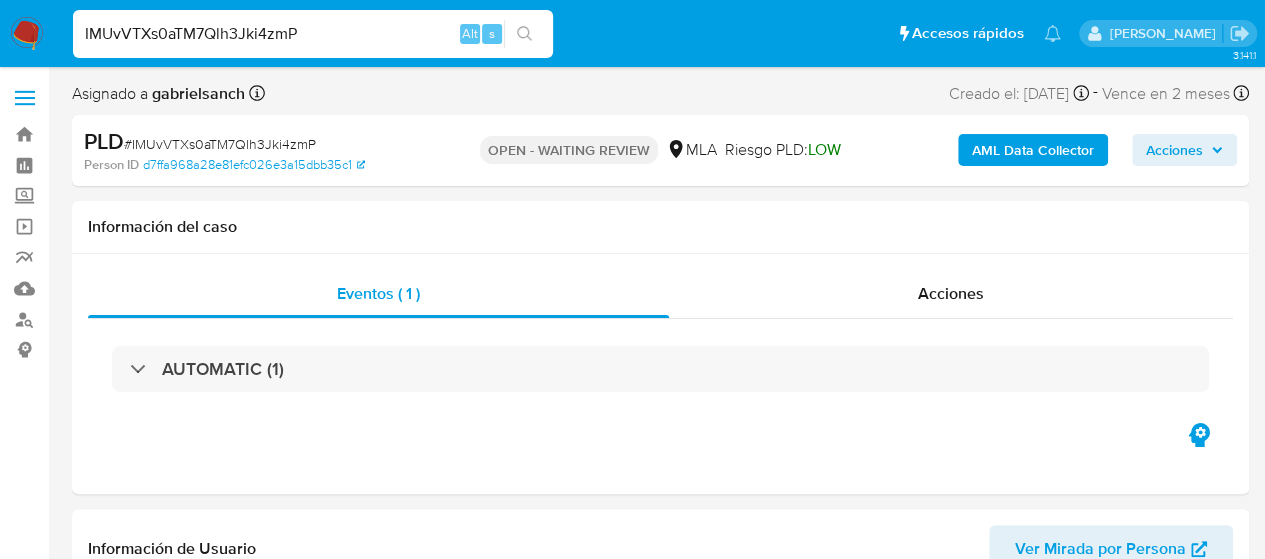 select on "10" 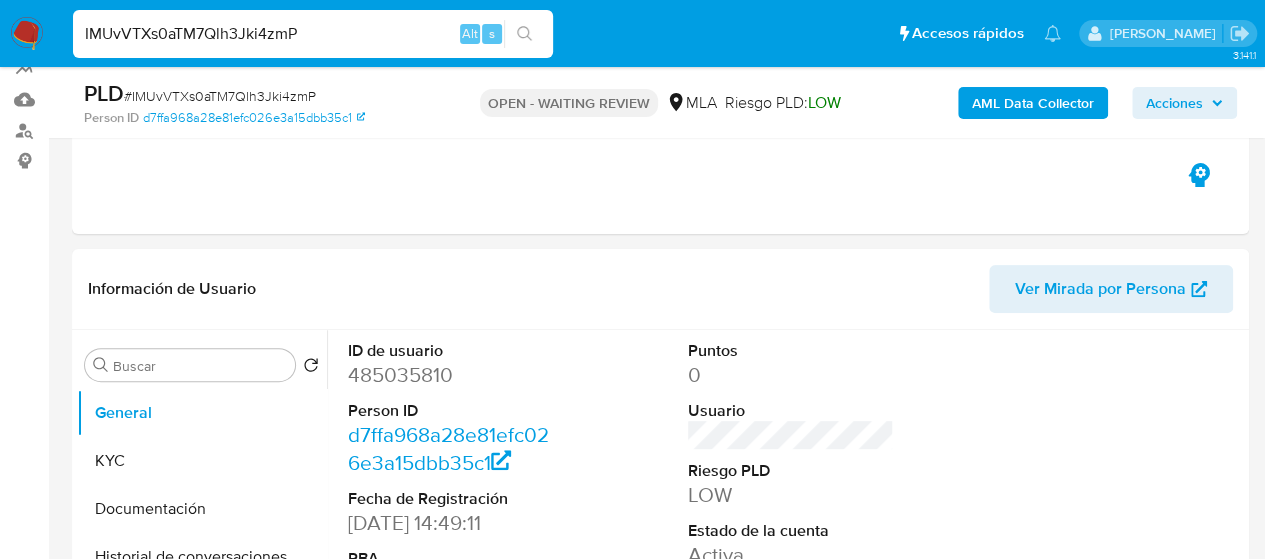 scroll, scrollTop: 300, scrollLeft: 0, axis: vertical 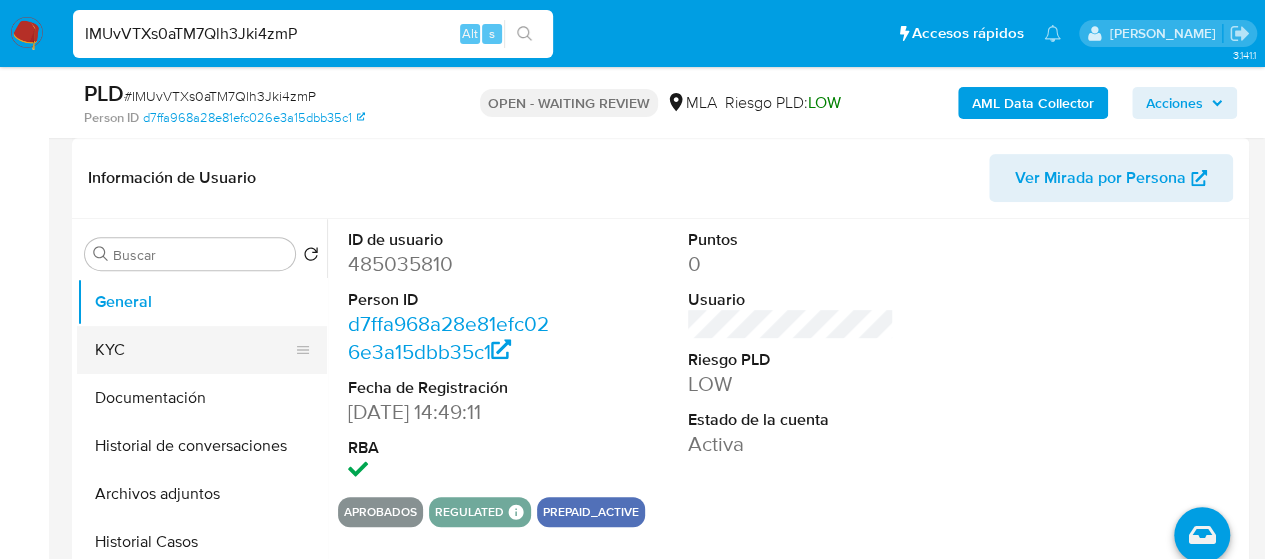 click on "KYC" at bounding box center [194, 350] 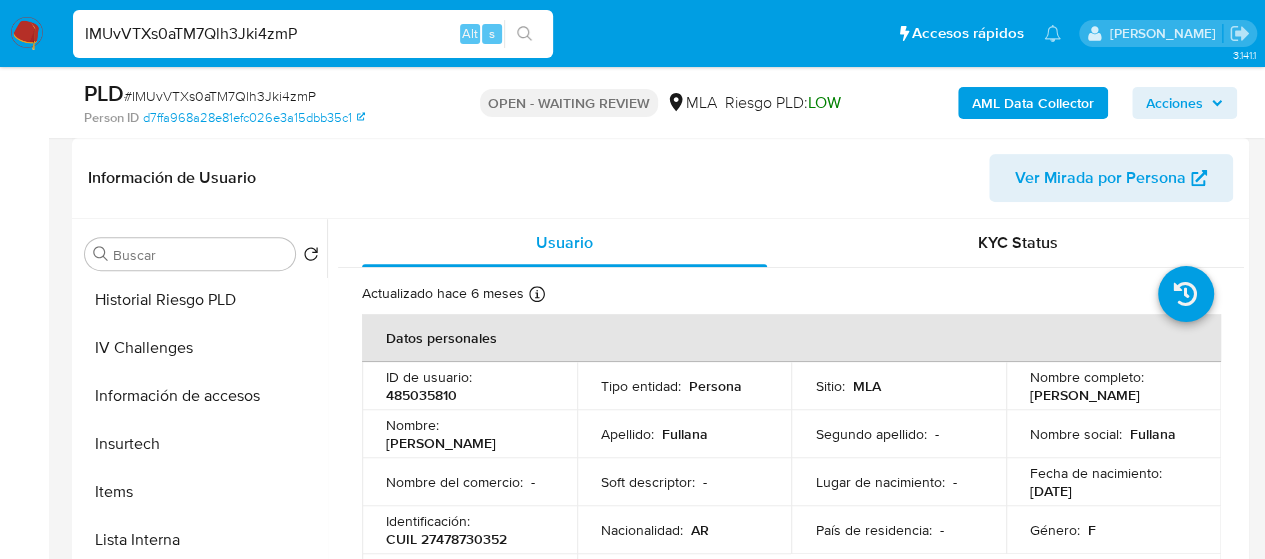 scroll, scrollTop: 941, scrollLeft: 0, axis: vertical 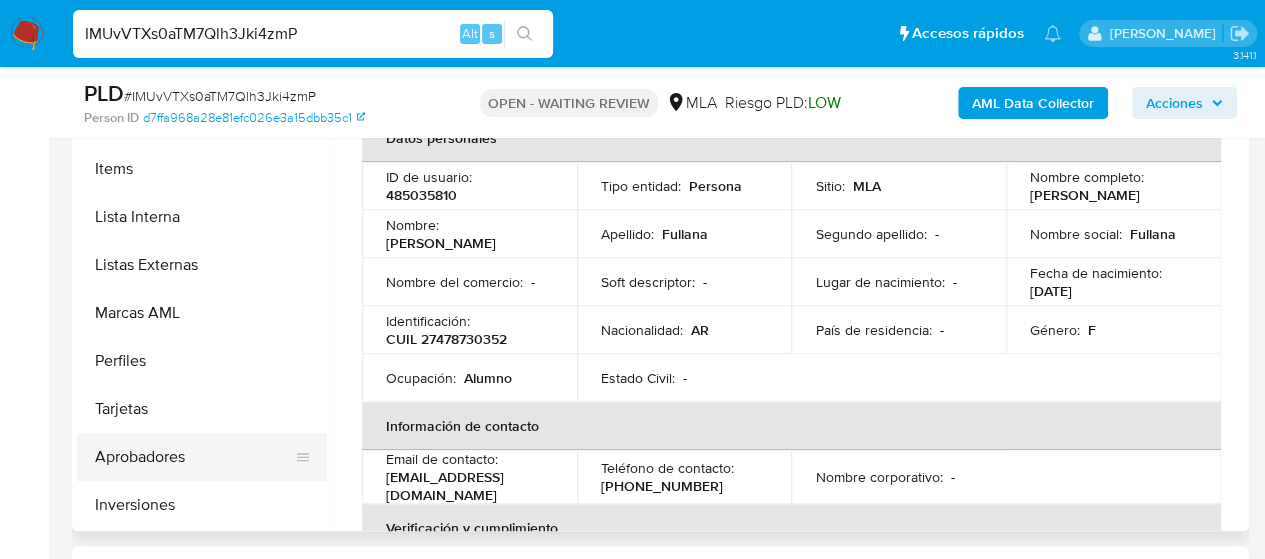 click on "Aprobadores" at bounding box center (194, 457) 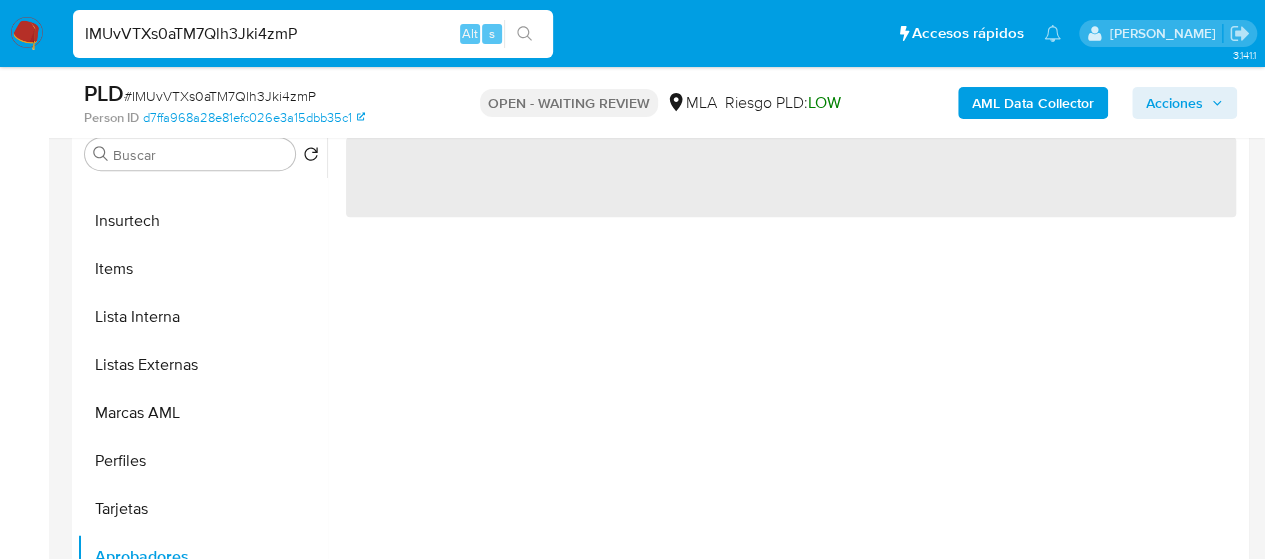 scroll, scrollTop: 300, scrollLeft: 0, axis: vertical 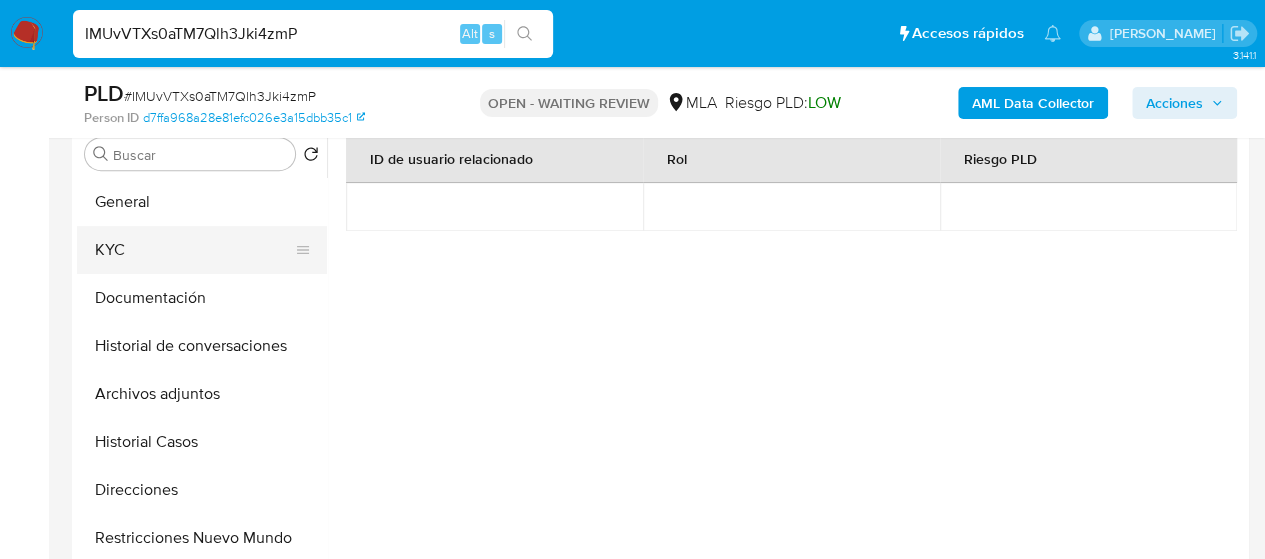 click on "KYC" at bounding box center (194, 250) 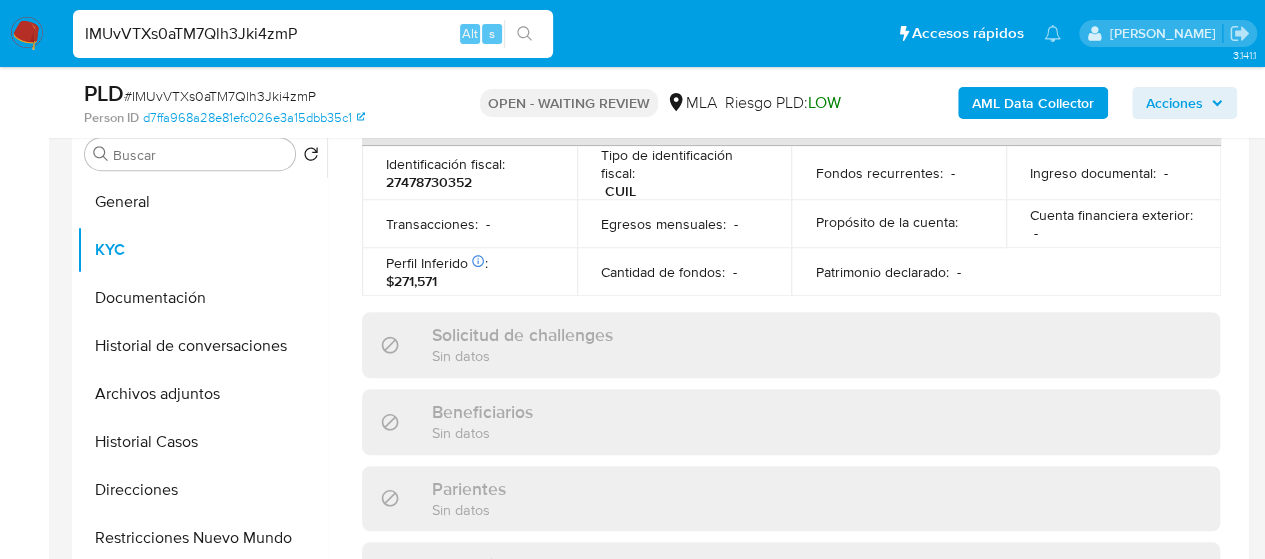 scroll, scrollTop: 1128, scrollLeft: 0, axis: vertical 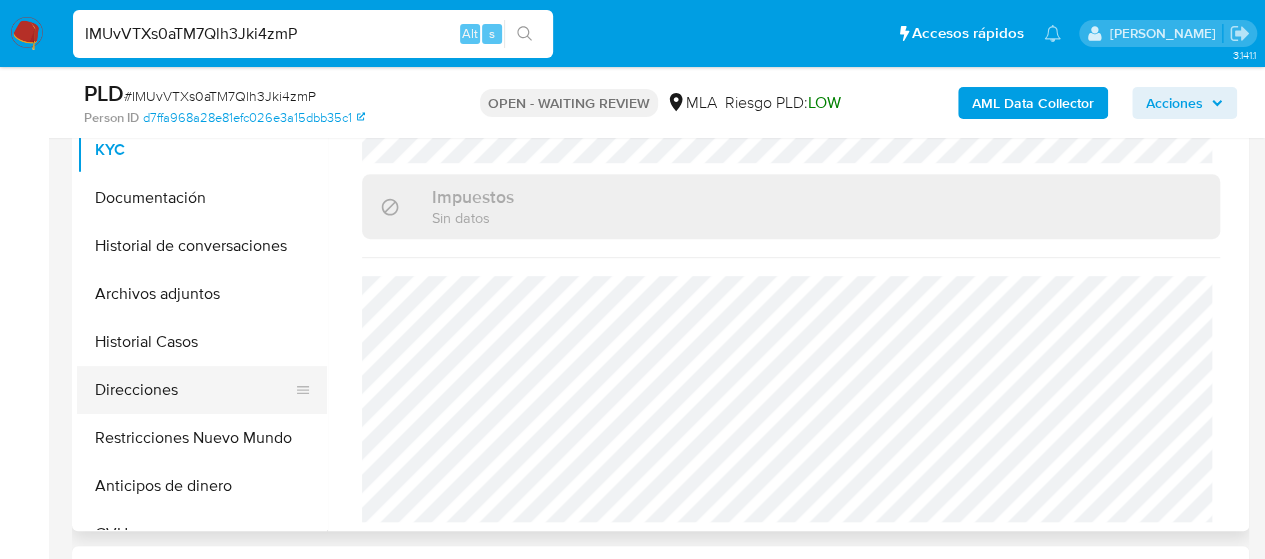 click on "Direcciones" at bounding box center (194, 390) 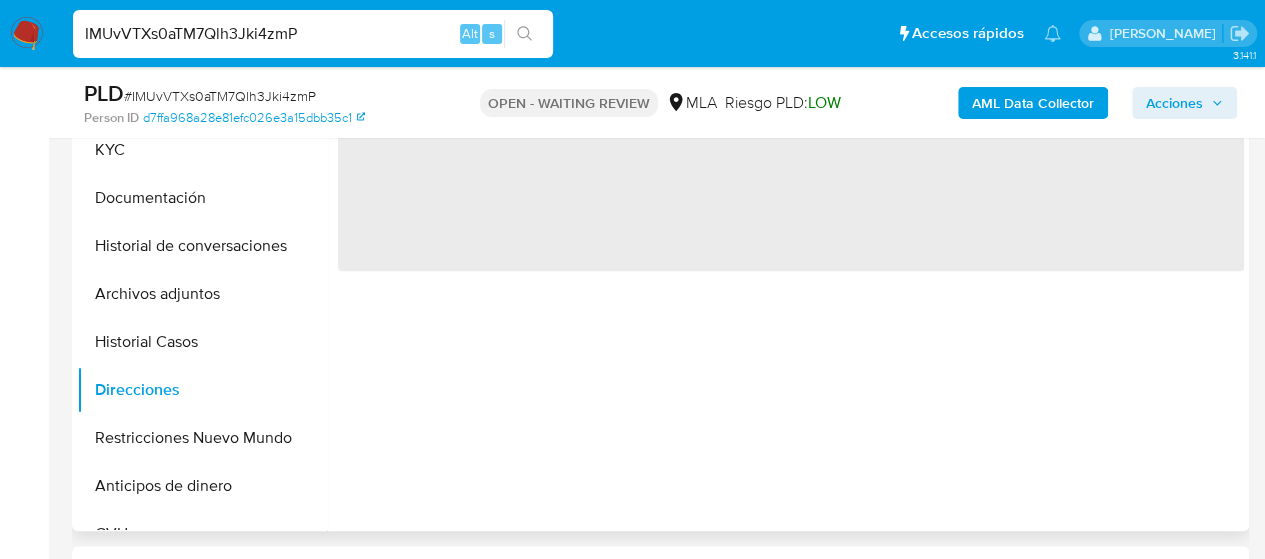 scroll, scrollTop: 0, scrollLeft: 0, axis: both 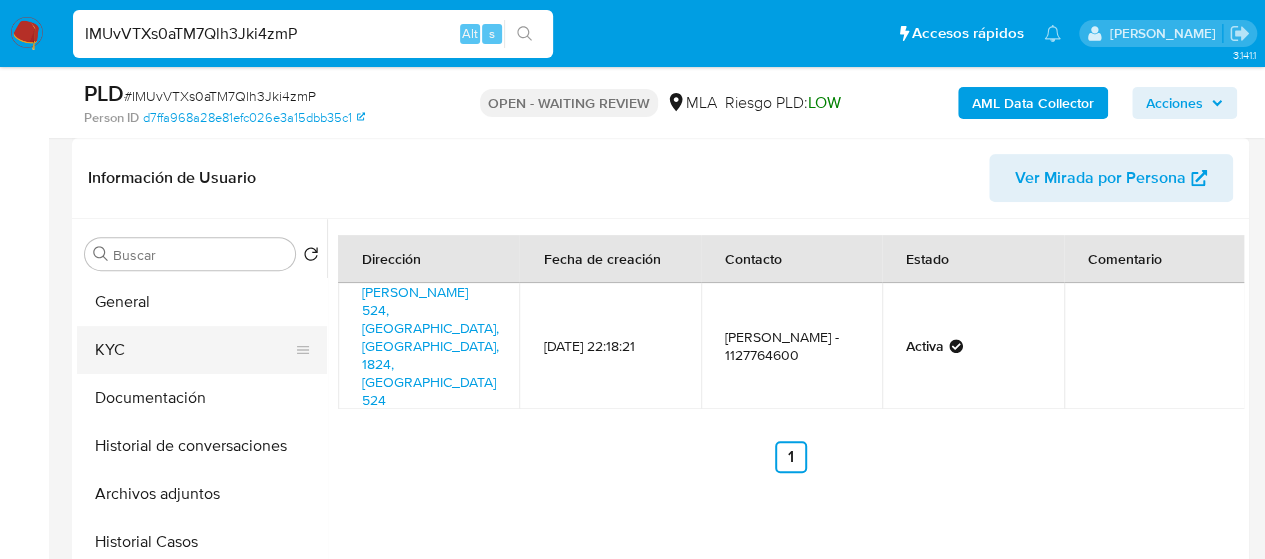 click on "KYC" at bounding box center [194, 350] 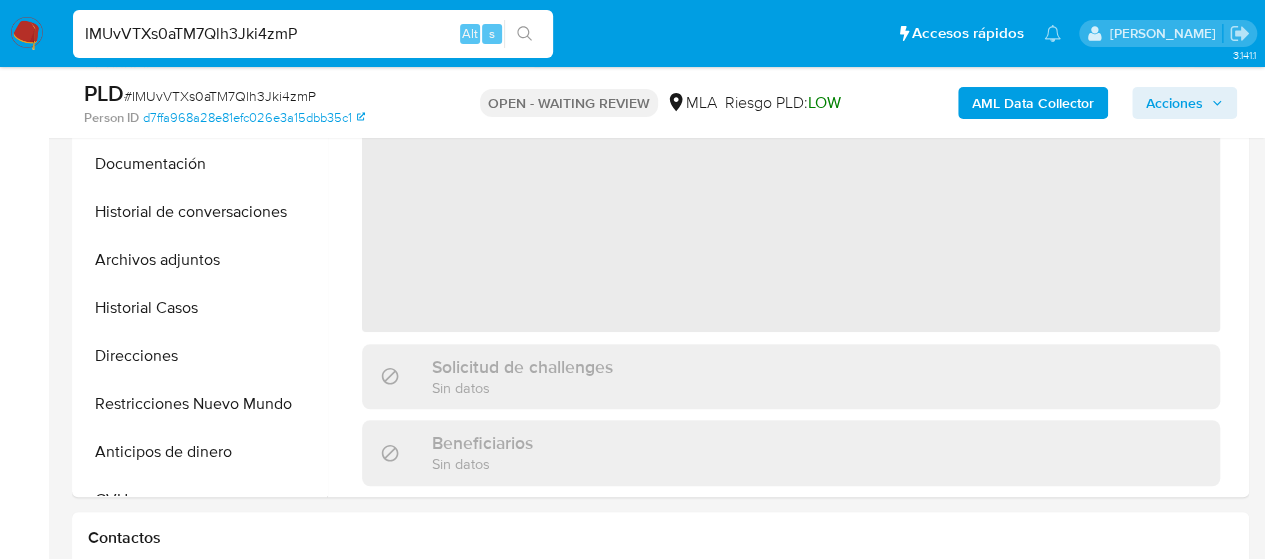 scroll, scrollTop: 500, scrollLeft: 0, axis: vertical 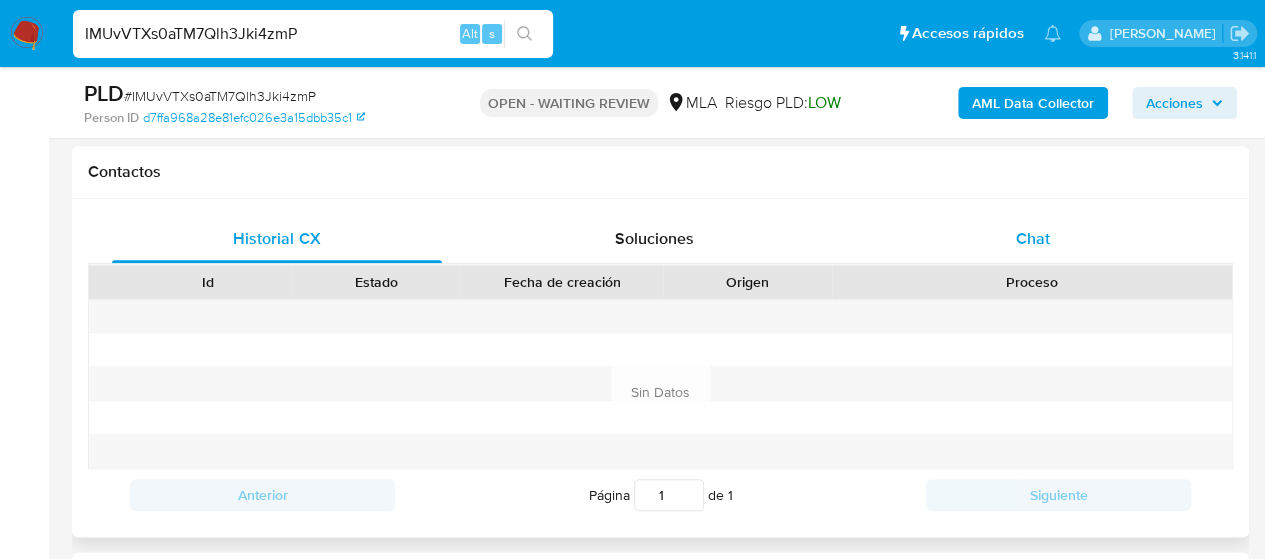 click on "Chat" at bounding box center (1033, 239) 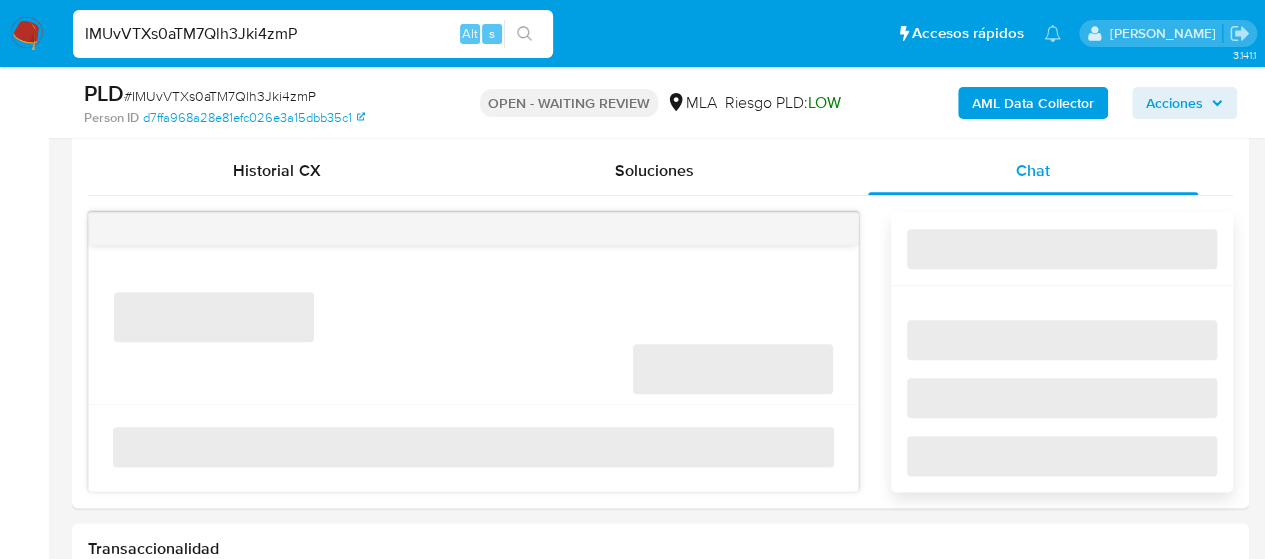 scroll, scrollTop: 1000, scrollLeft: 0, axis: vertical 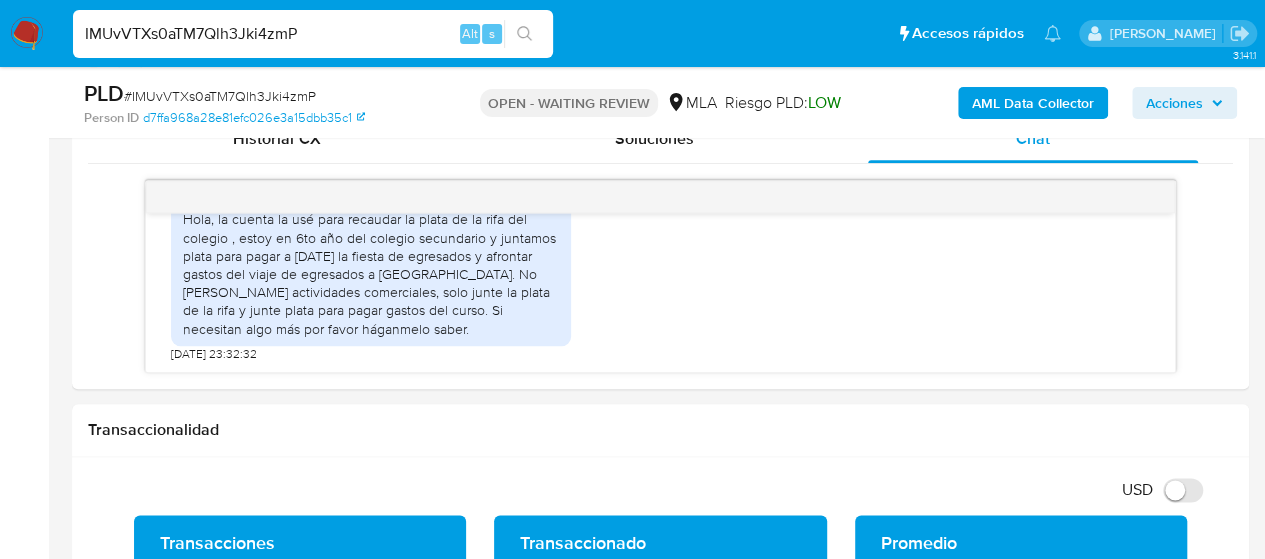 click on "IMUvVTXs0aTM7Qlh3Jki4zmP" at bounding box center [313, 34] 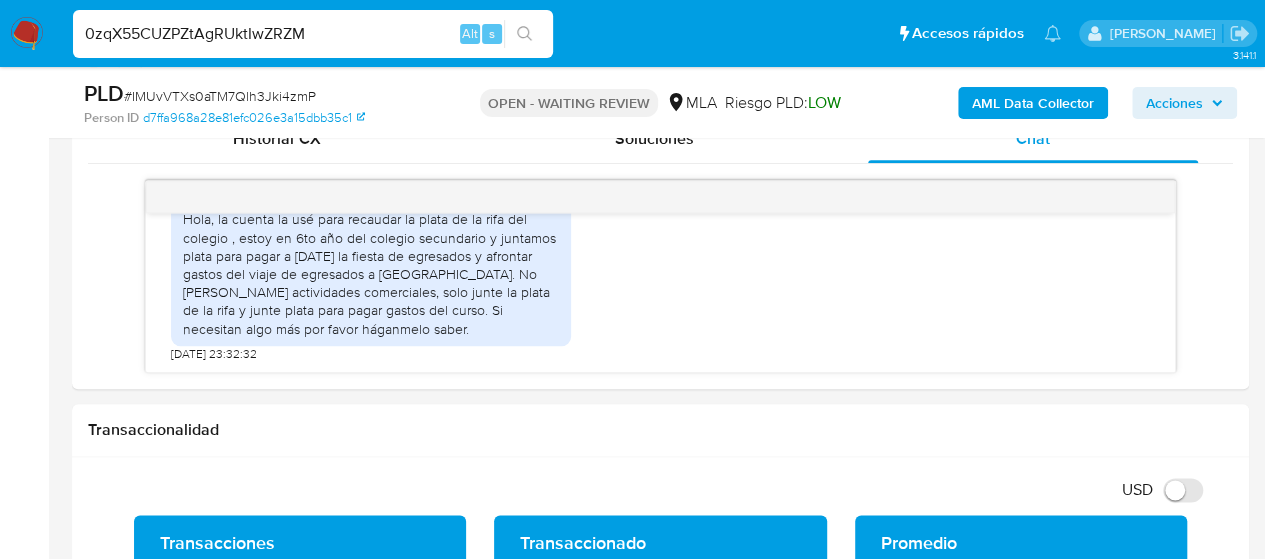 type on "0zqX55CUZPZtAgRUktIwZRZM" 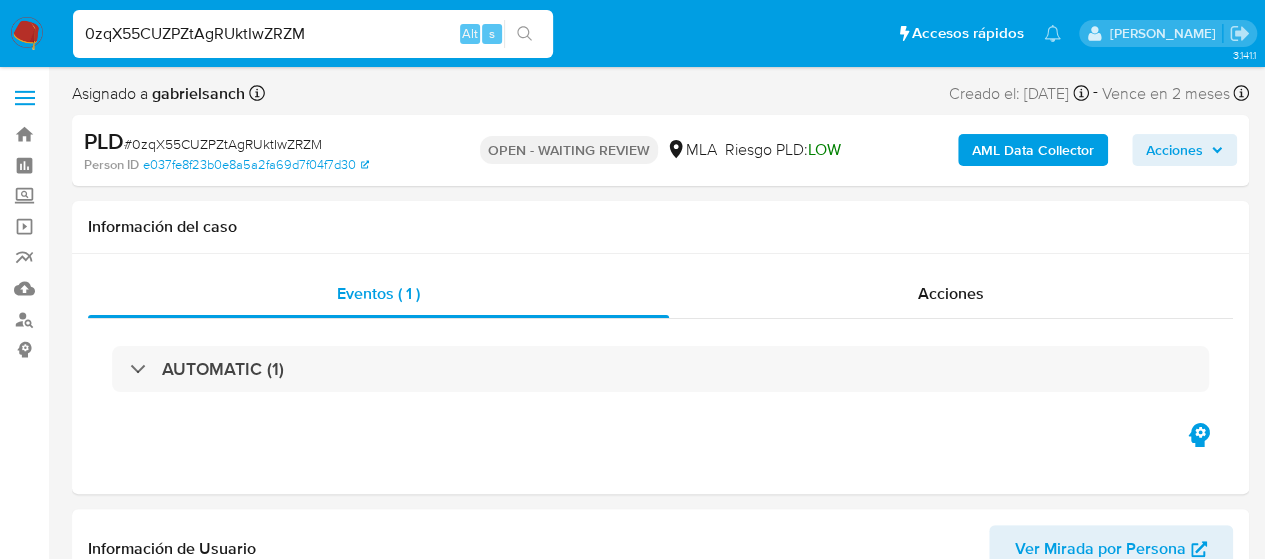 select on "10" 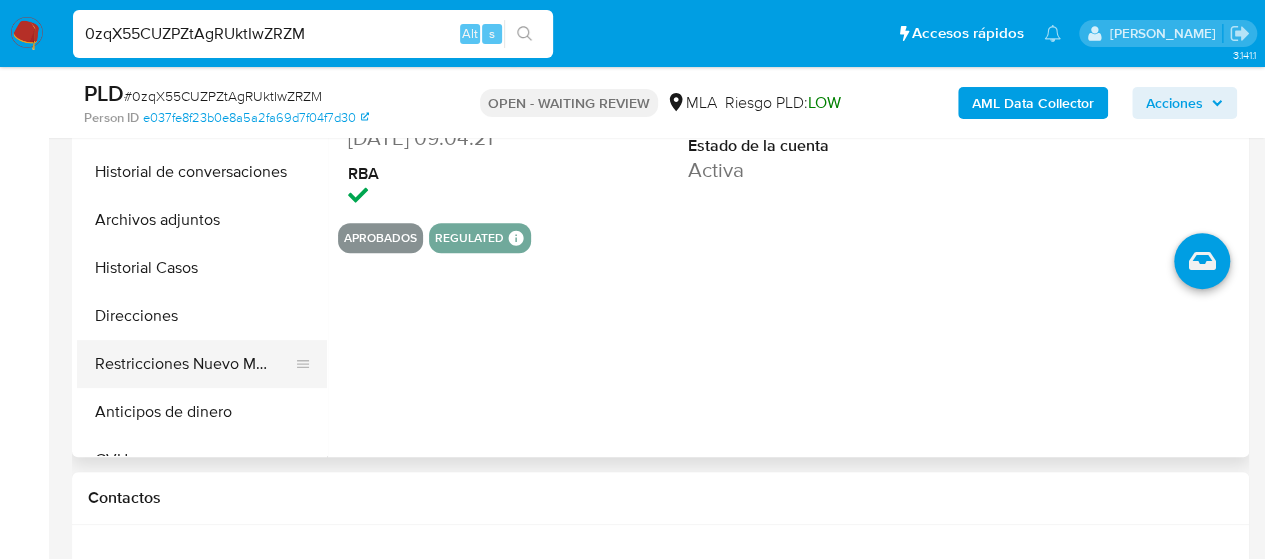 scroll, scrollTop: 600, scrollLeft: 0, axis: vertical 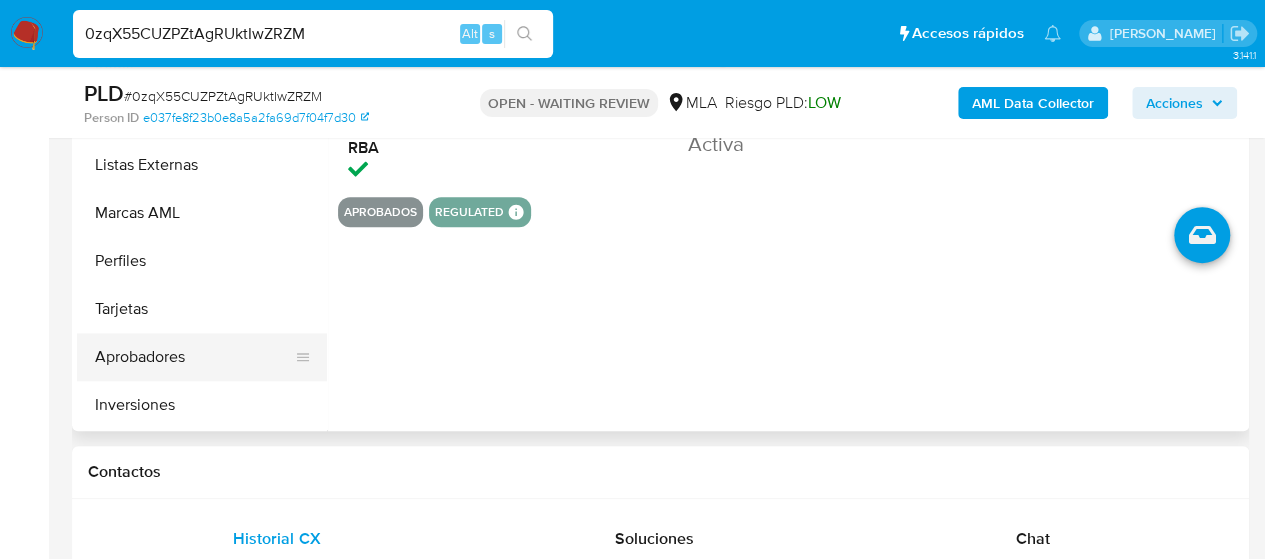 click on "Aprobadores" at bounding box center (194, 357) 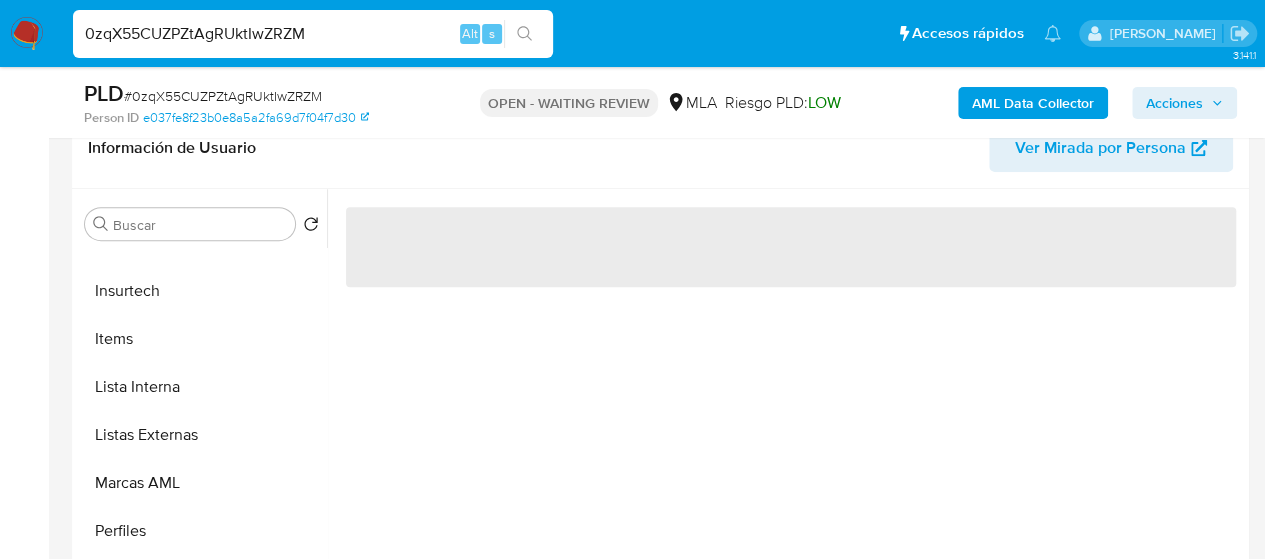 scroll, scrollTop: 300, scrollLeft: 0, axis: vertical 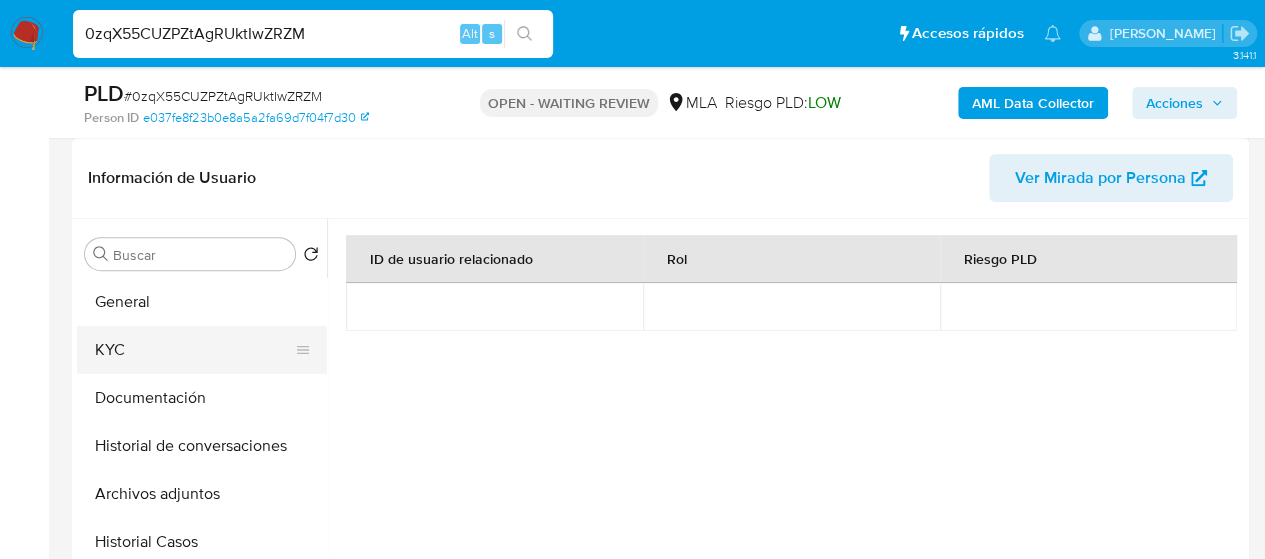 click on "KYC" at bounding box center [194, 350] 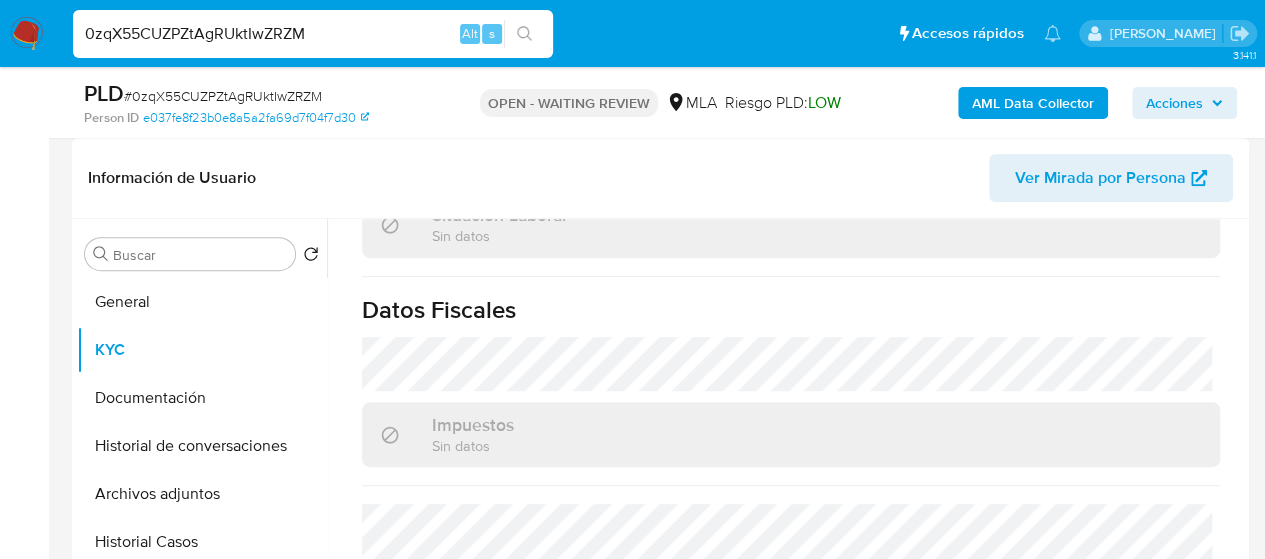 scroll, scrollTop: 1128, scrollLeft: 0, axis: vertical 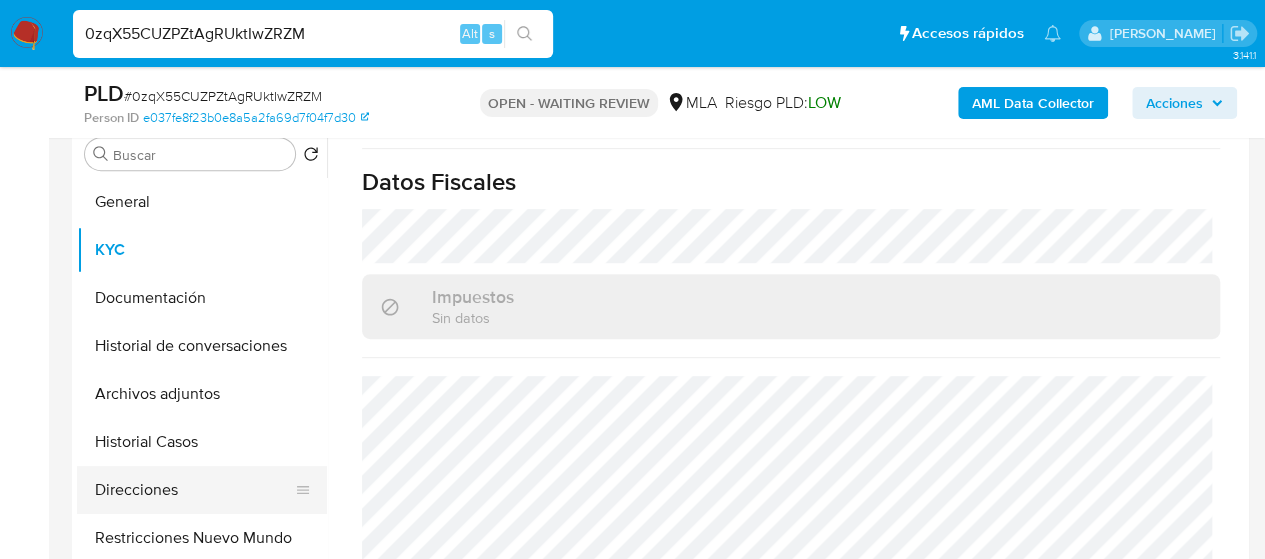 click on "Direcciones" at bounding box center (194, 490) 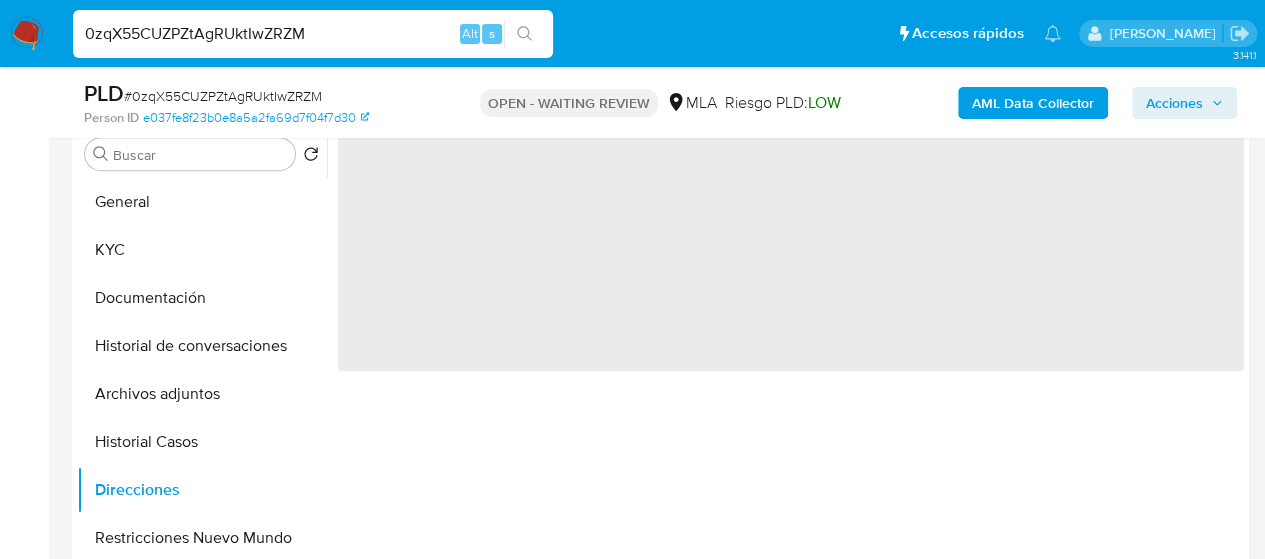 scroll, scrollTop: 0, scrollLeft: 0, axis: both 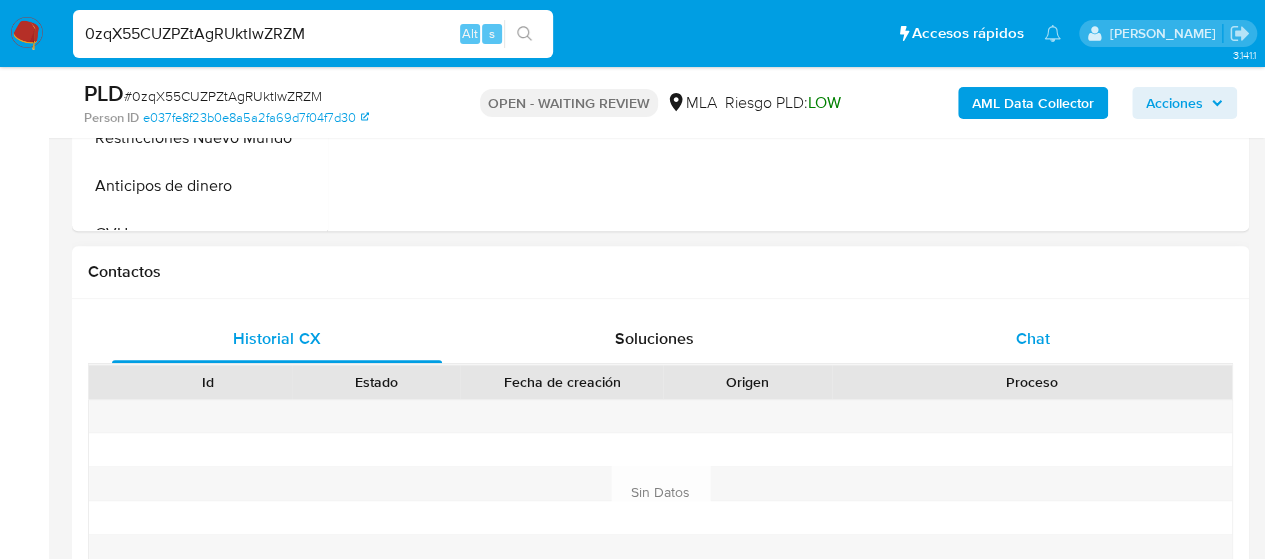 click on "Chat" at bounding box center [1033, 339] 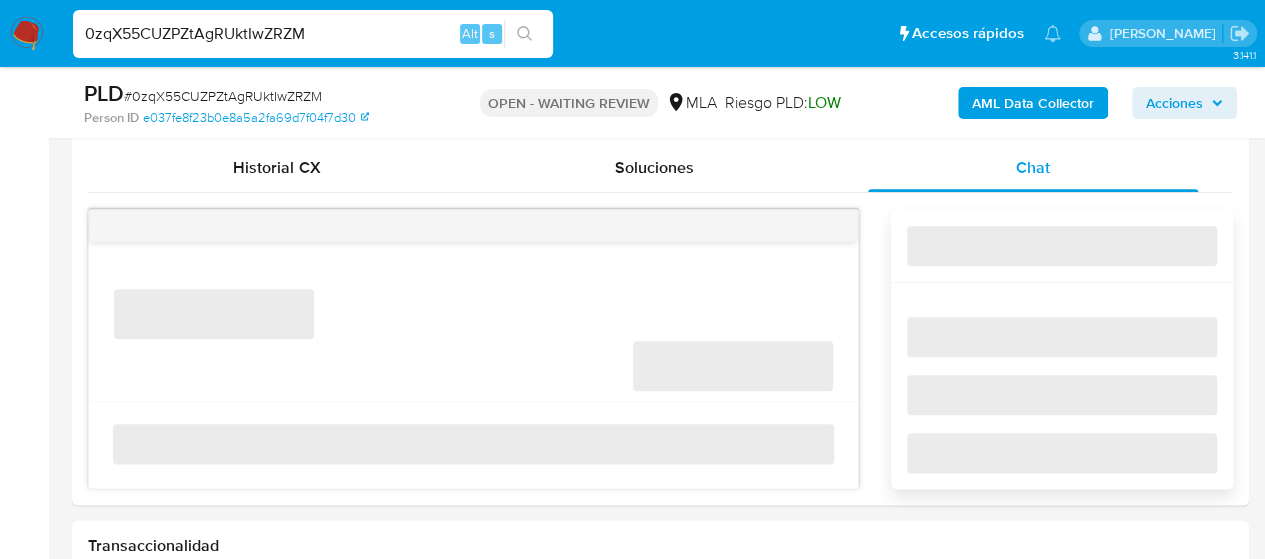 scroll, scrollTop: 1000, scrollLeft: 0, axis: vertical 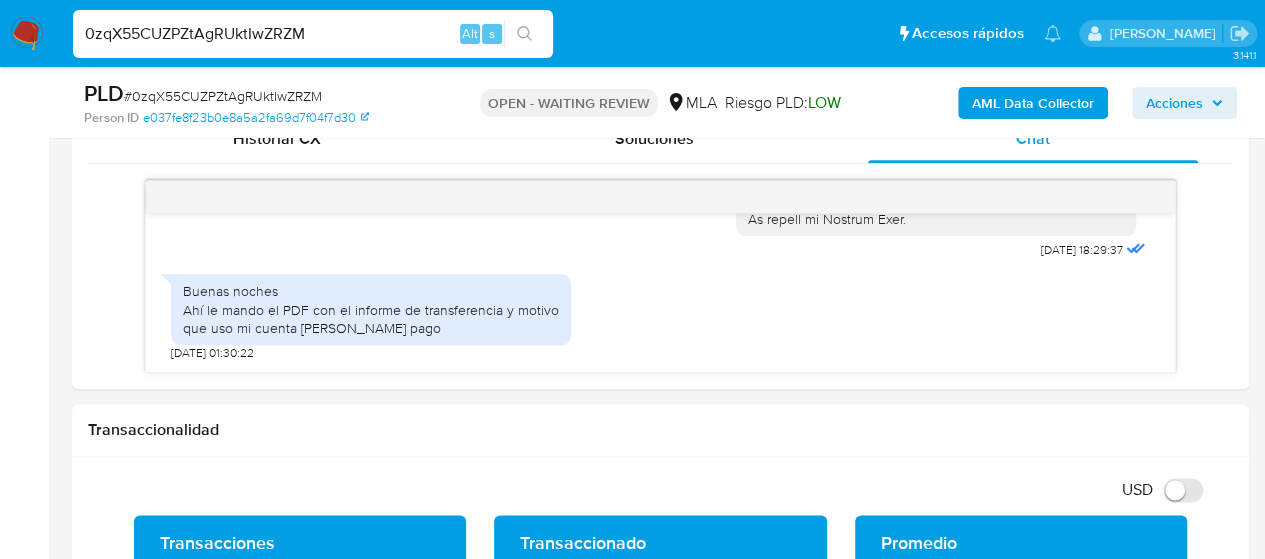 click on "0zqX55CUZPZtAgRUktIwZRZM" at bounding box center [313, 34] 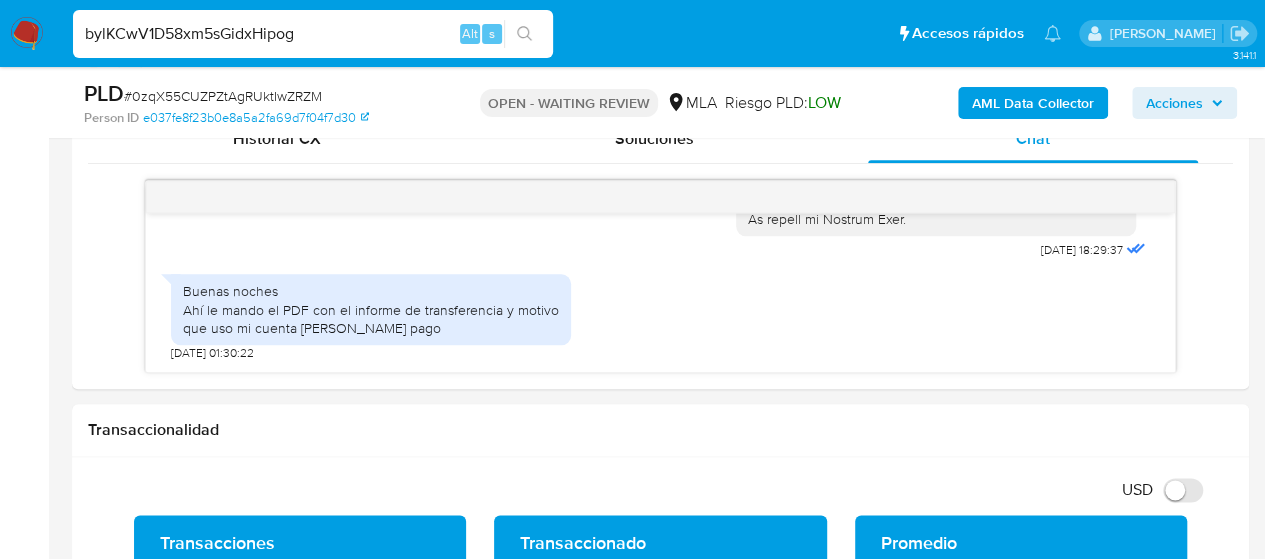 type on "bylKCwV1D58xm5sGidxHipog" 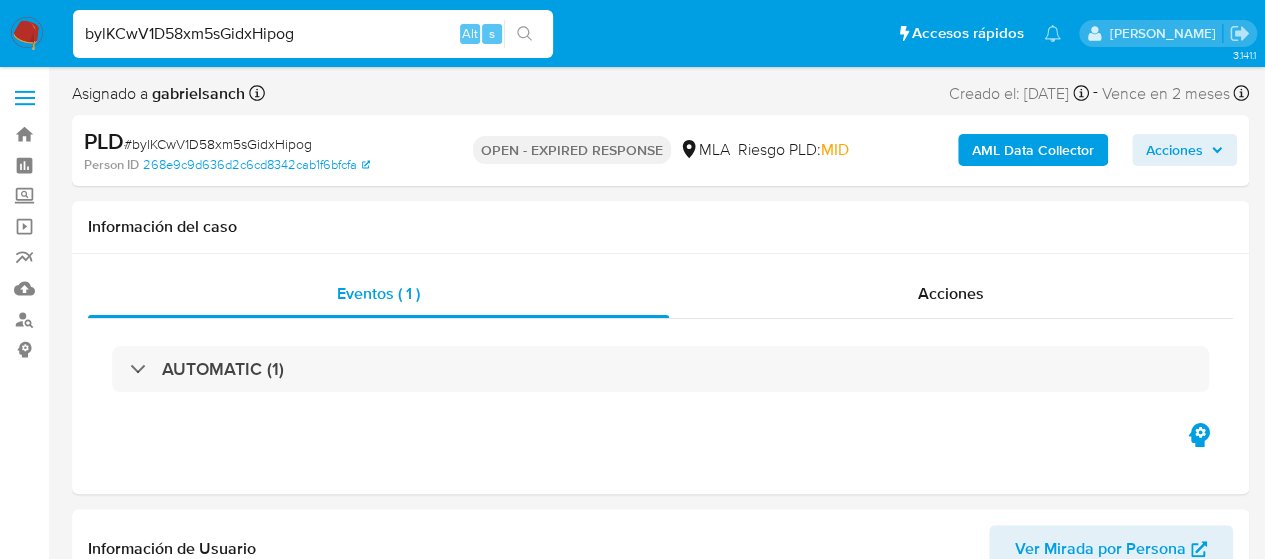 select on "10" 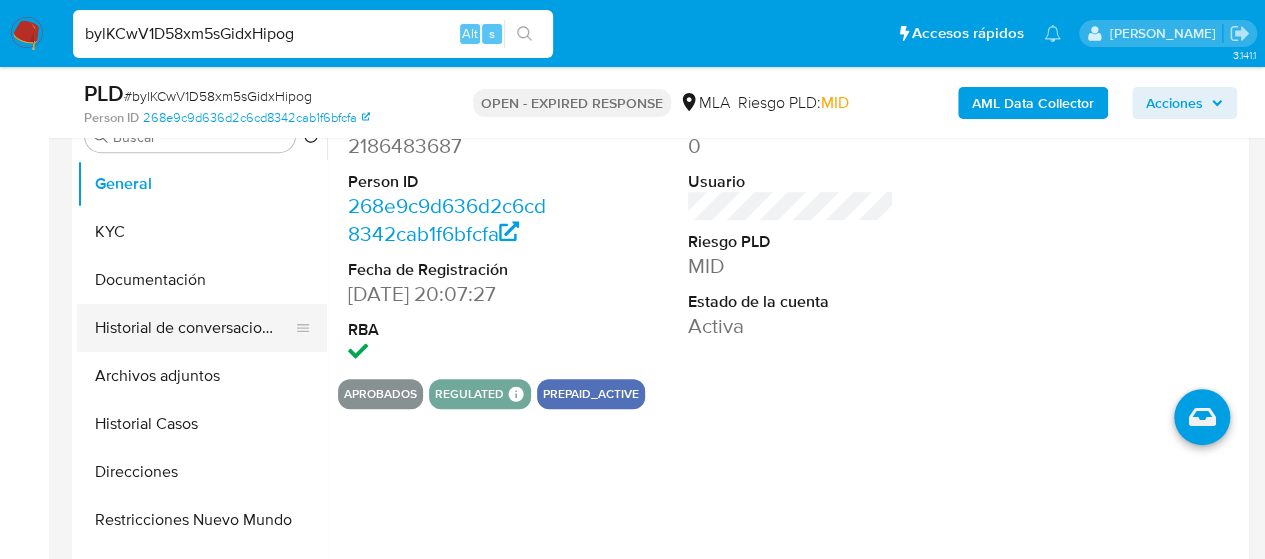 scroll, scrollTop: 400, scrollLeft: 0, axis: vertical 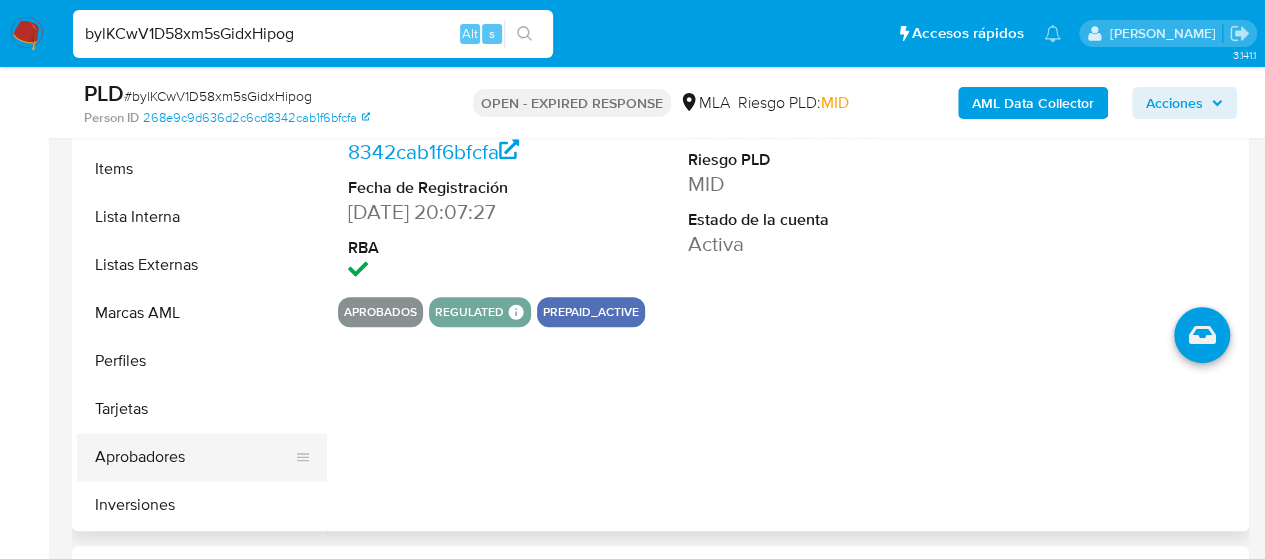 click on "Aprobadores" at bounding box center (194, 457) 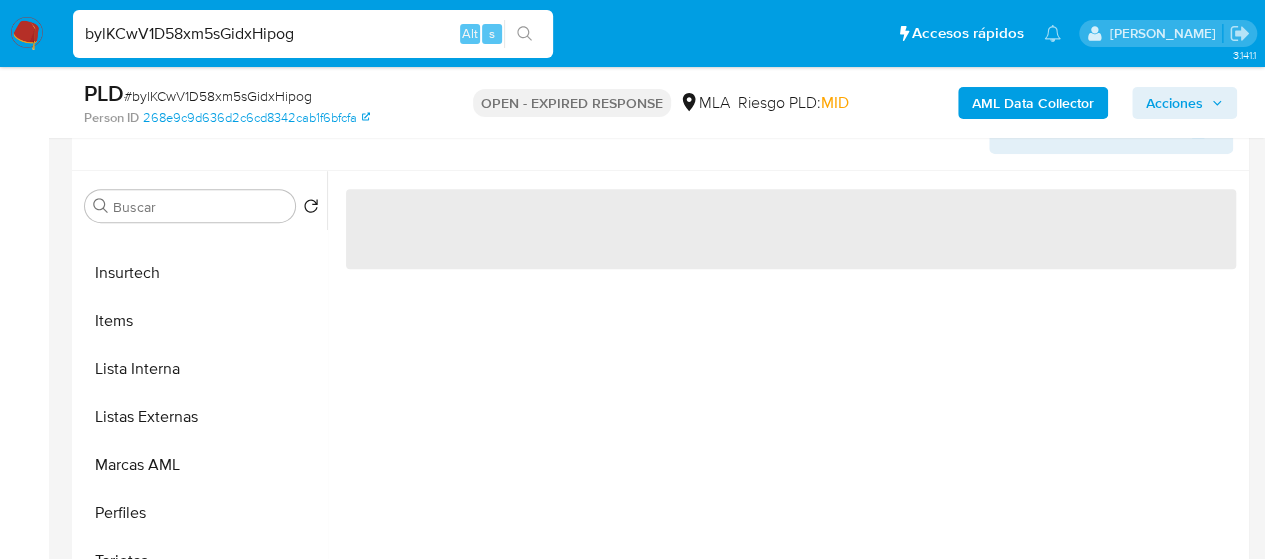 scroll, scrollTop: 300, scrollLeft: 0, axis: vertical 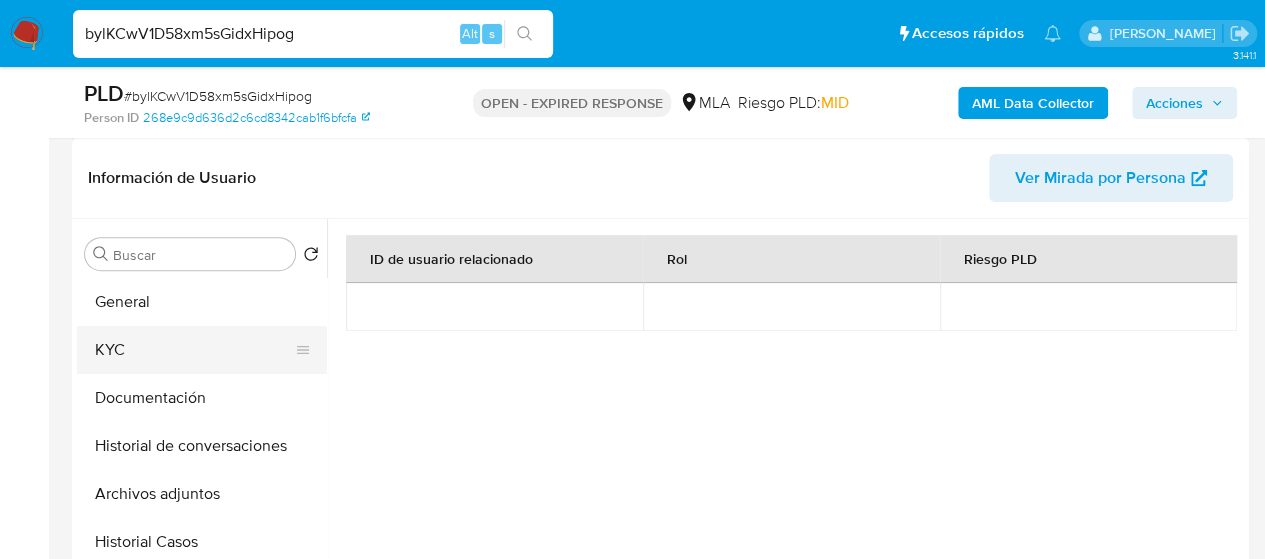 click on "KYC" at bounding box center [194, 350] 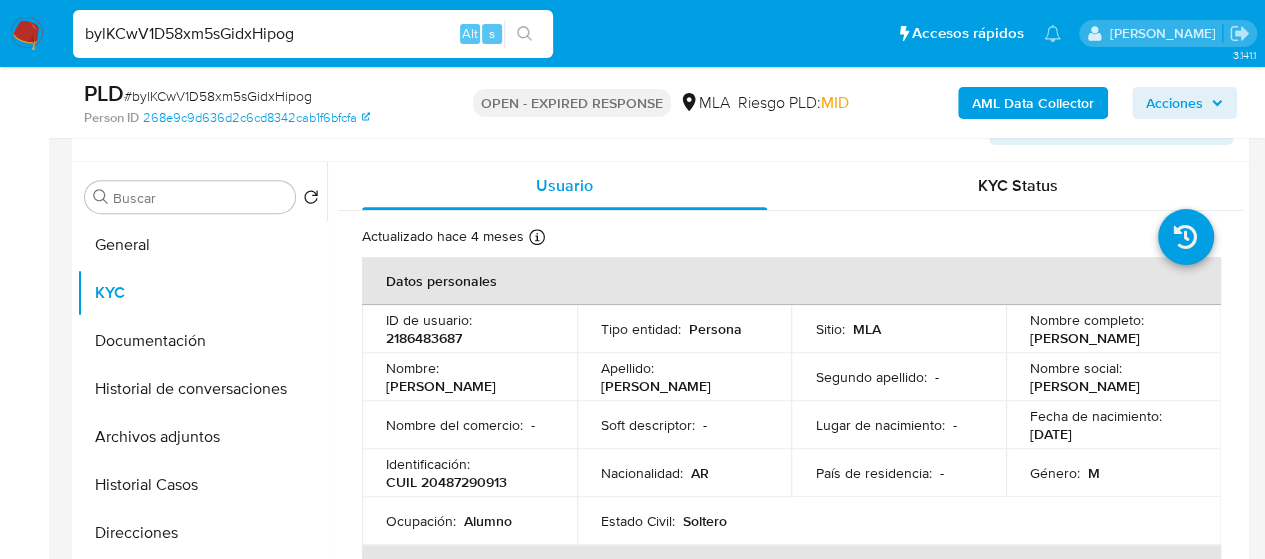 scroll, scrollTop: 400, scrollLeft: 0, axis: vertical 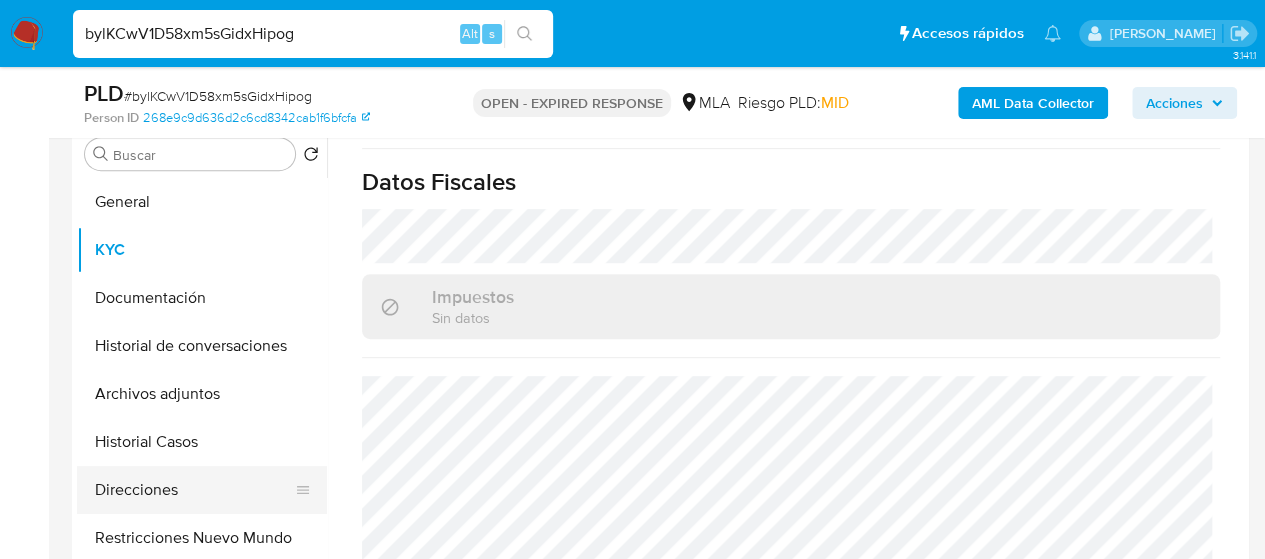 click on "Direcciones" at bounding box center (194, 490) 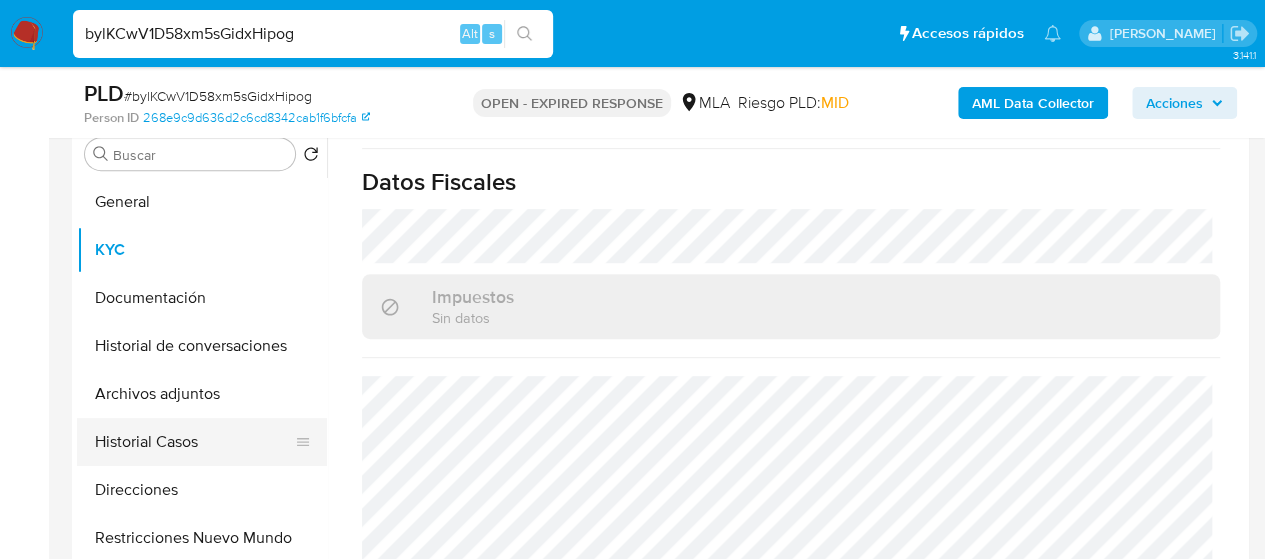 scroll, scrollTop: 0, scrollLeft: 0, axis: both 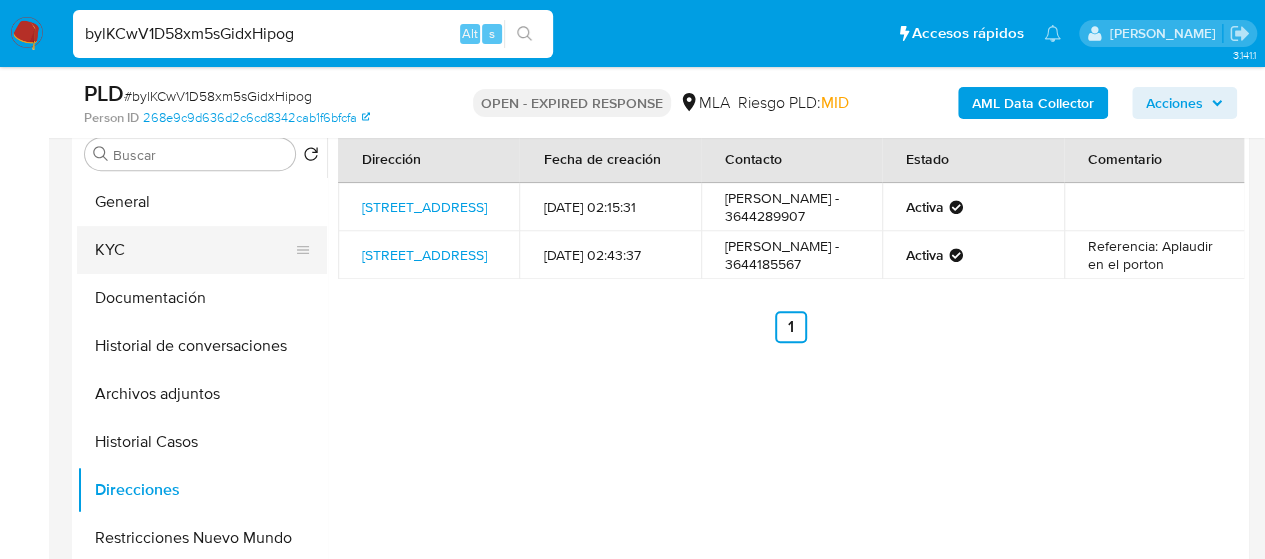 click on "KYC" at bounding box center [194, 250] 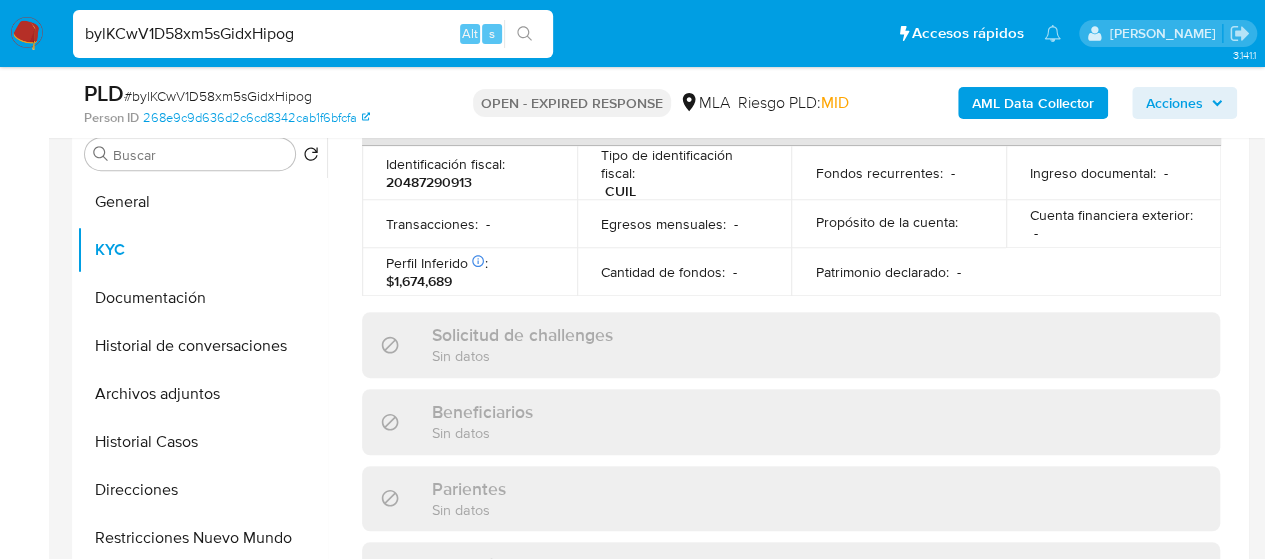 scroll, scrollTop: 1128, scrollLeft: 0, axis: vertical 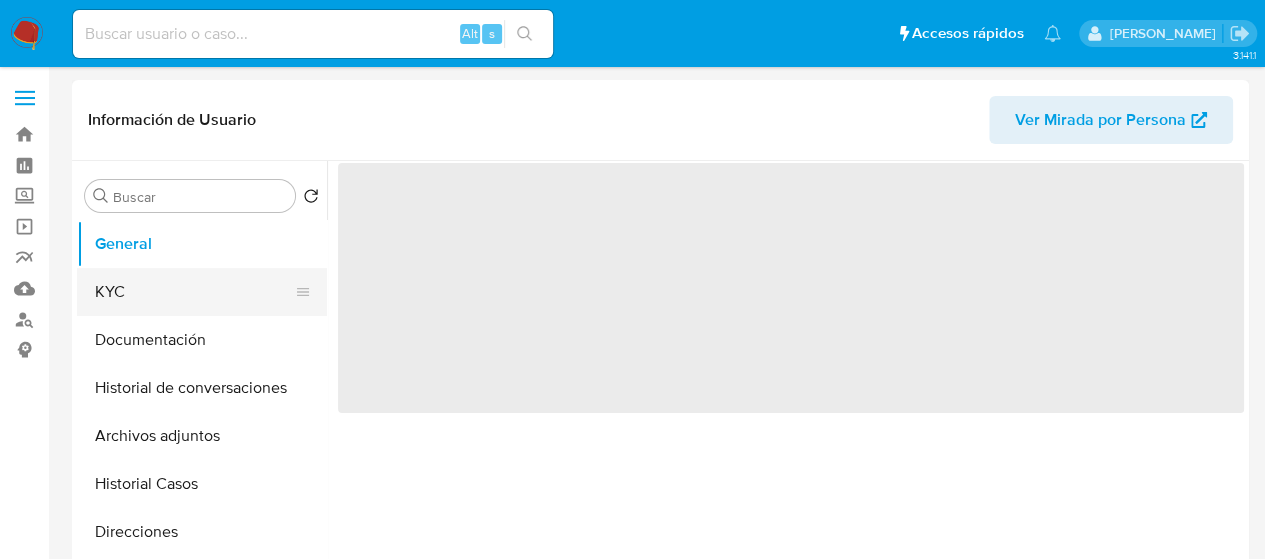 click on "KYC" at bounding box center [194, 292] 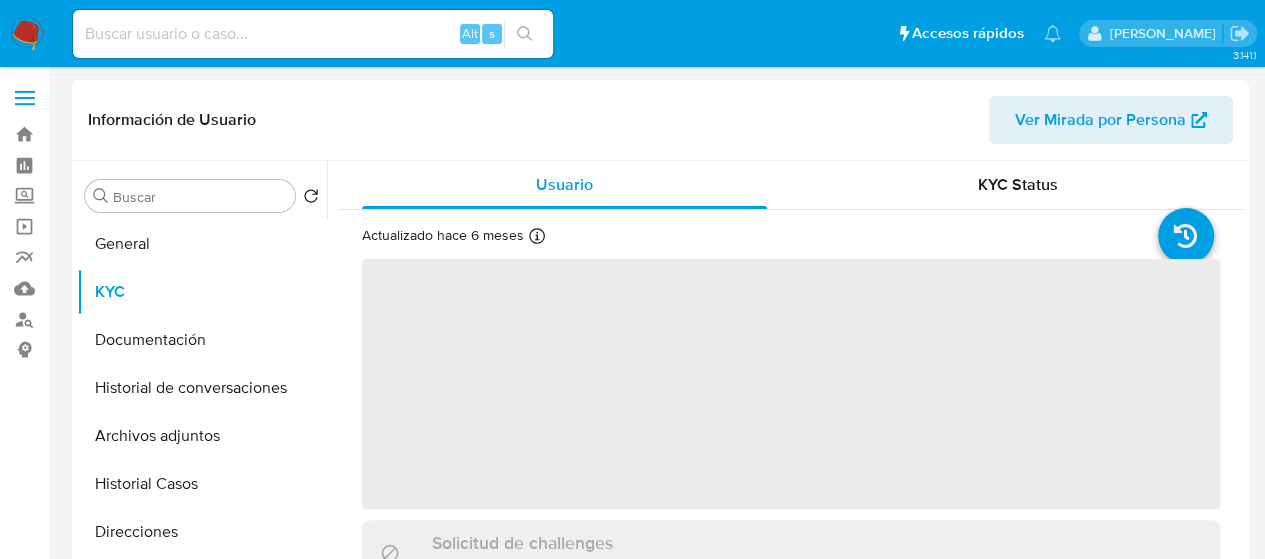 select on "10" 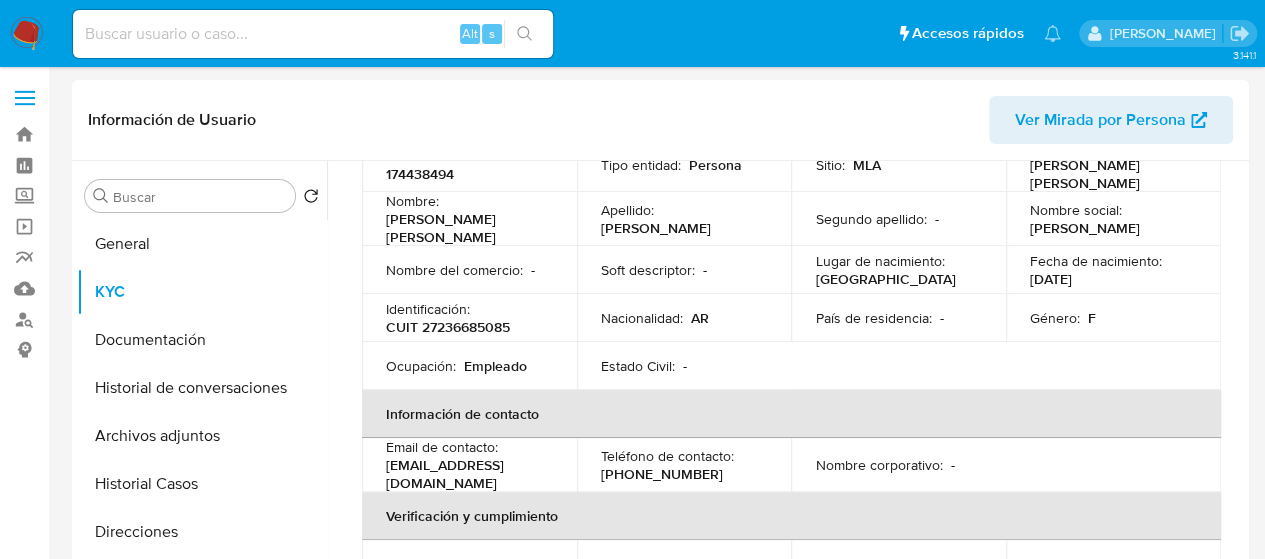 scroll, scrollTop: 0, scrollLeft: 0, axis: both 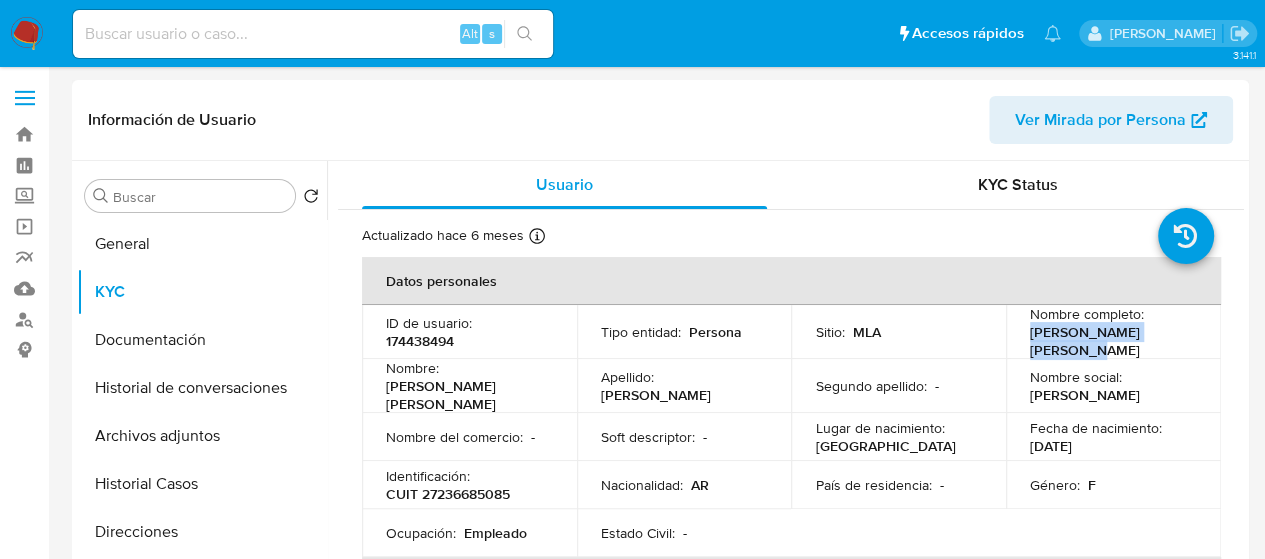 drag, startPoint x: 1026, startPoint y: 335, endPoint x: 1175, endPoint y: 332, distance: 149.0302 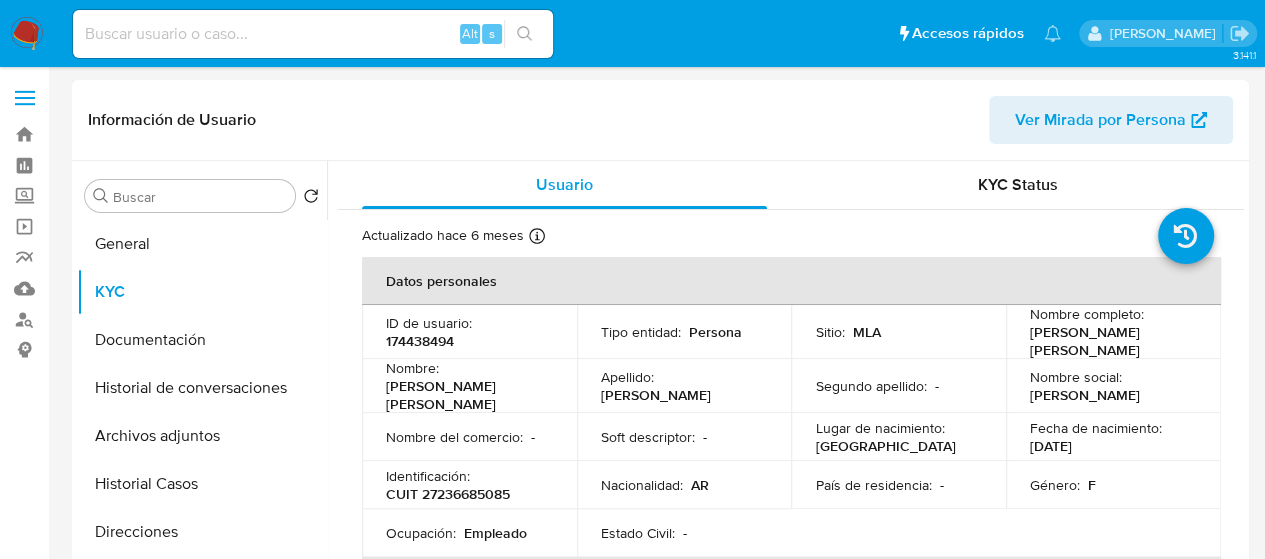 click on "CUIT 27236685085" at bounding box center [448, 494] 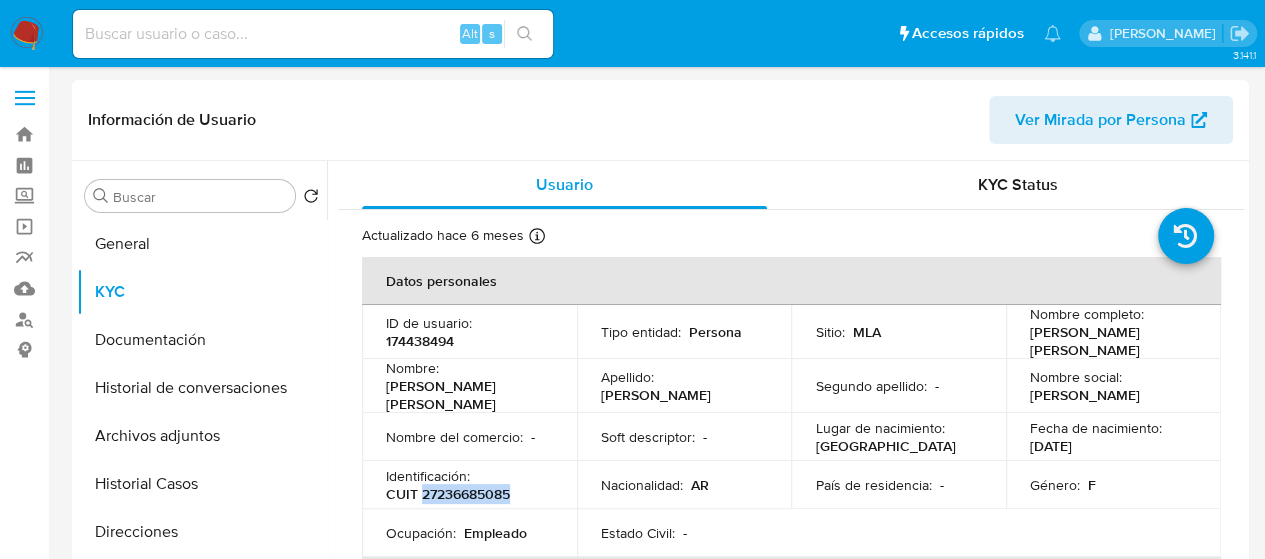 click on "CUIT 27236685085" at bounding box center [448, 494] 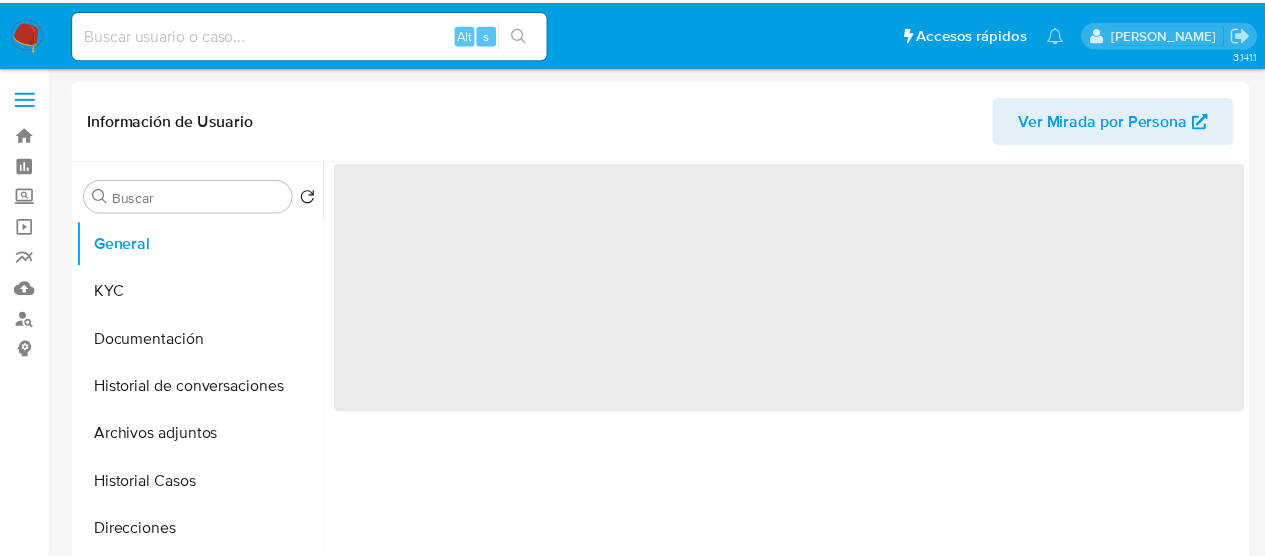 scroll, scrollTop: 0, scrollLeft: 0, axis: both 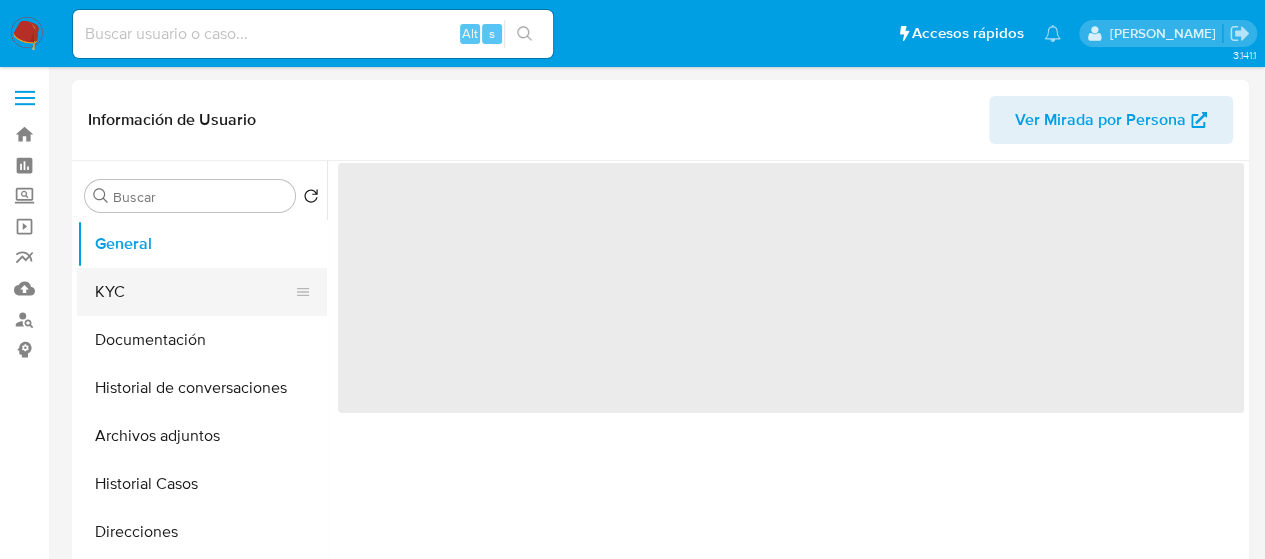 click on "KYC" at bounding box center [194, 292] 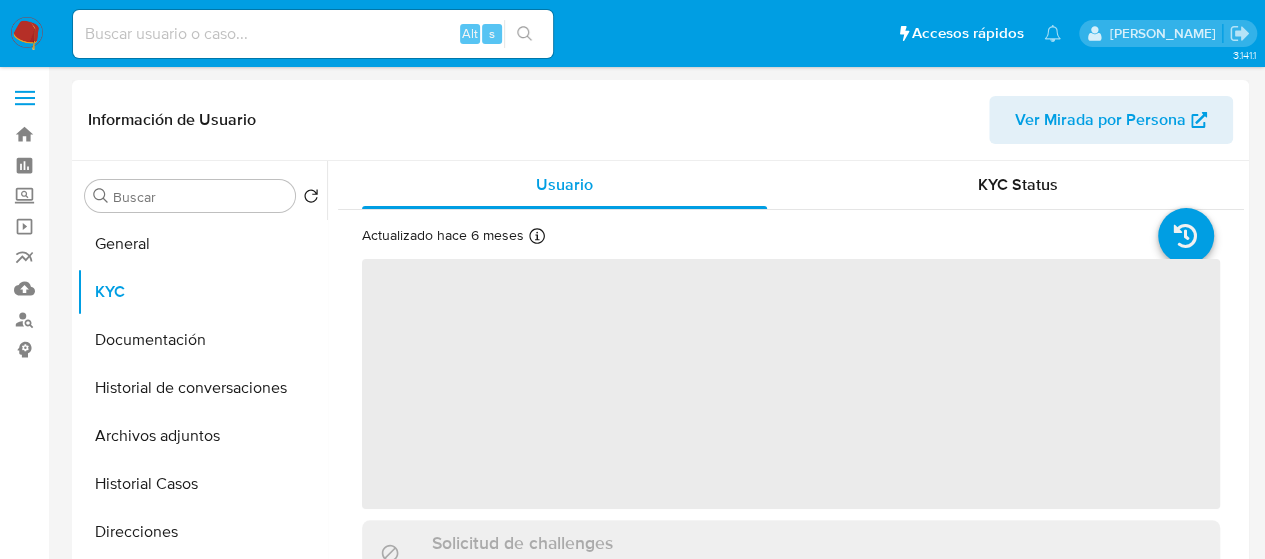 select on "10" 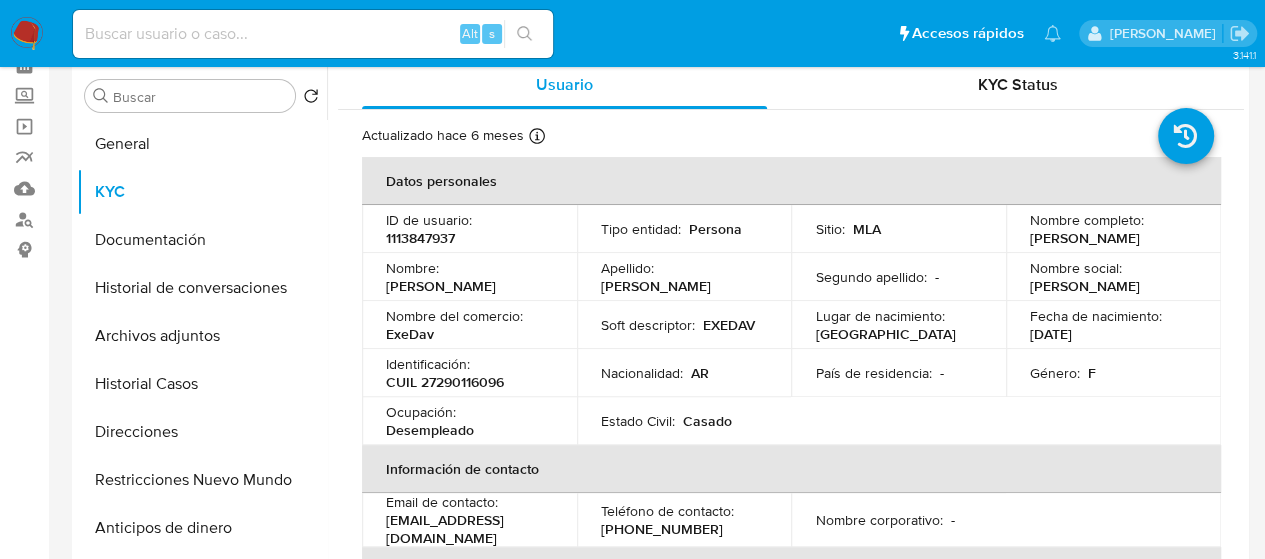 drag, startPoint x: 1022, startPoint y: 240, endPoint x: 1191, endPoint y: 242, distance: 169.01184 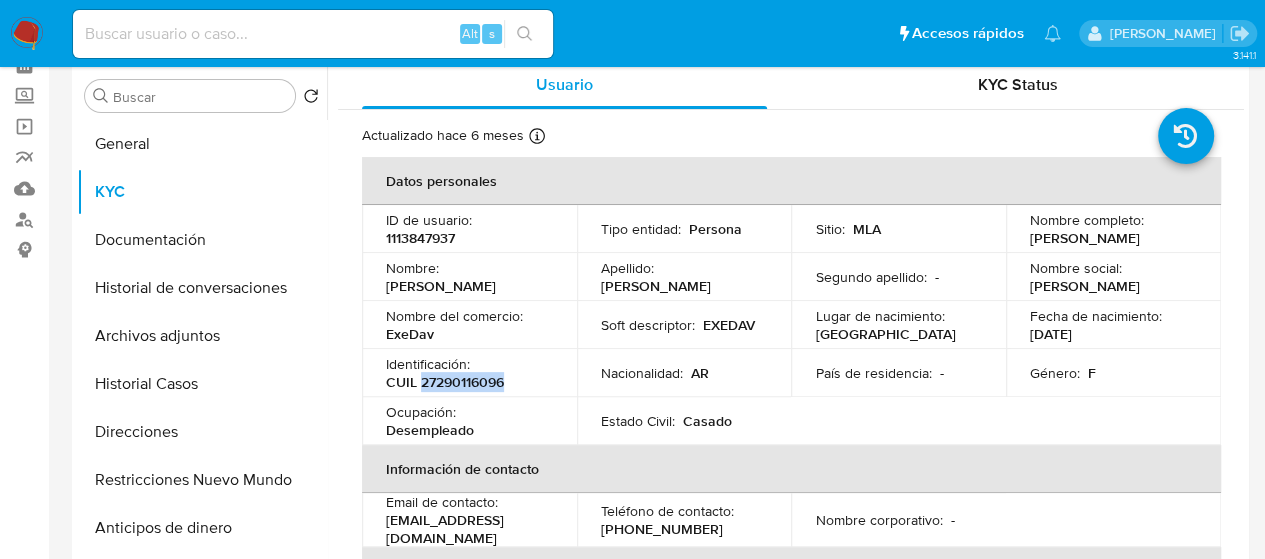 click on "CUIL 27290116096" at bounding box center (445, 382) 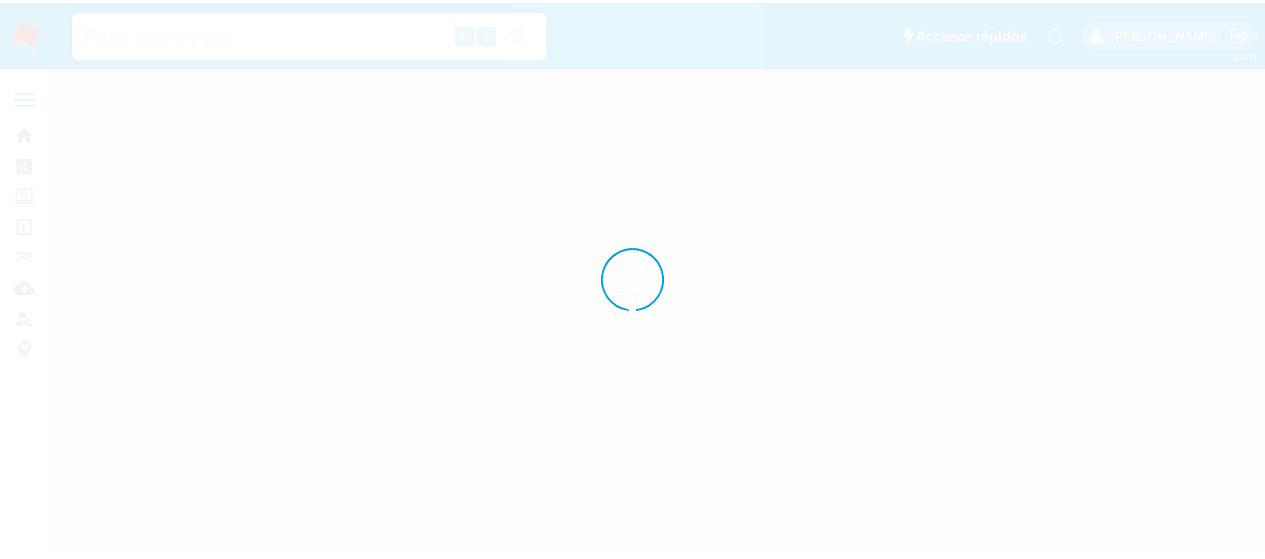 scroll, scrollTop: 0, scrollLeft: 0, axis: both 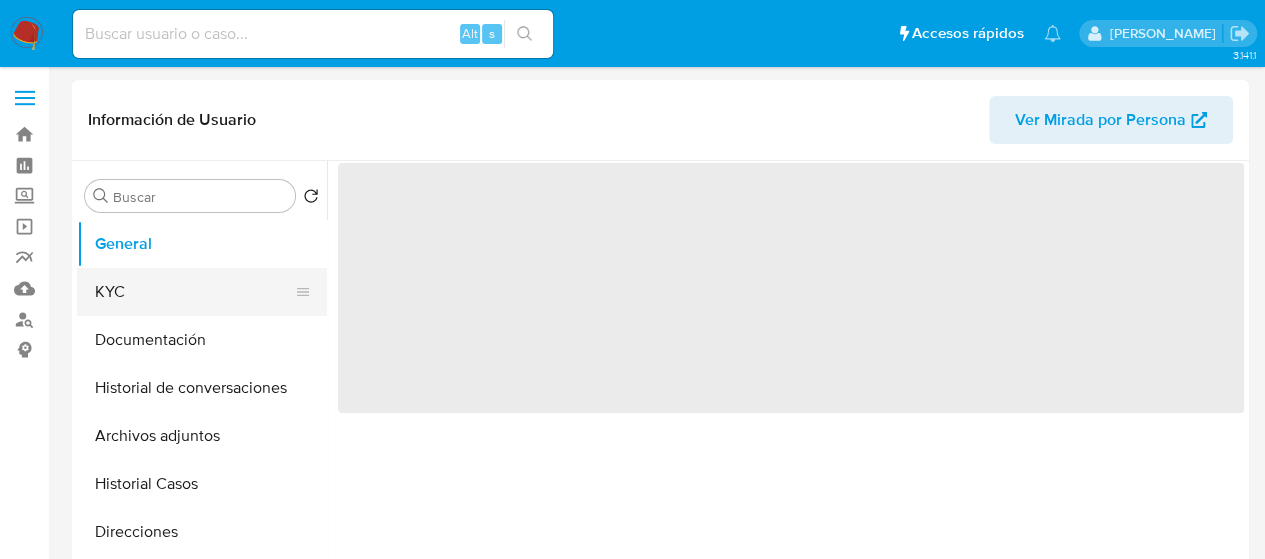 click on "KYC" at bounding box center [194, 292] 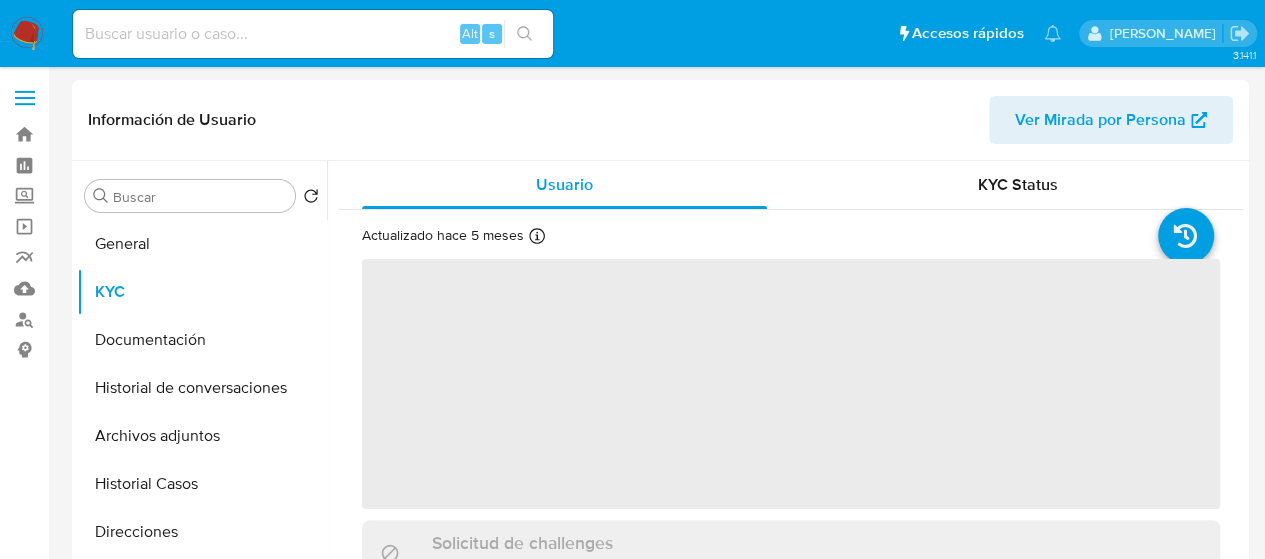 select on "10" 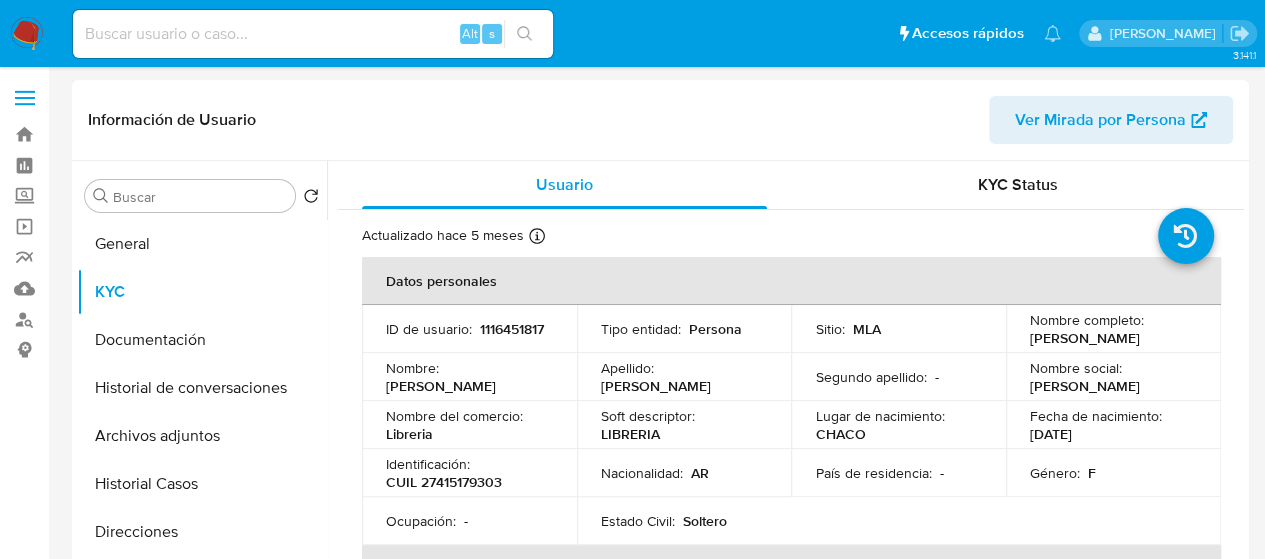 drag, startPoint x: 1022, startPoint y: 336, endPoint x: 1090, endPoint y: 345, distance: 68.593 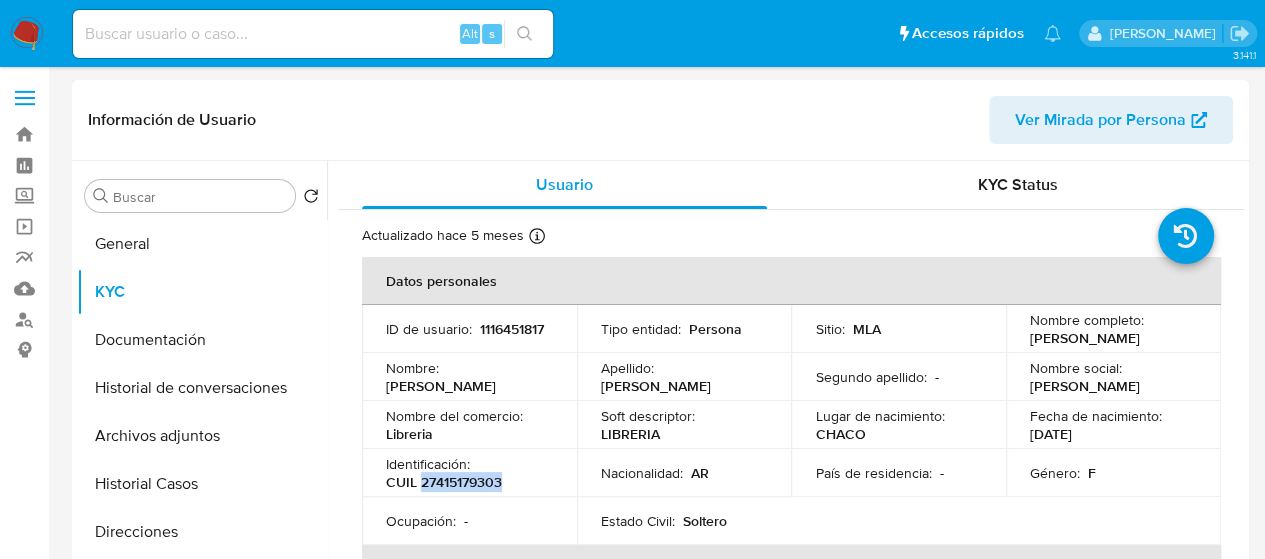 click on "CUIL 27415179303" at bounding box center [444, 482] 